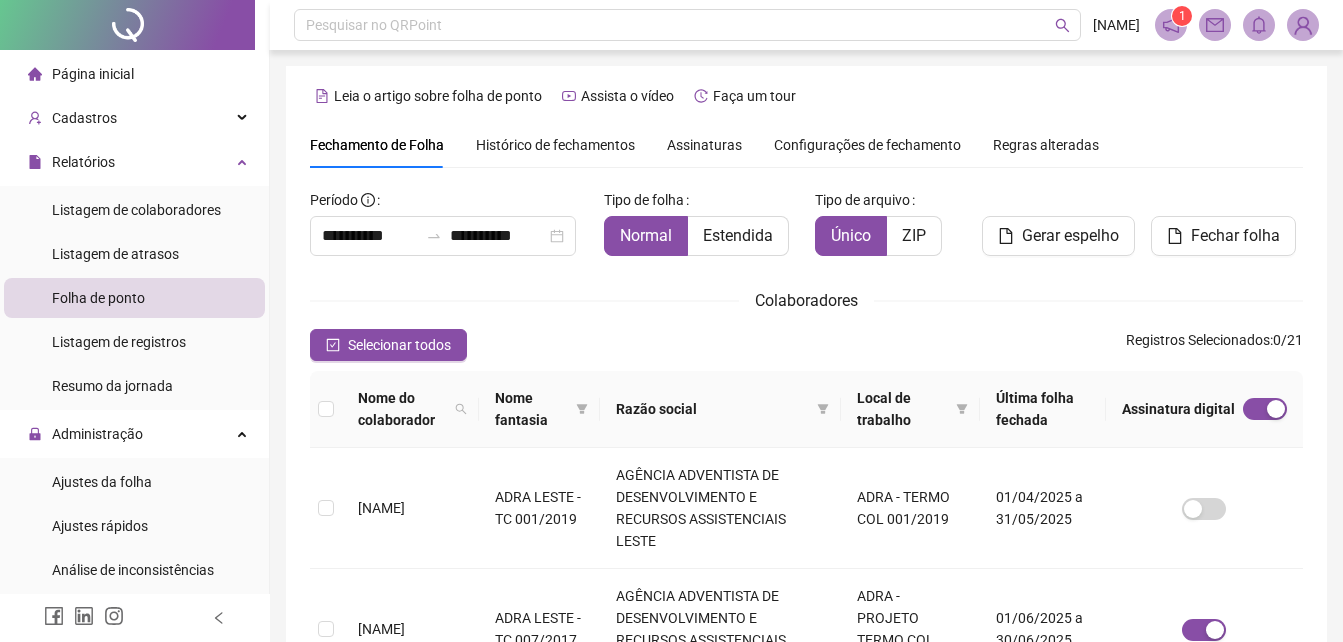 scroll, scrollTop: 89, scrollLeft: 0, axis: vertical 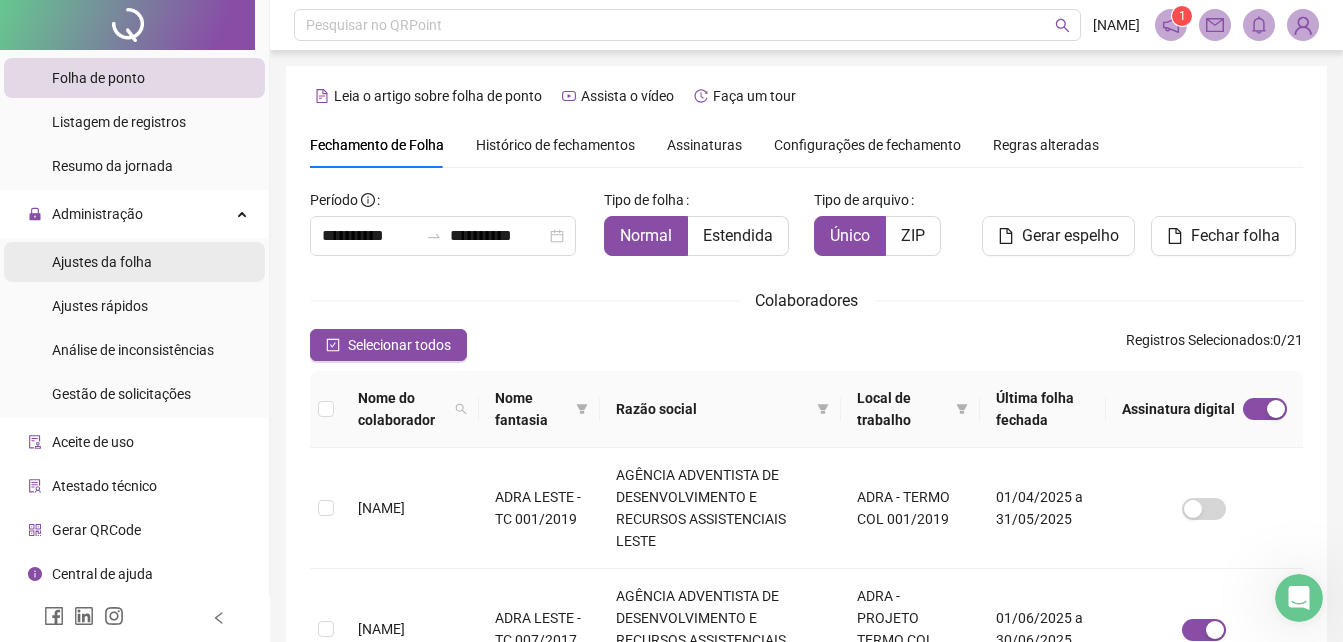 click on "Ajustes da folha" at bounding box center (102, 262) 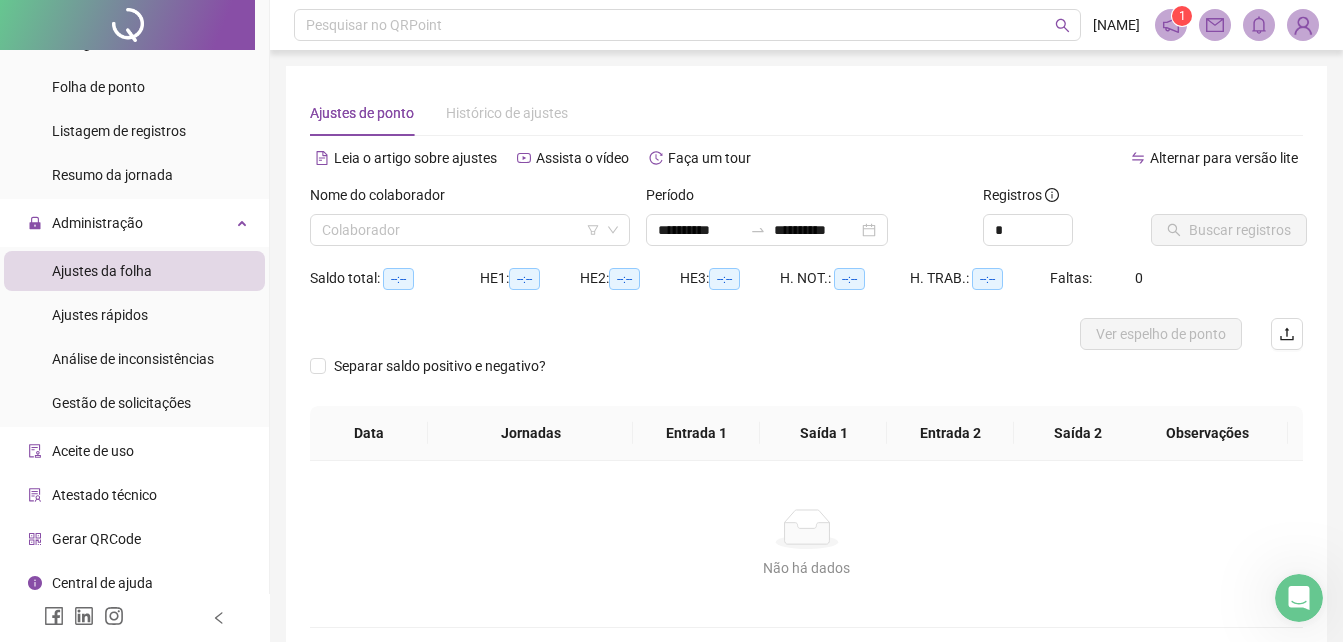 scroll, scrollTop: 220, scrollLeft: 0, axis: vertical 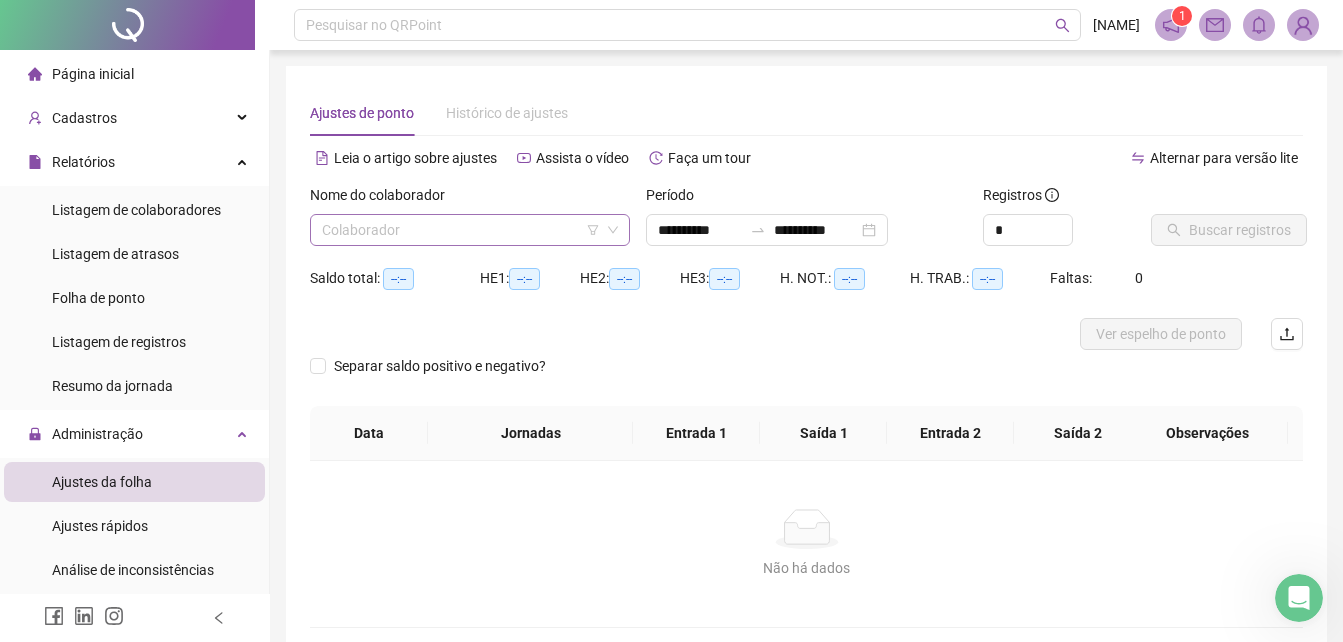 click at bounding box center [461, 230] 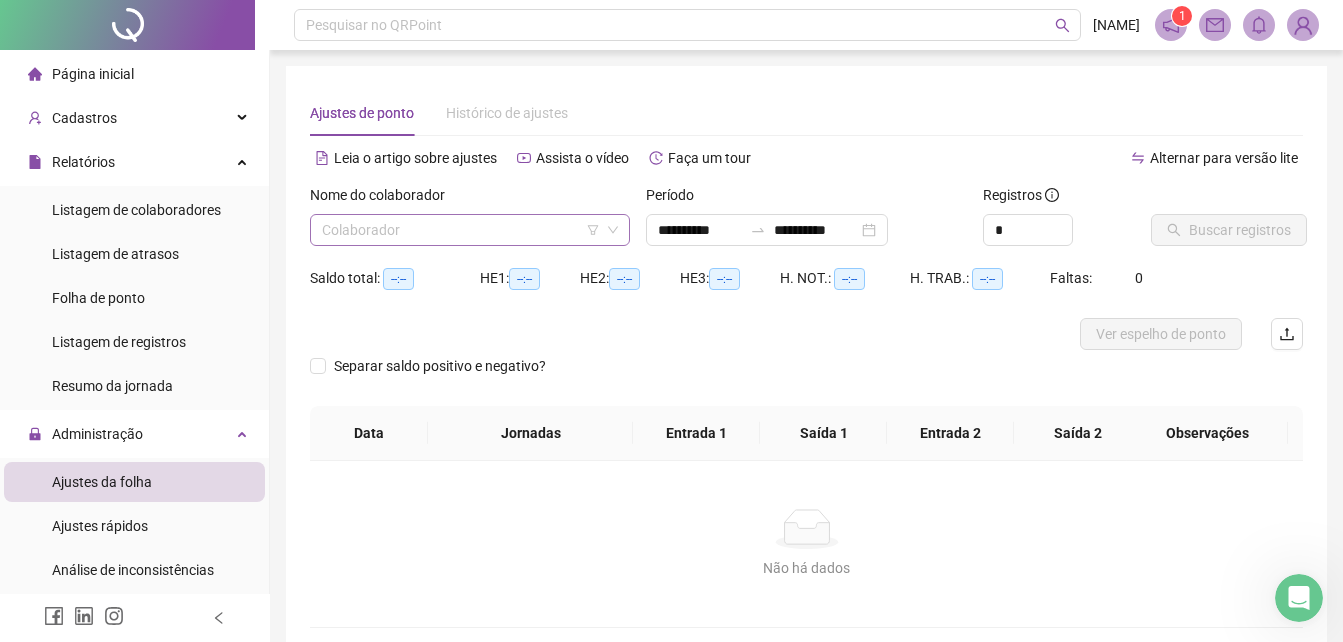 click on "Nome do colaborador Colaborador" at bounding box center [470, 223] 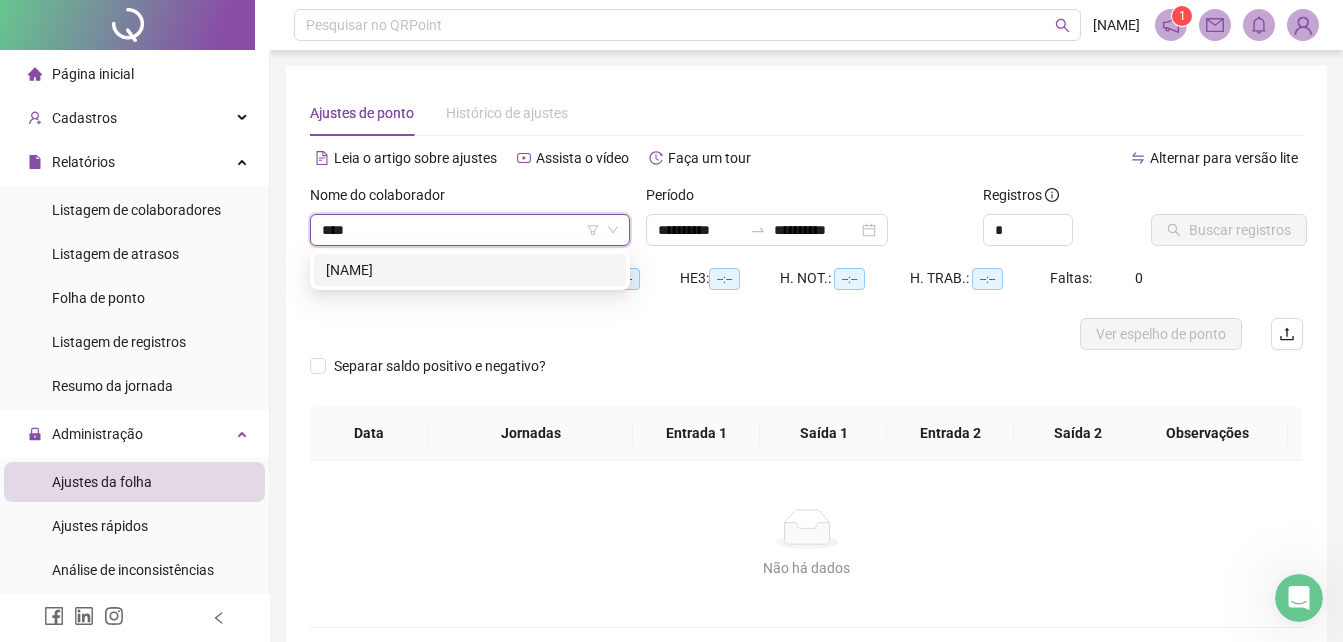 type on "*****" 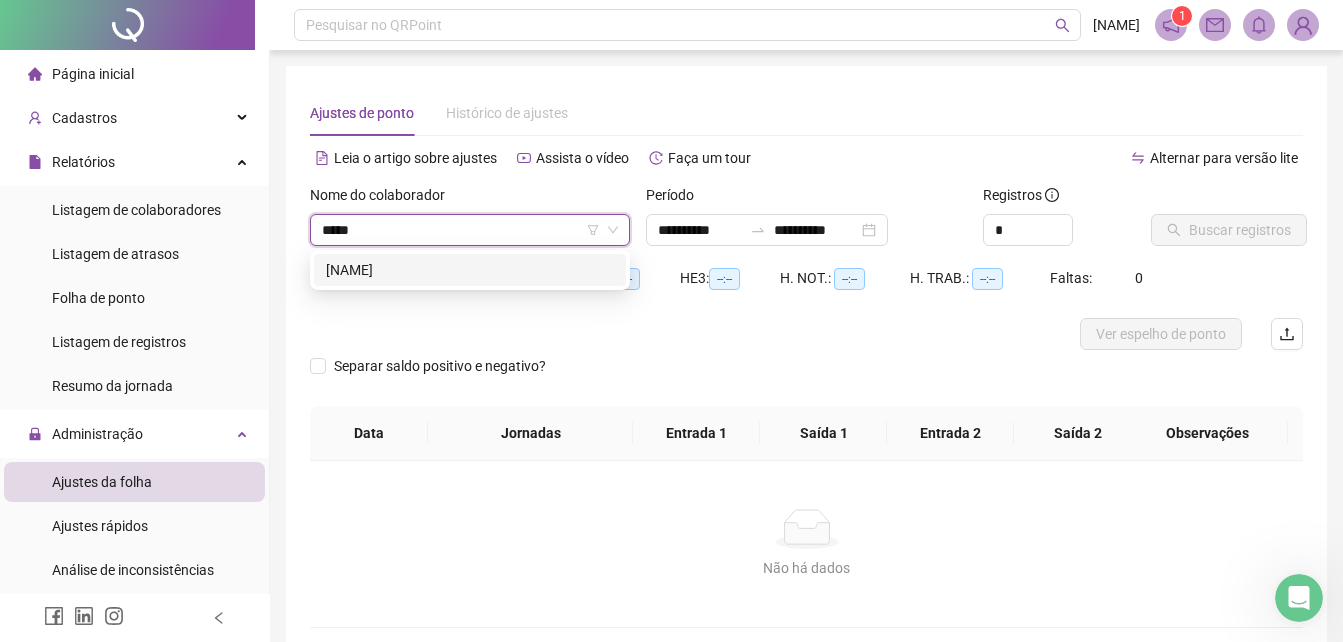 click on "[NAME]" at bounding box center (470, 270) 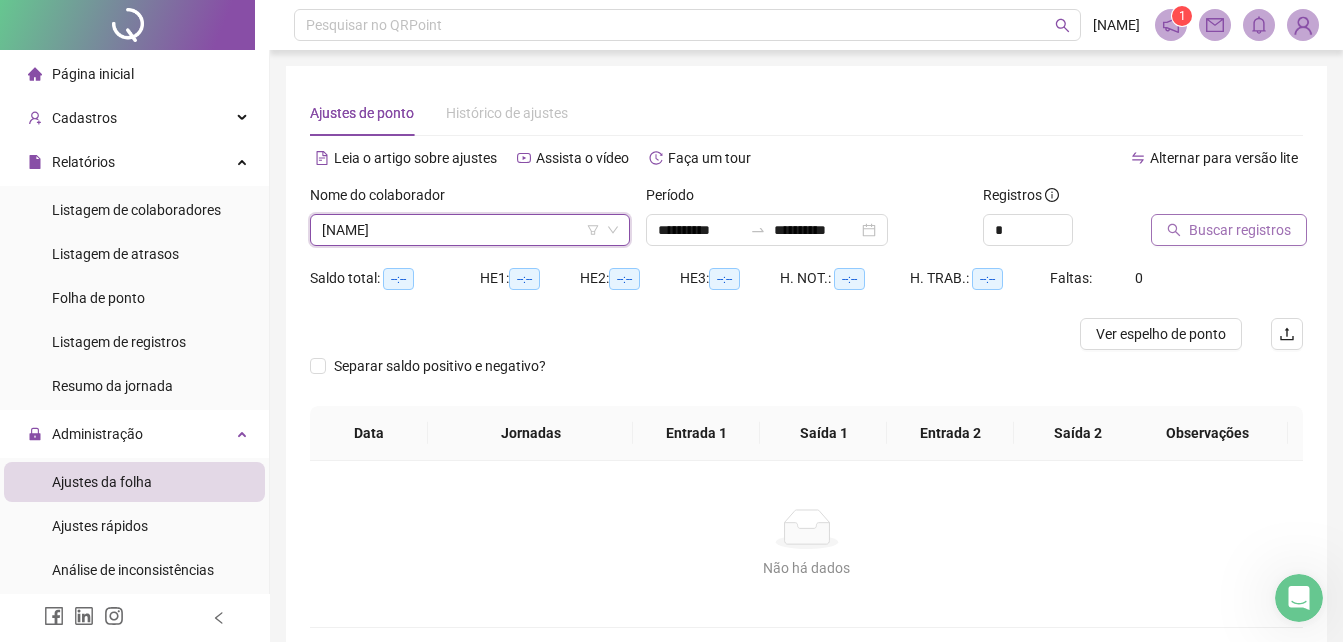 click on "Buscar registros" at bounding box center (1240, 230) 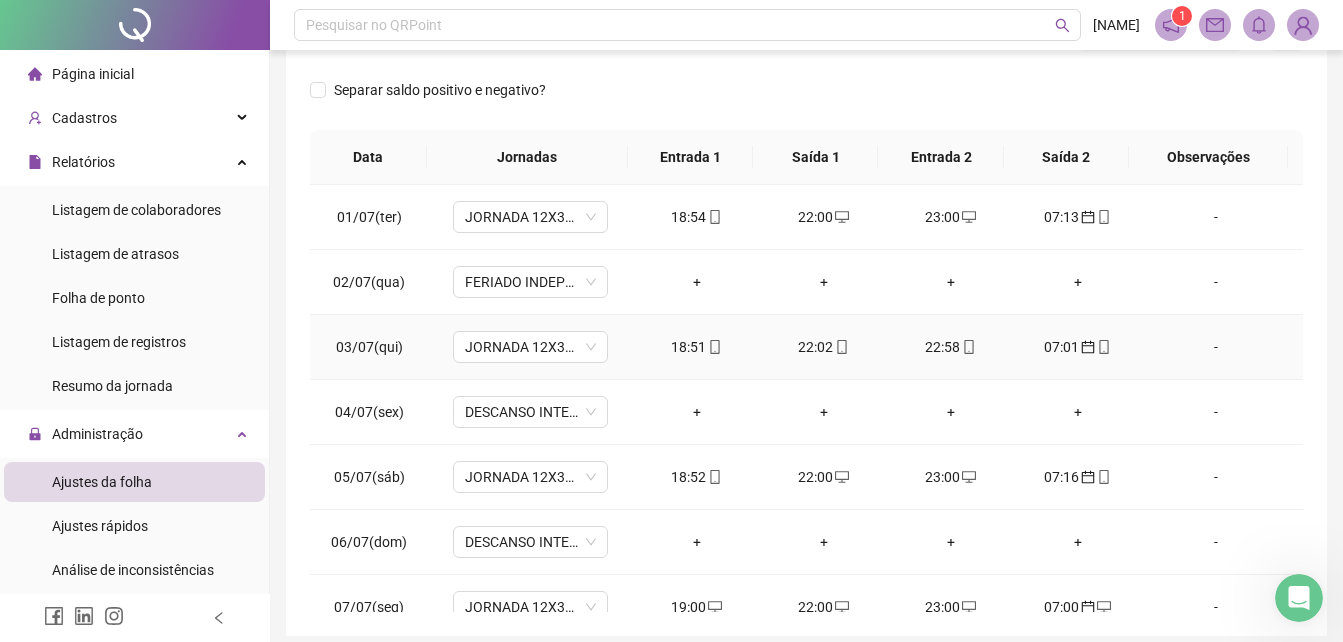 scroll, scrollTop: 380, scrollLeft: 0, axis: vertical 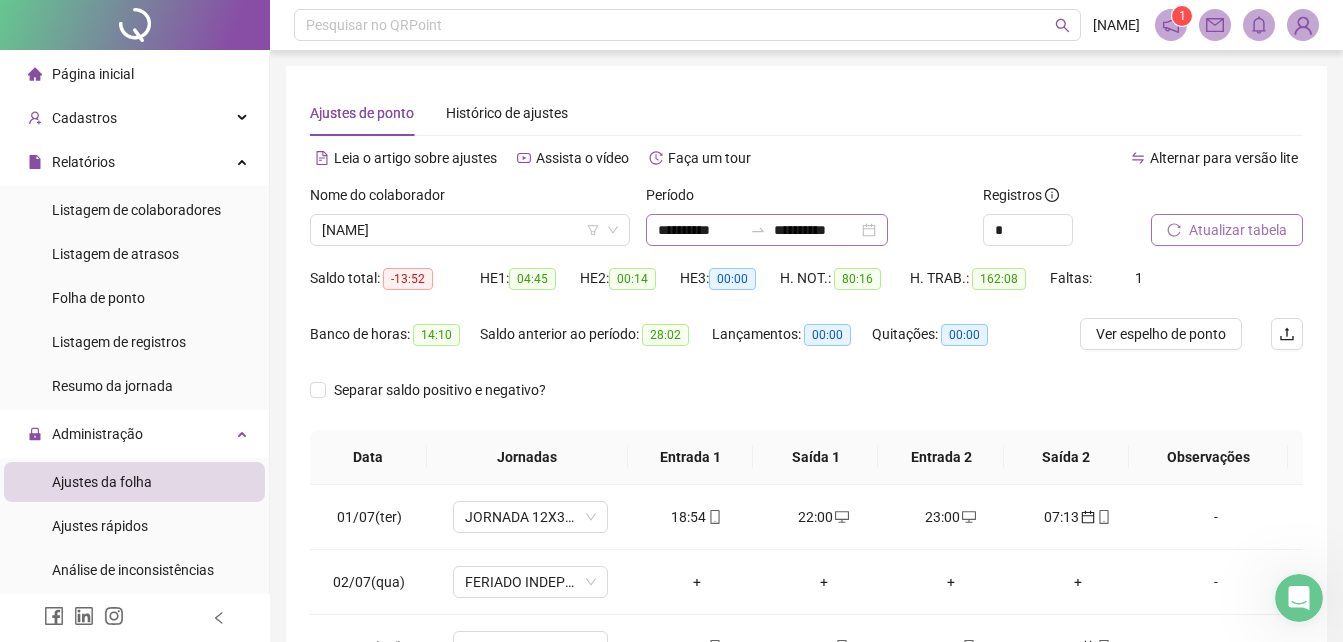 click on "**********" at bounding box center [767, 230] 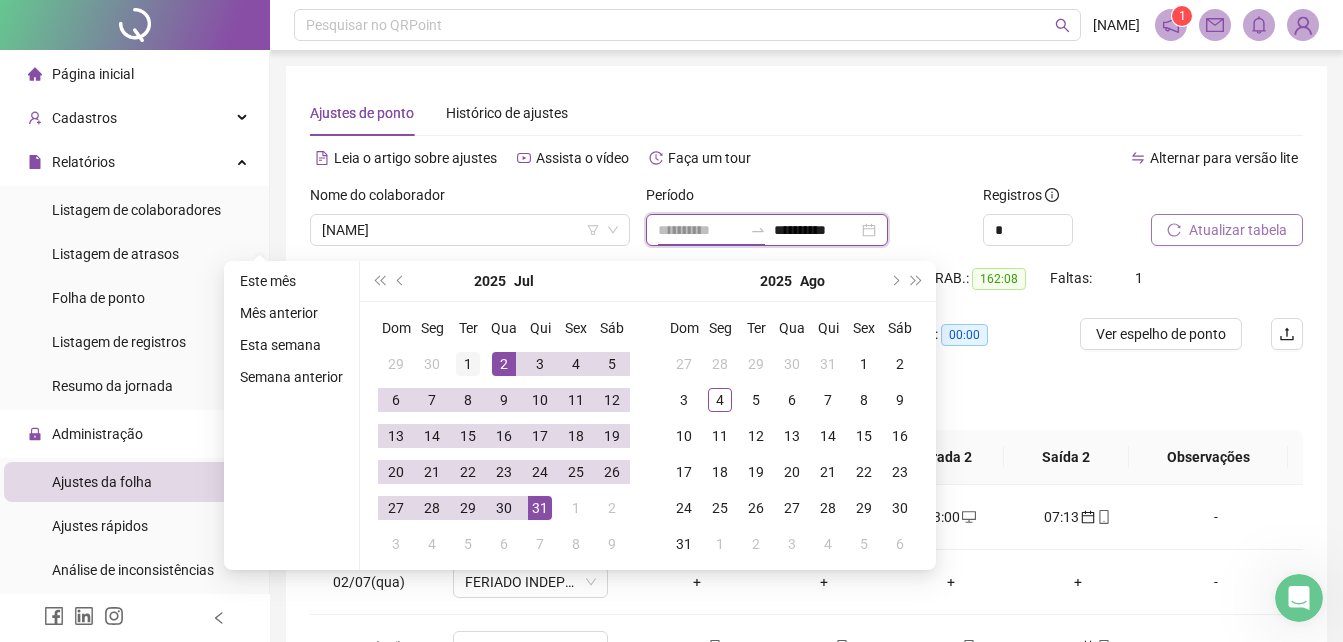 type on "**********" 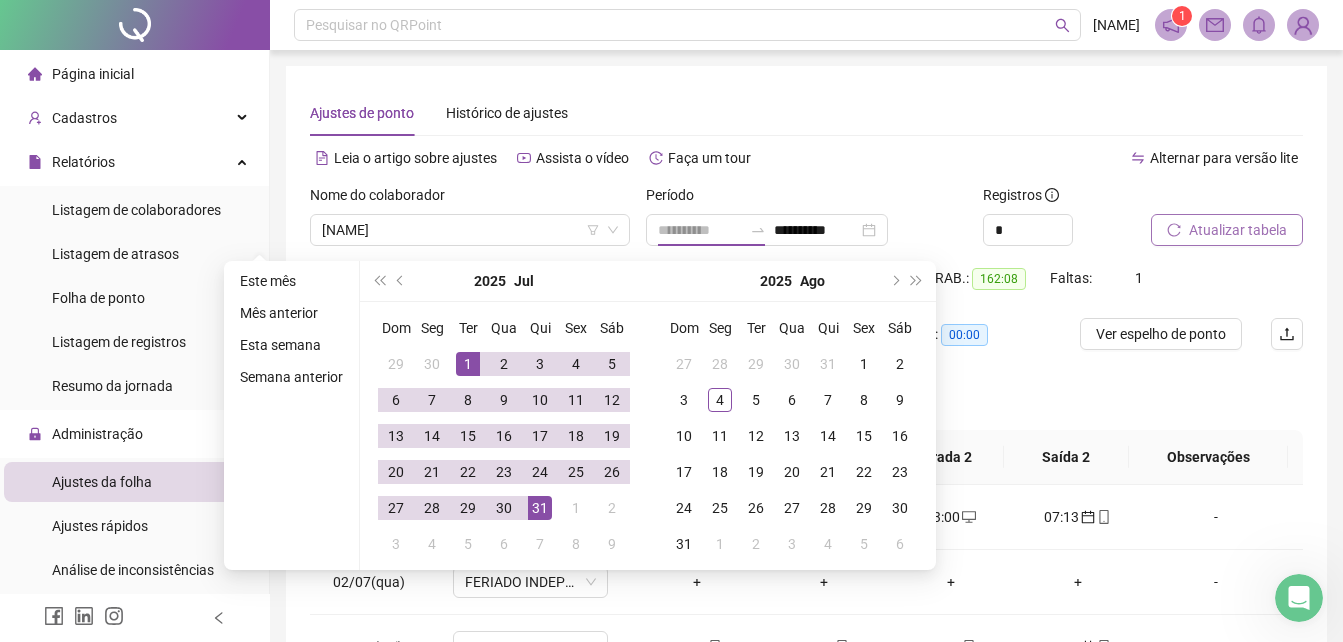 click on "1" at bounding box center (468, 364) 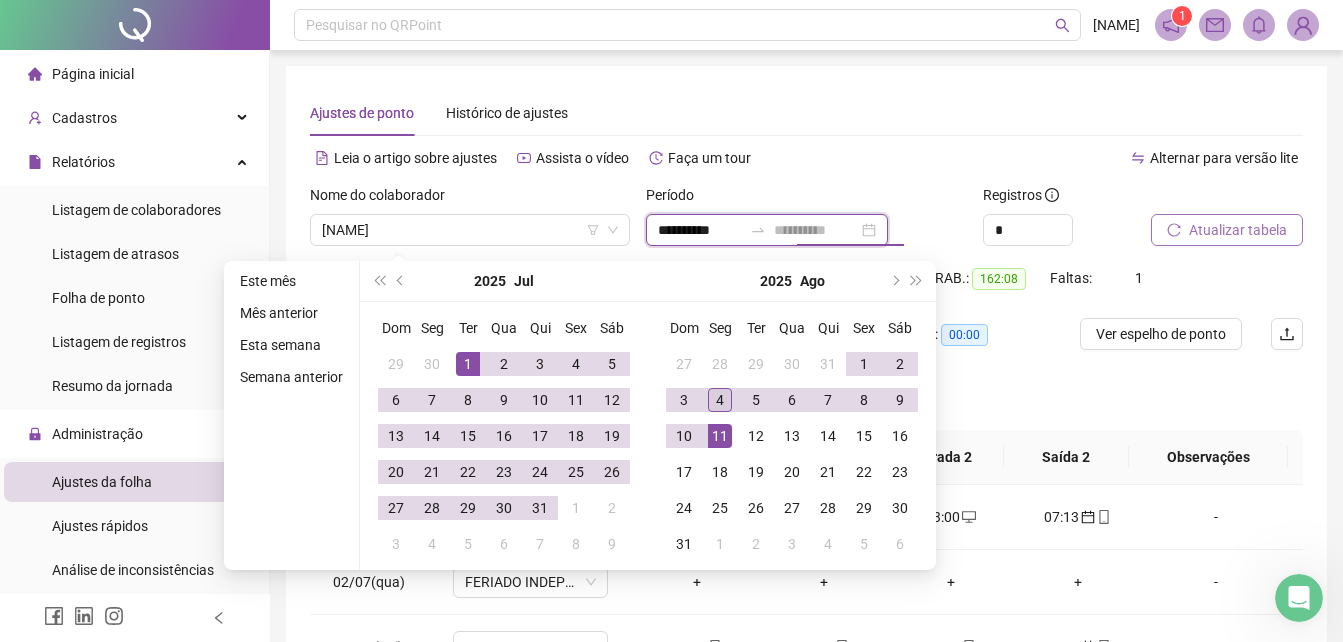 type on "**********" 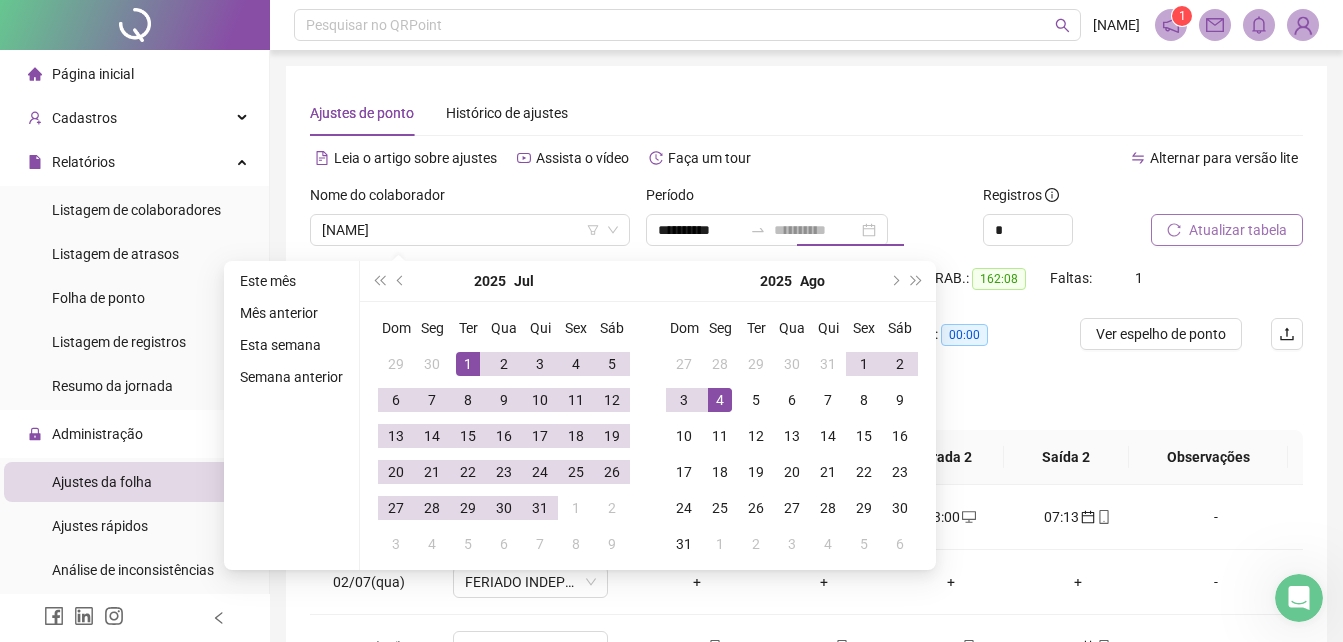 click on "4" at bounding box center [720, 400] 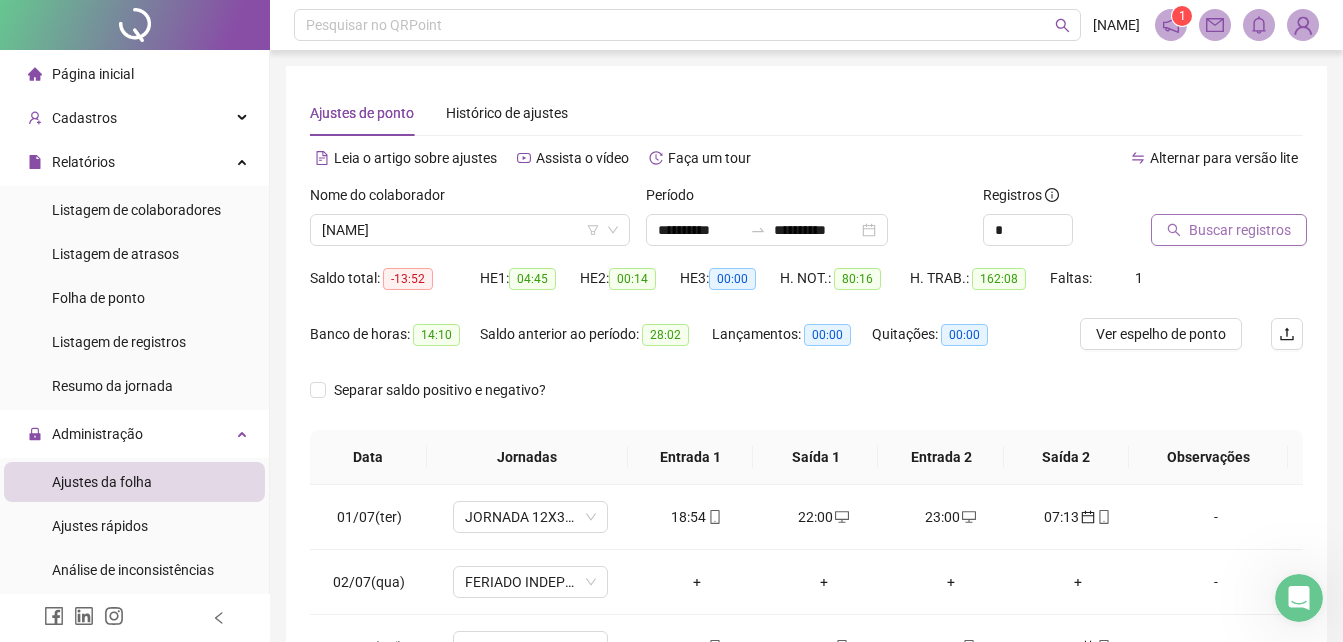 click on "Buscar registros" at bounding box center [1240, 230] 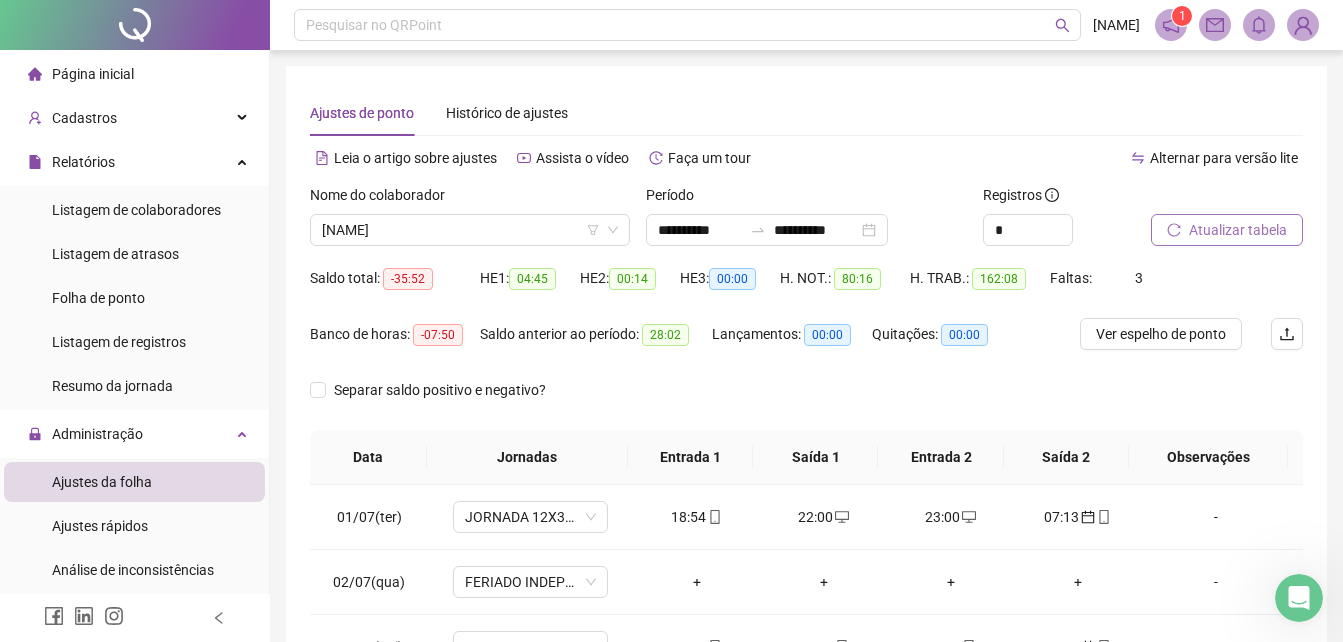 click on "Atualizar tabela" at bounding box center [1227, 230] 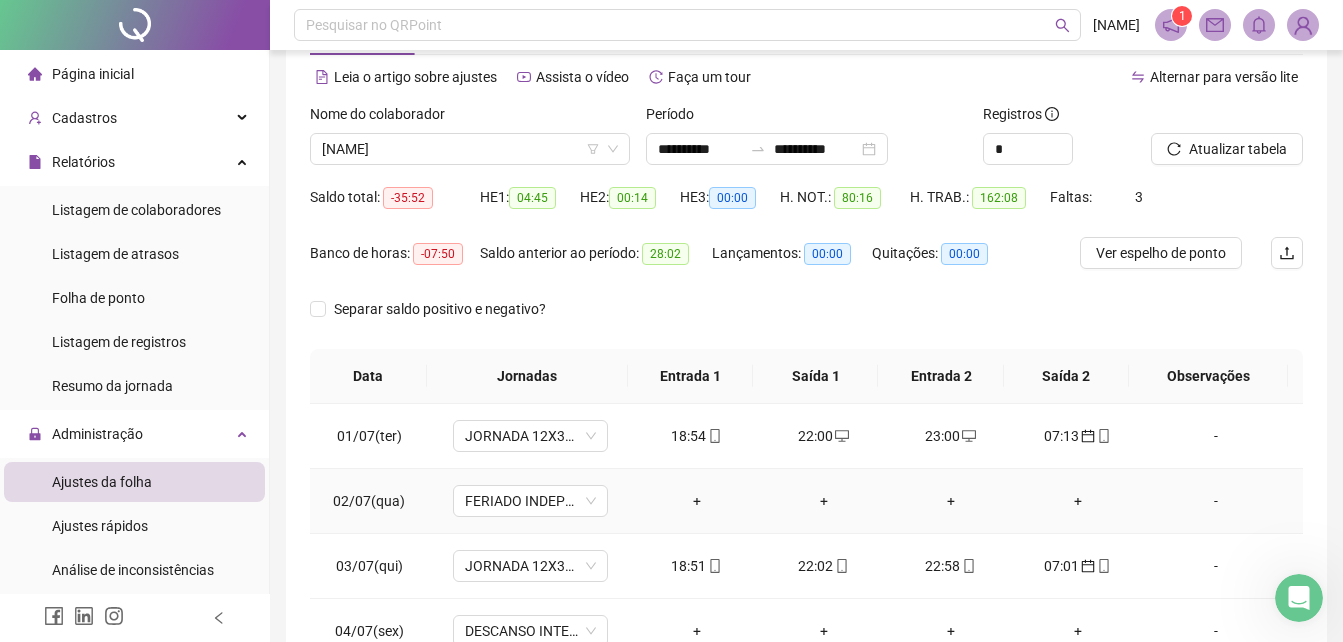 scroll, scrollTop: 300, scrollLeft: 0, axis: vertical 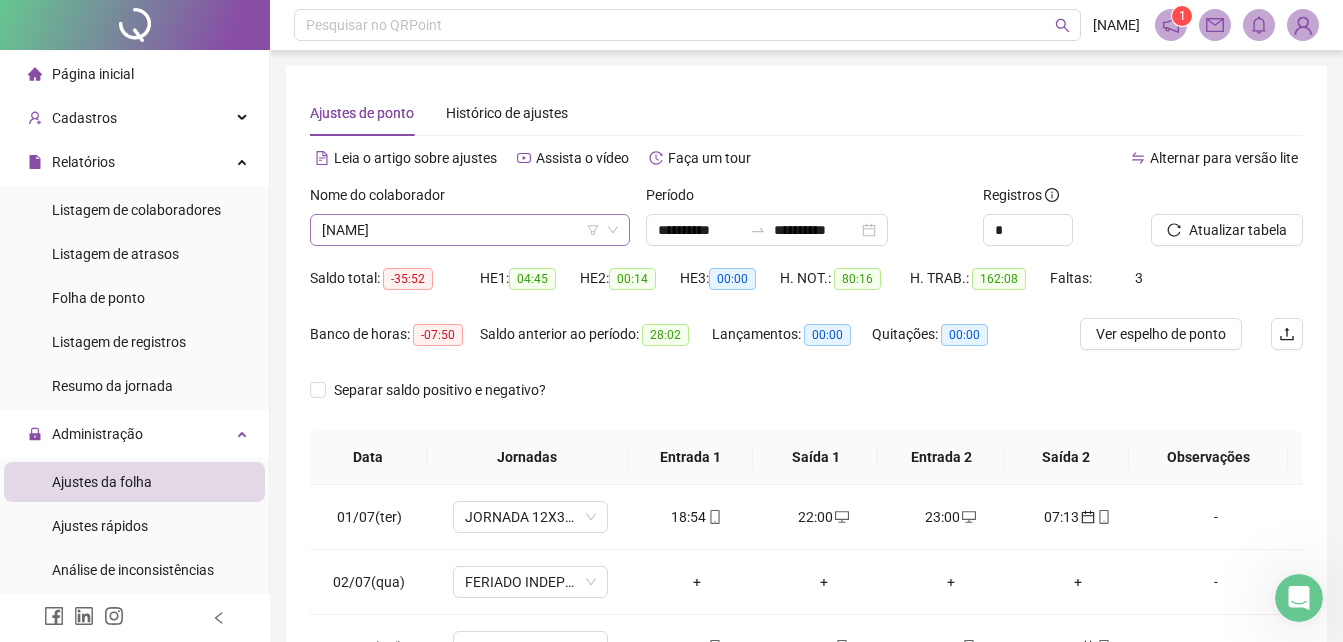 click on "LUCAS DA CONCEIÇÃO DE JESUS" at bounding box center (470, 230) 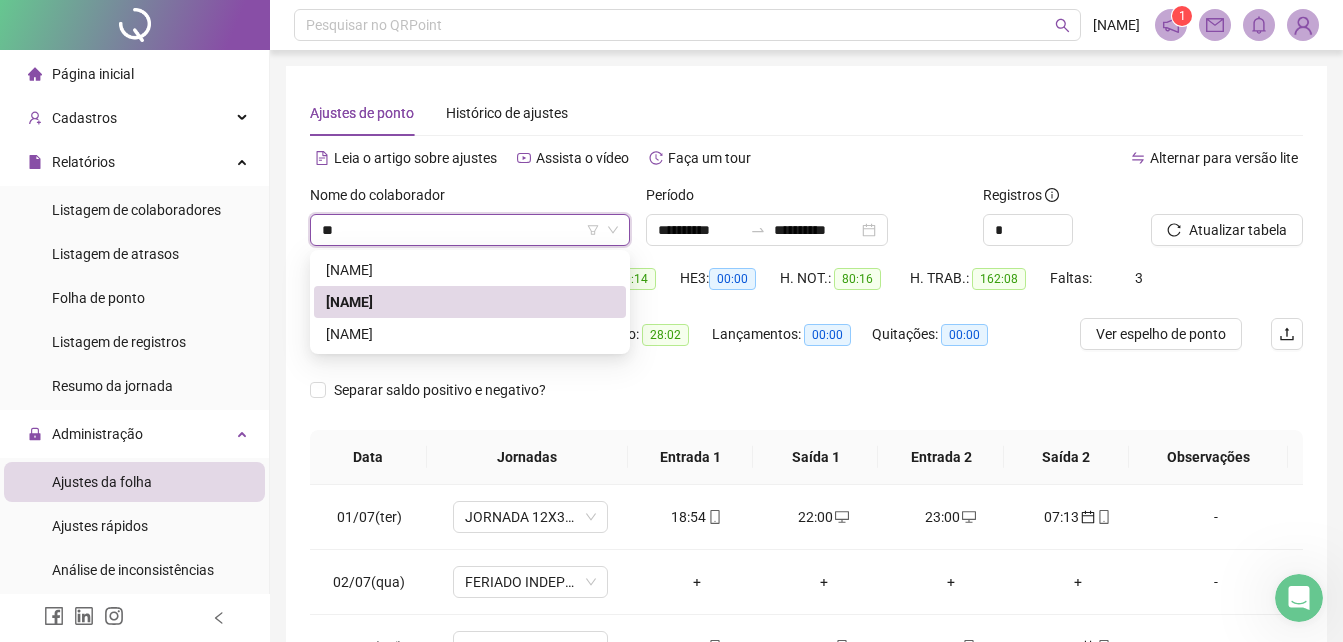 scroll, scrollTop: 0, scrollLeft: 0, axis: both 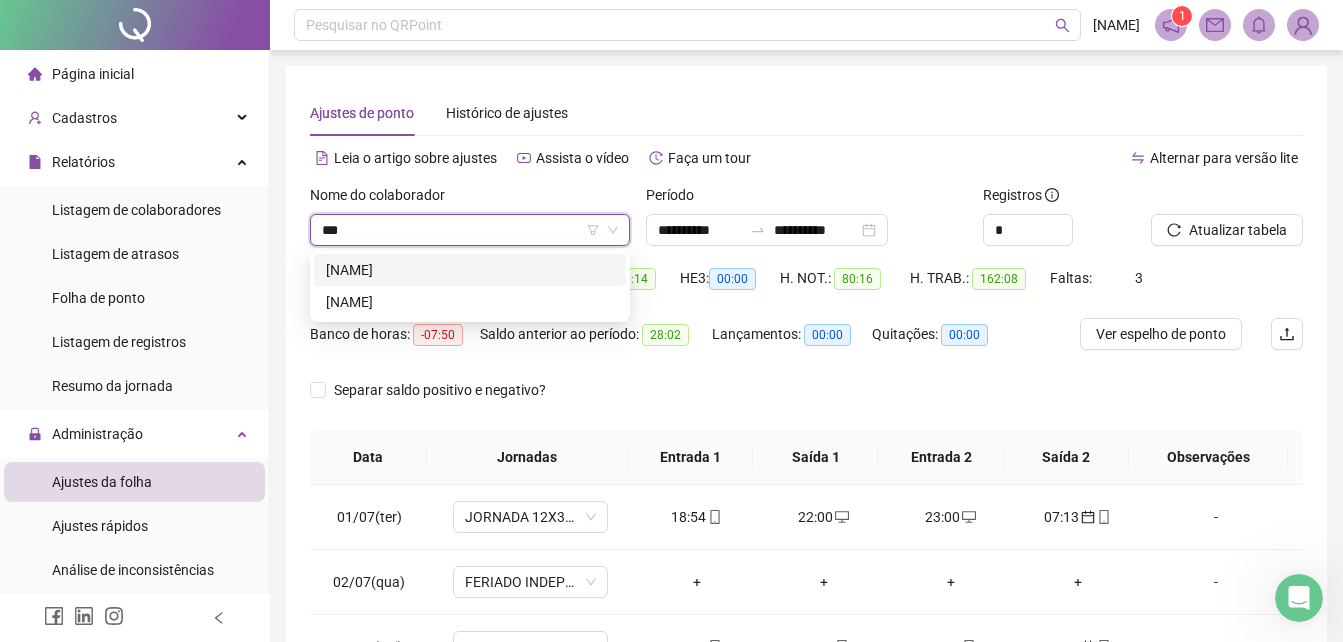 type on "****" 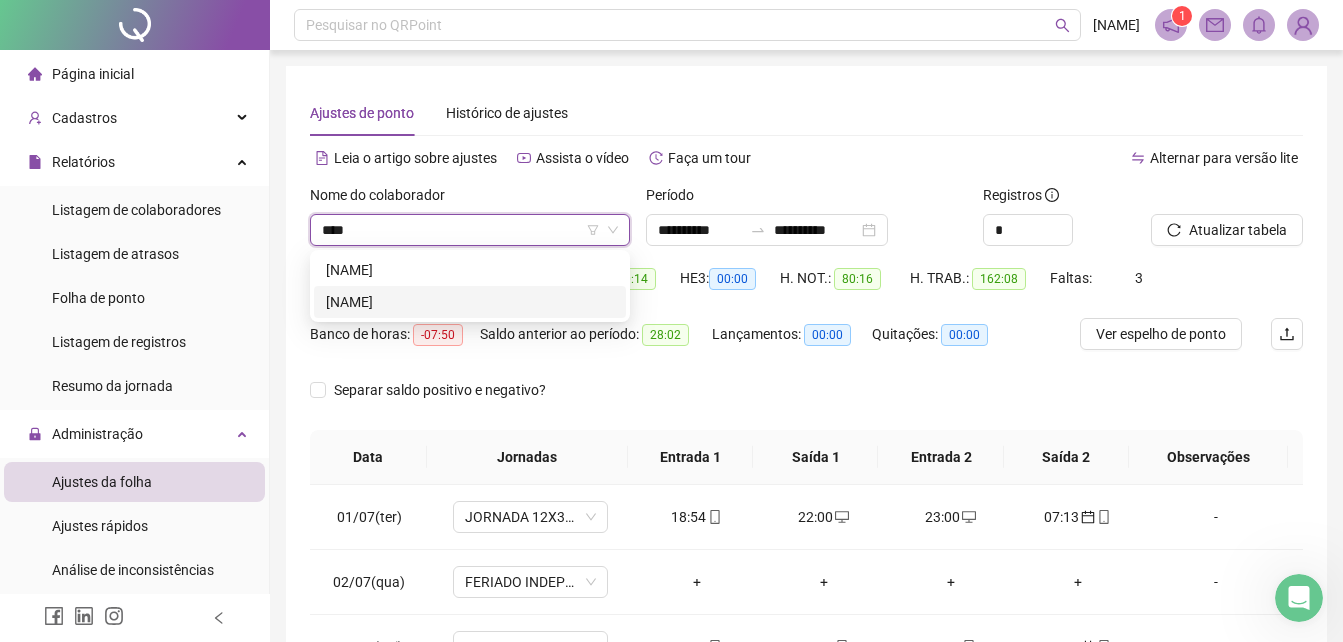 click on "LUIZ CLAUDIO BARBOSA" at bounding box center [470, 302] 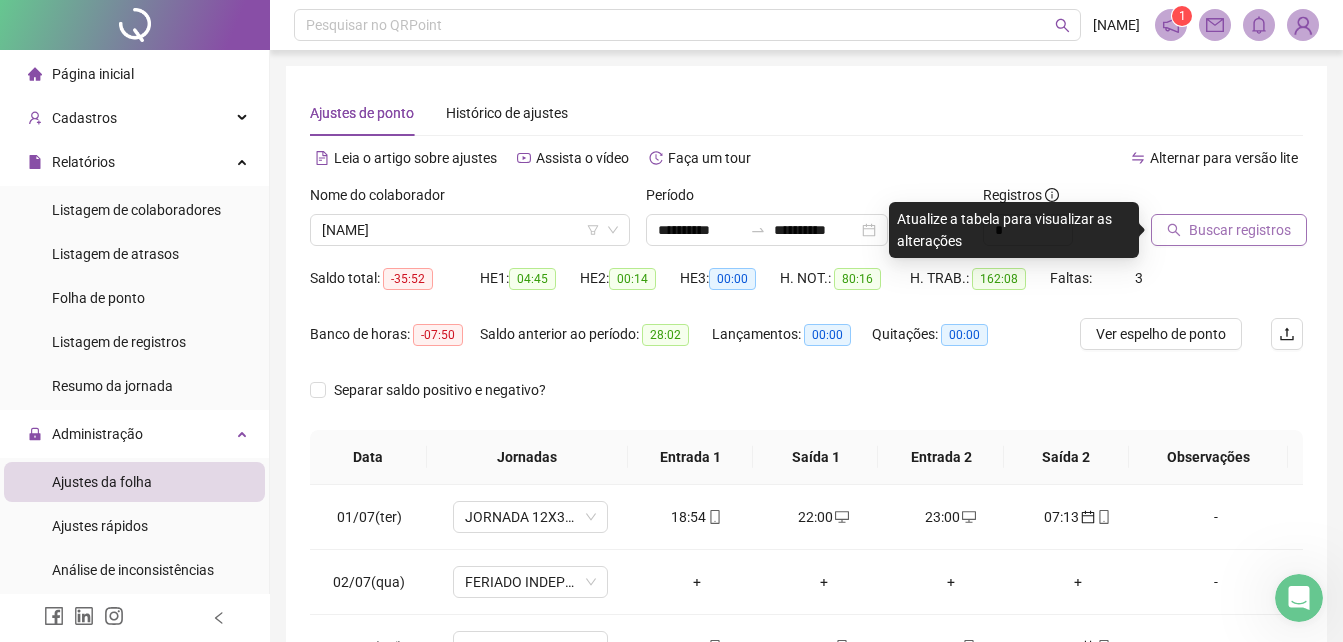 click on "Buscar registros" at bounding box center [1240, 230] 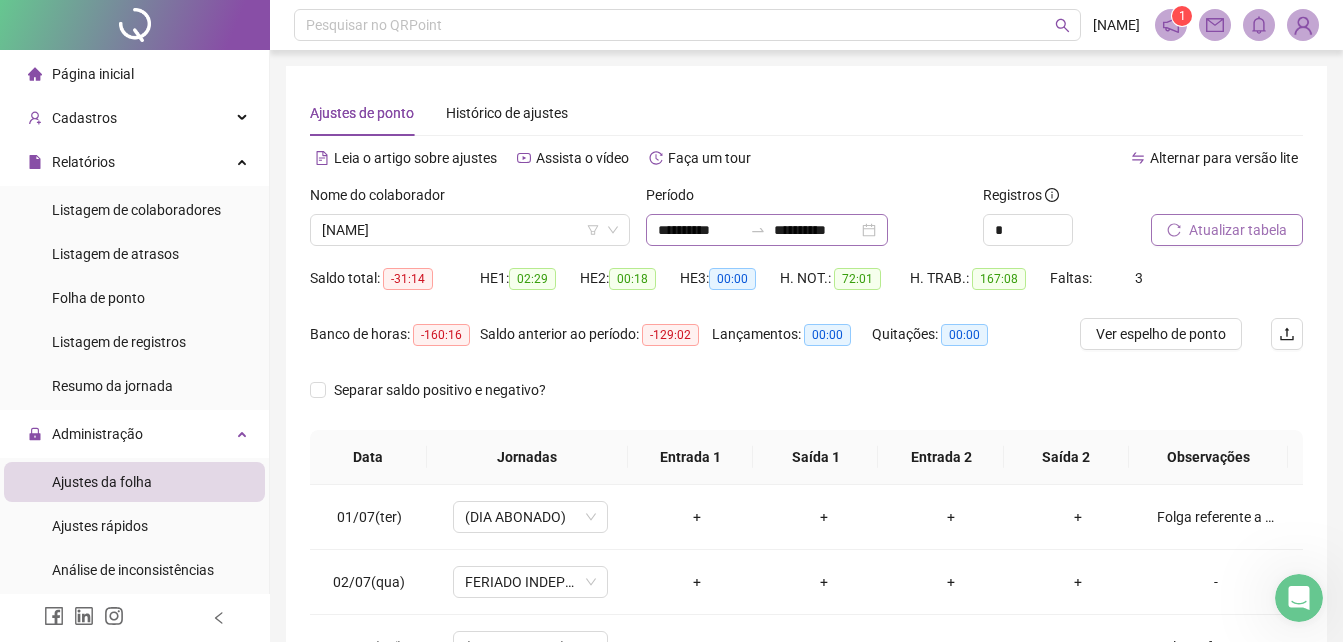 click on "**********" at bounding box center [767, 230] 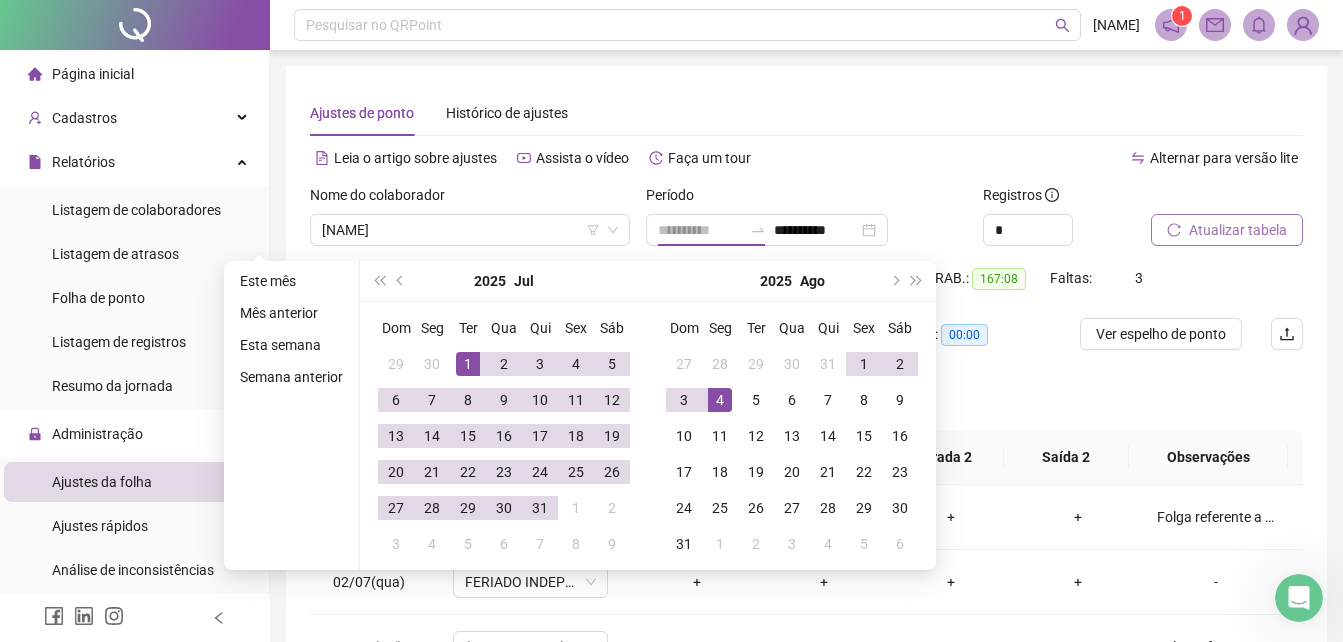 click on "1" at bounding box center [468, 364] 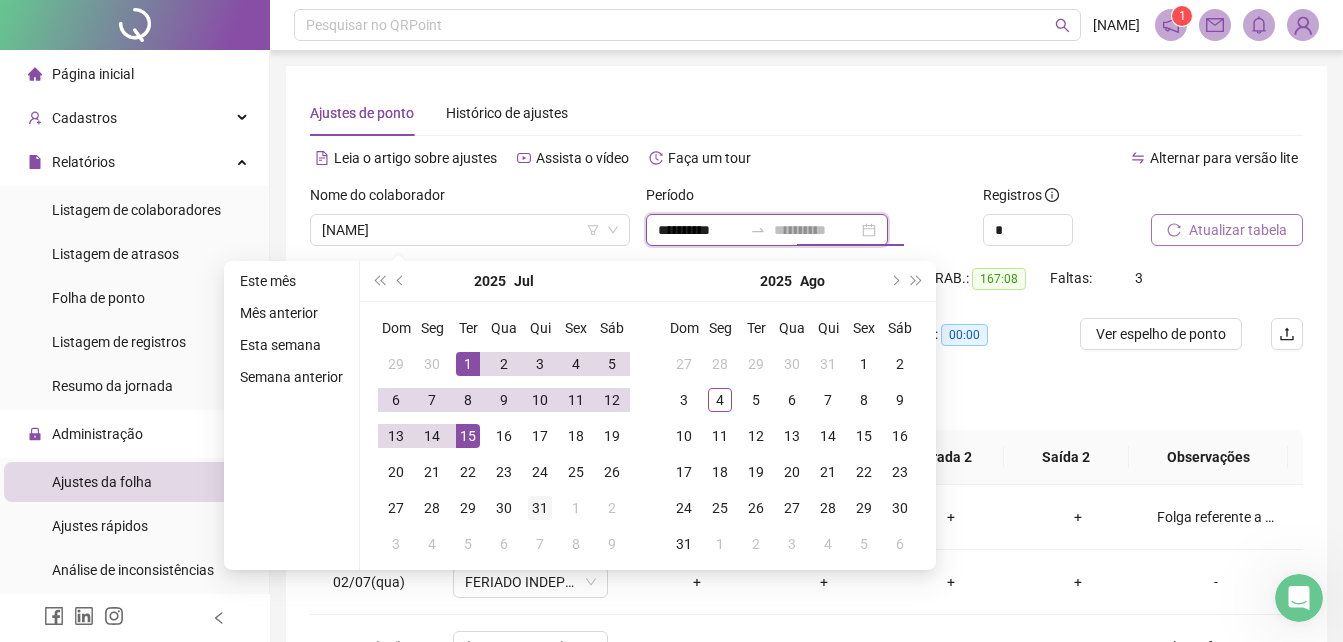 type on "**********" 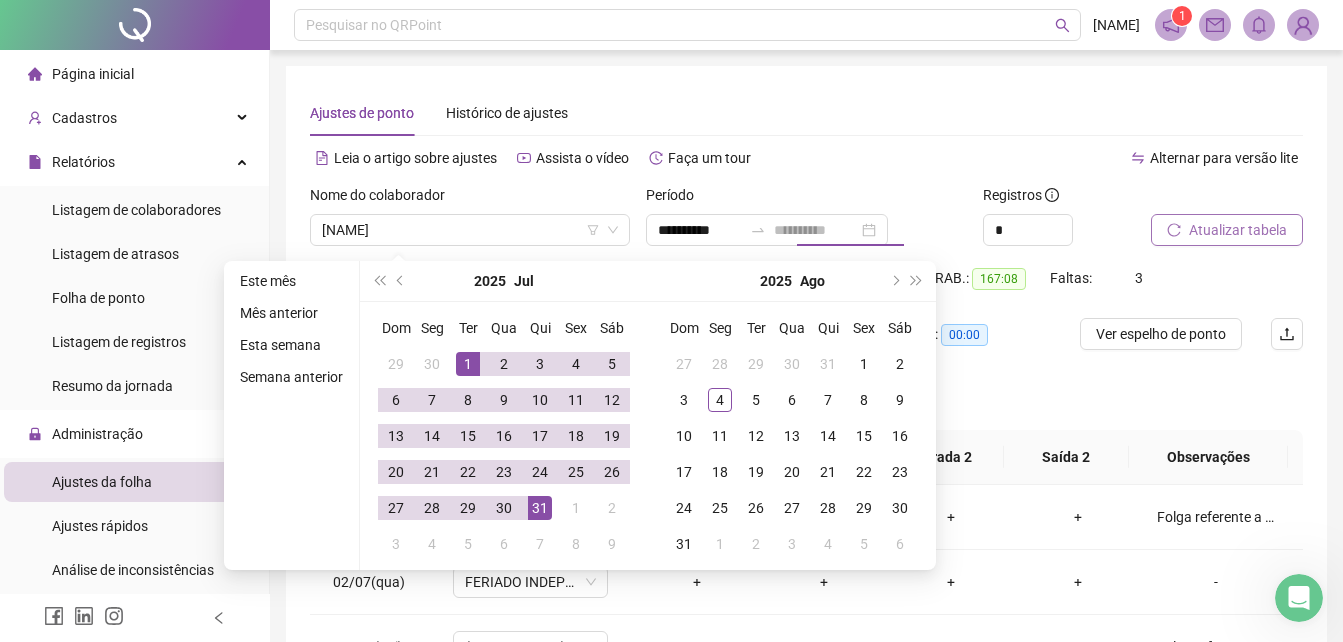 click on "31" at bounding box center (540, 508) 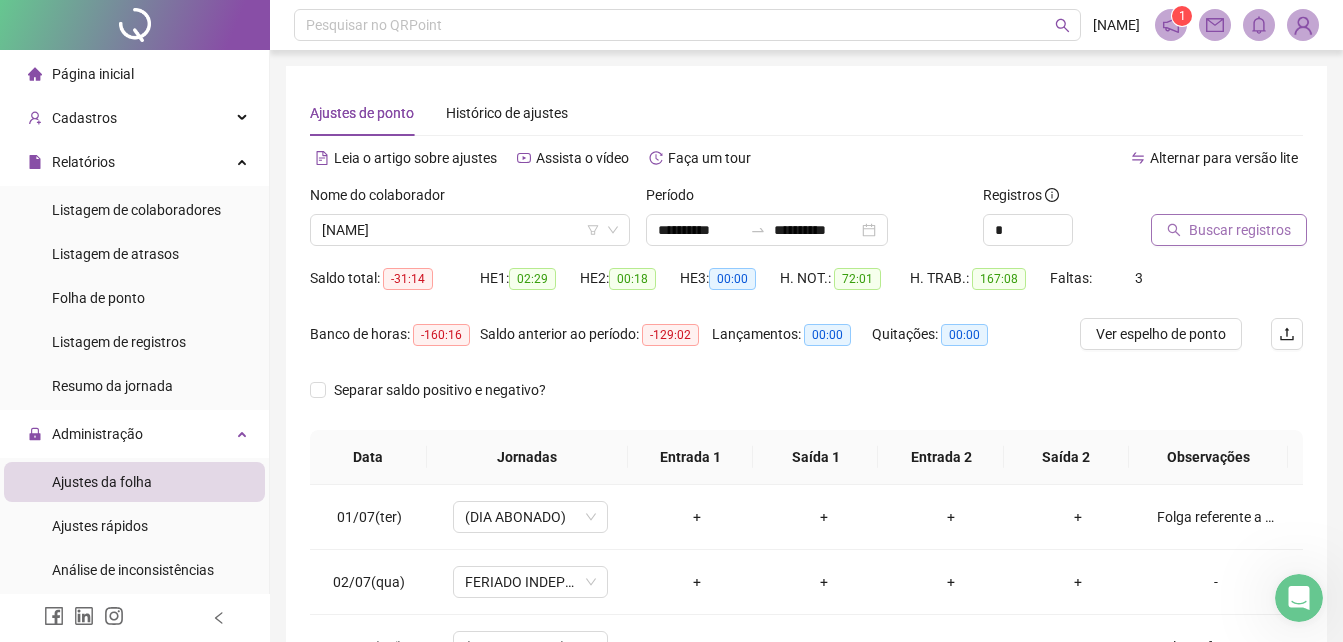 click on "Buscar registros" at bounding box center (1240, 230) 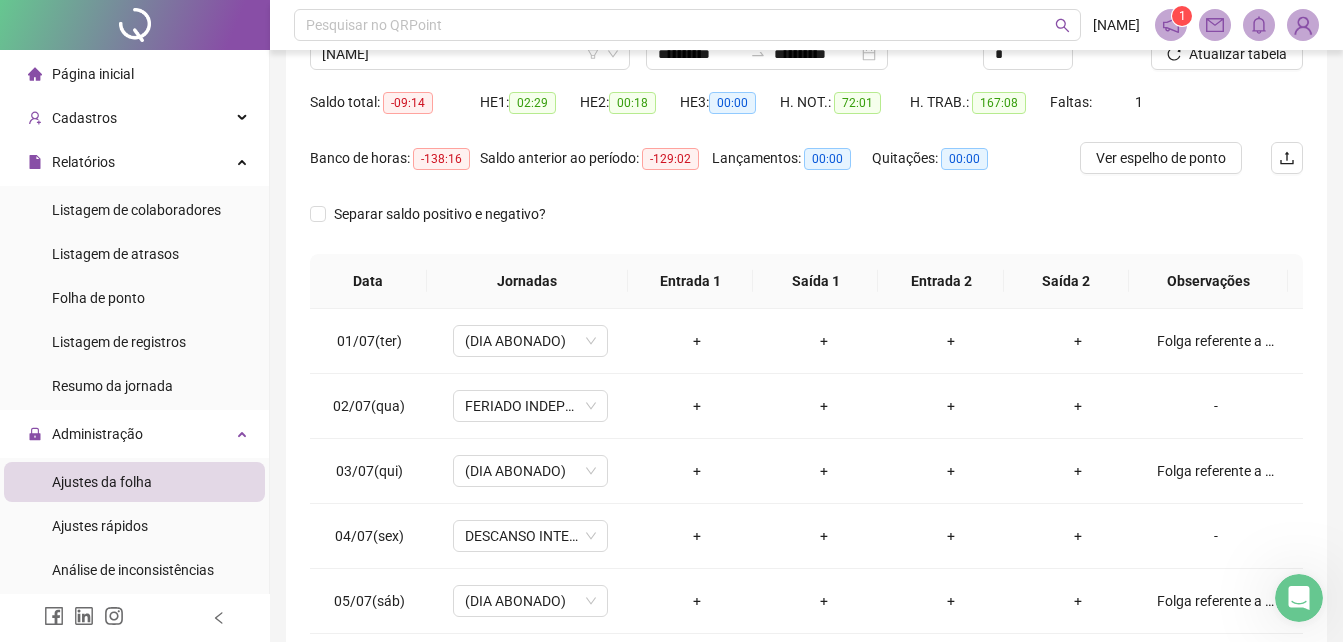 scroll, scrollTop: 358, scrollLeft: 0, axis: vertical 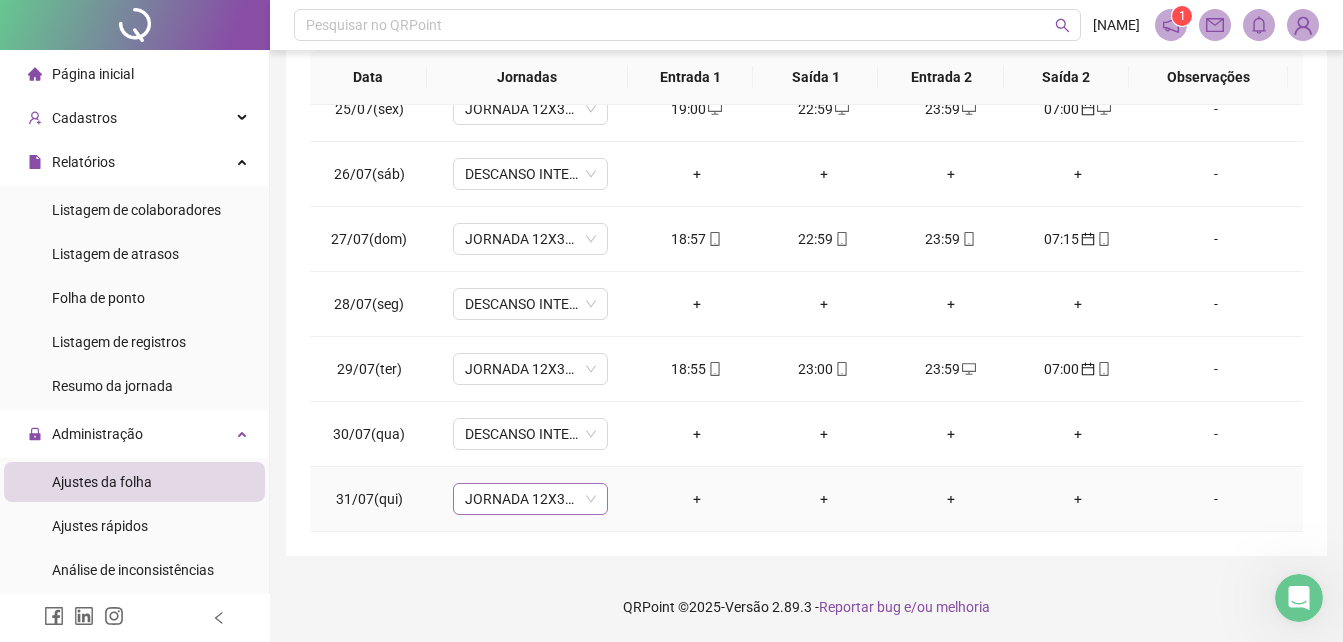 click on "JORNADA 12X36 NOTURNO 1" at bounding box center (530, 499) 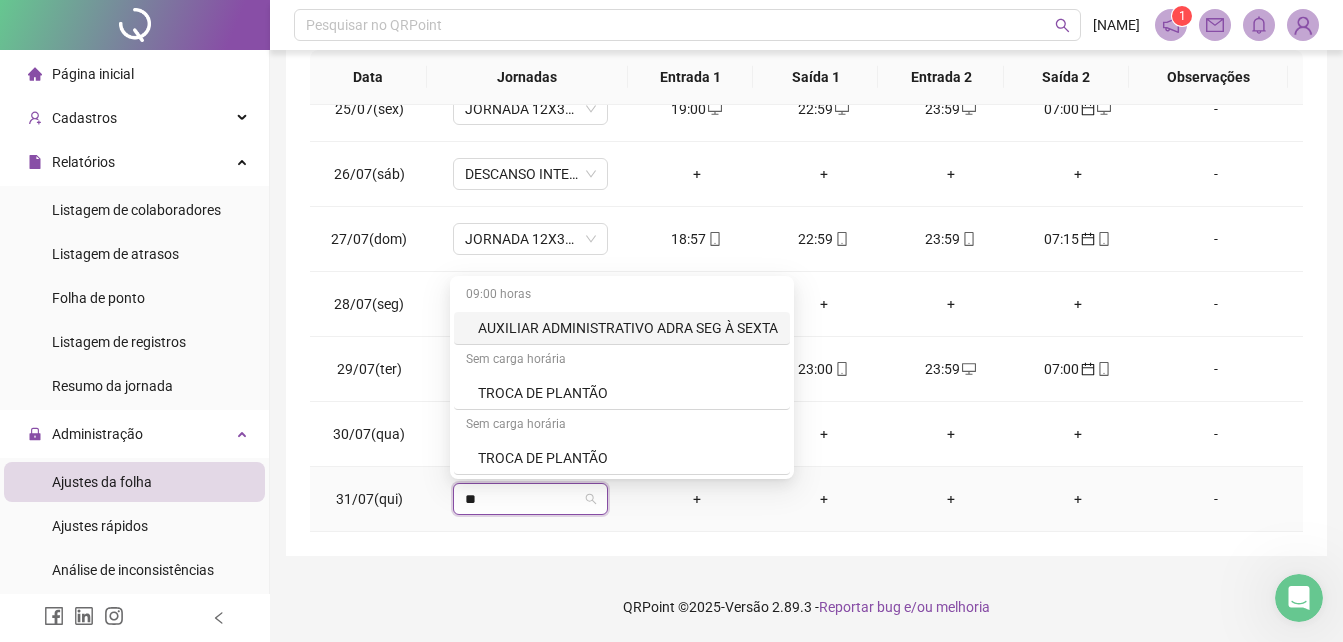 type on "***" 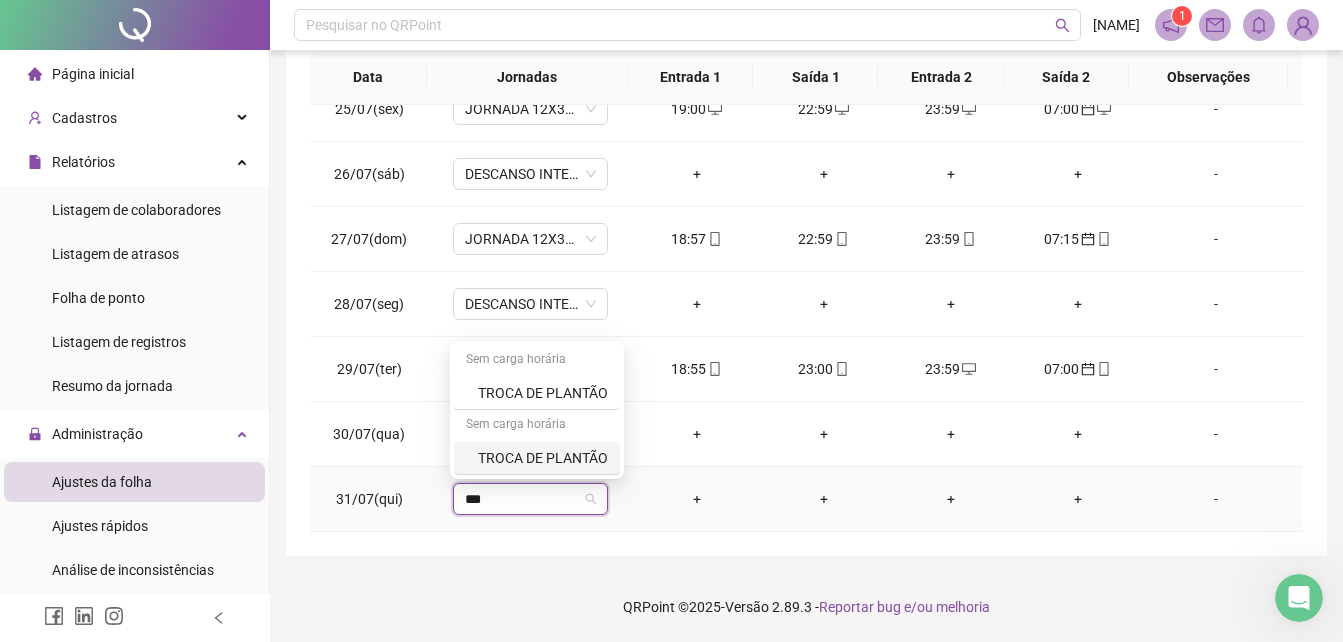 click on "Sem carga horária TROCA DE PLANTÃO Sem carga horária TROCA DE PLANTÃO" at bounding box center (537, 410) 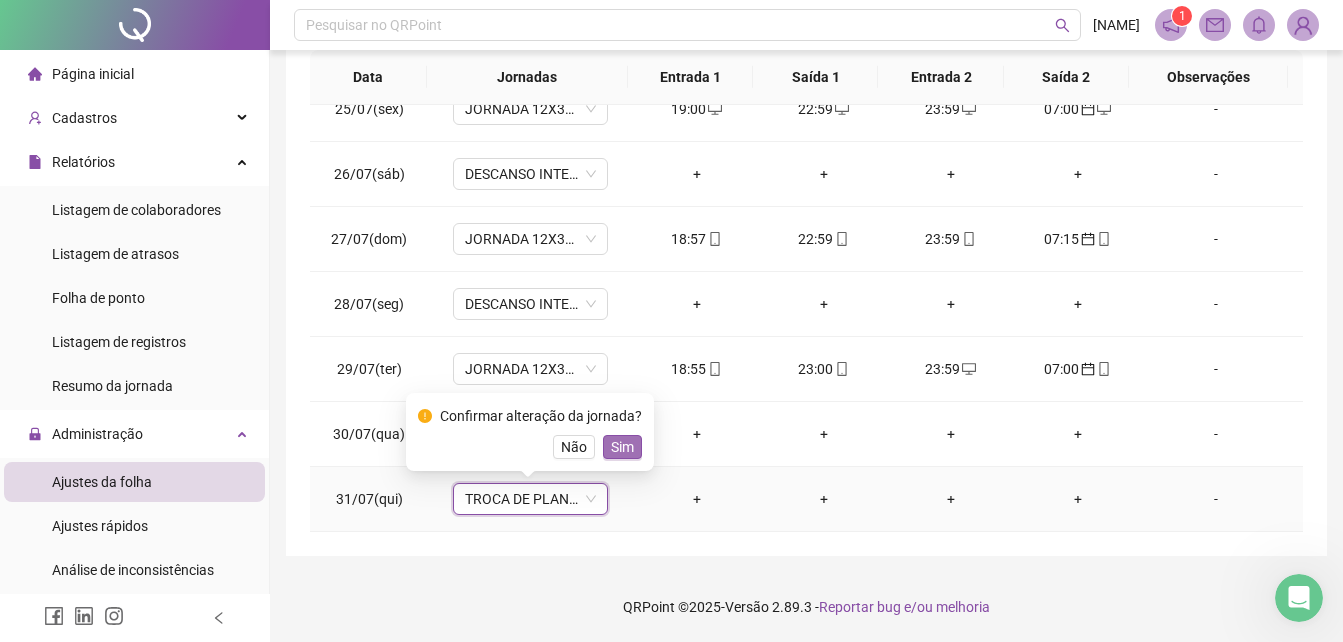click on "Sim" at bounding box center (622, 447) 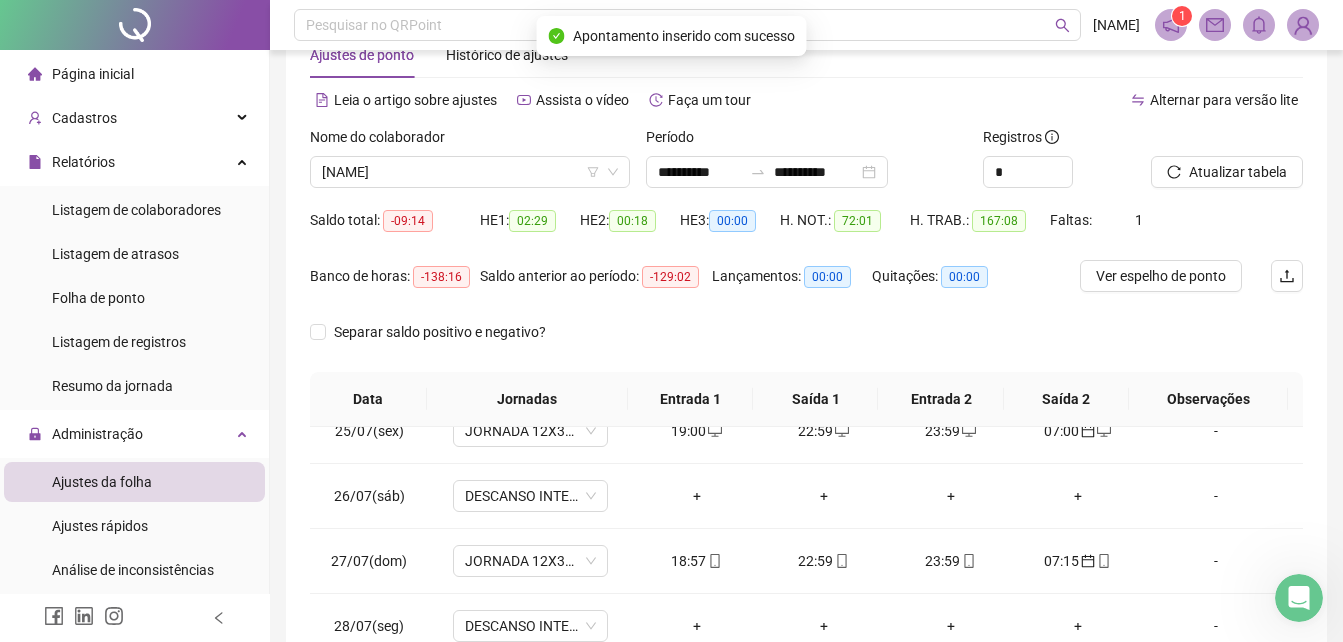 scroll, scrollTop: 0, scrollLeft: 0, axis: both 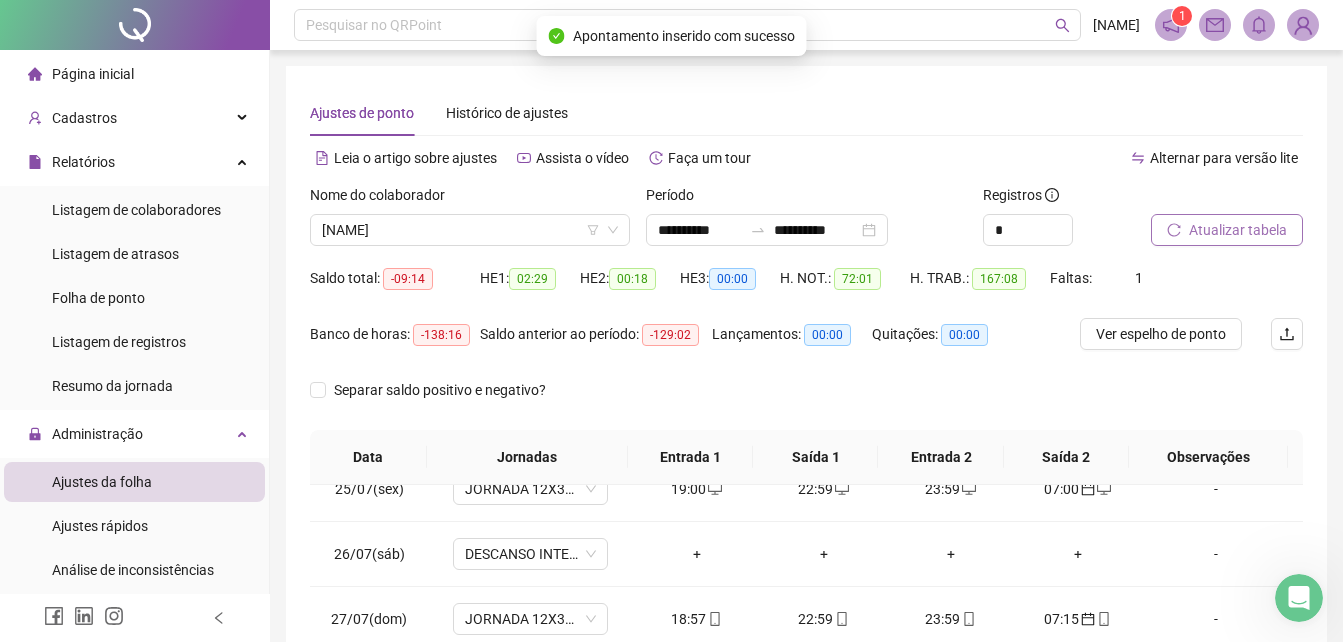 click on "Atualizar tabela" at bounding box center [1238, 230] 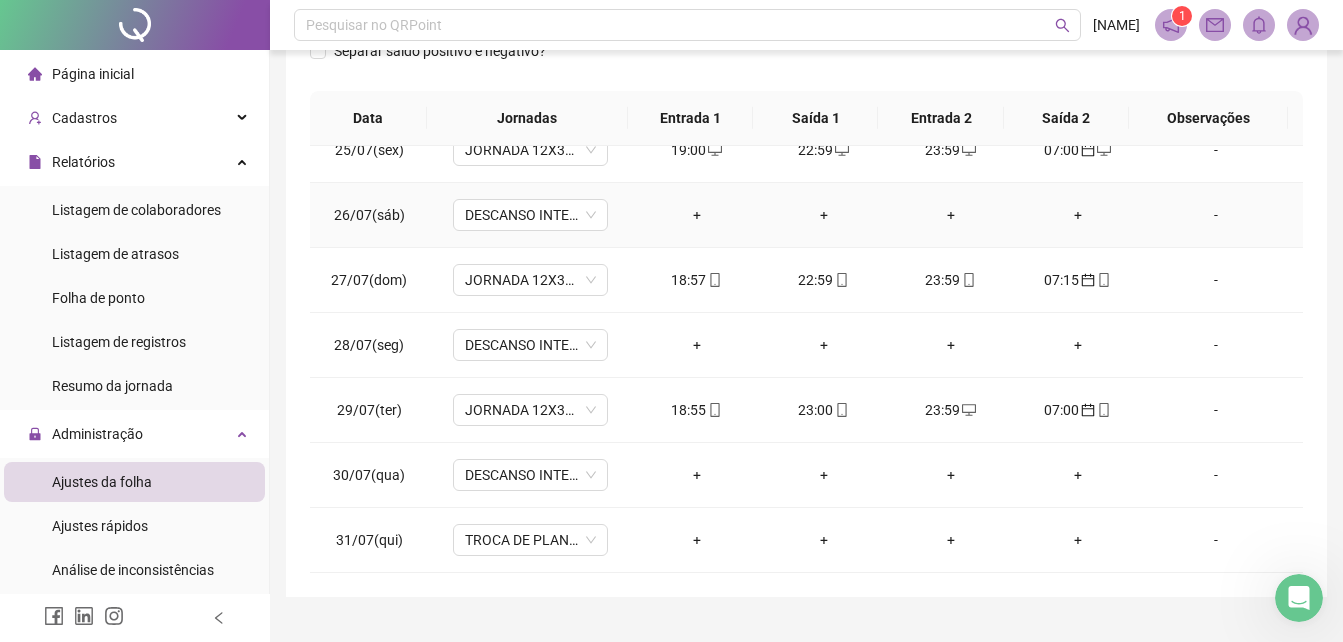 scroll, scrollTop: 380, scrollLeft: 0, axis: vertical 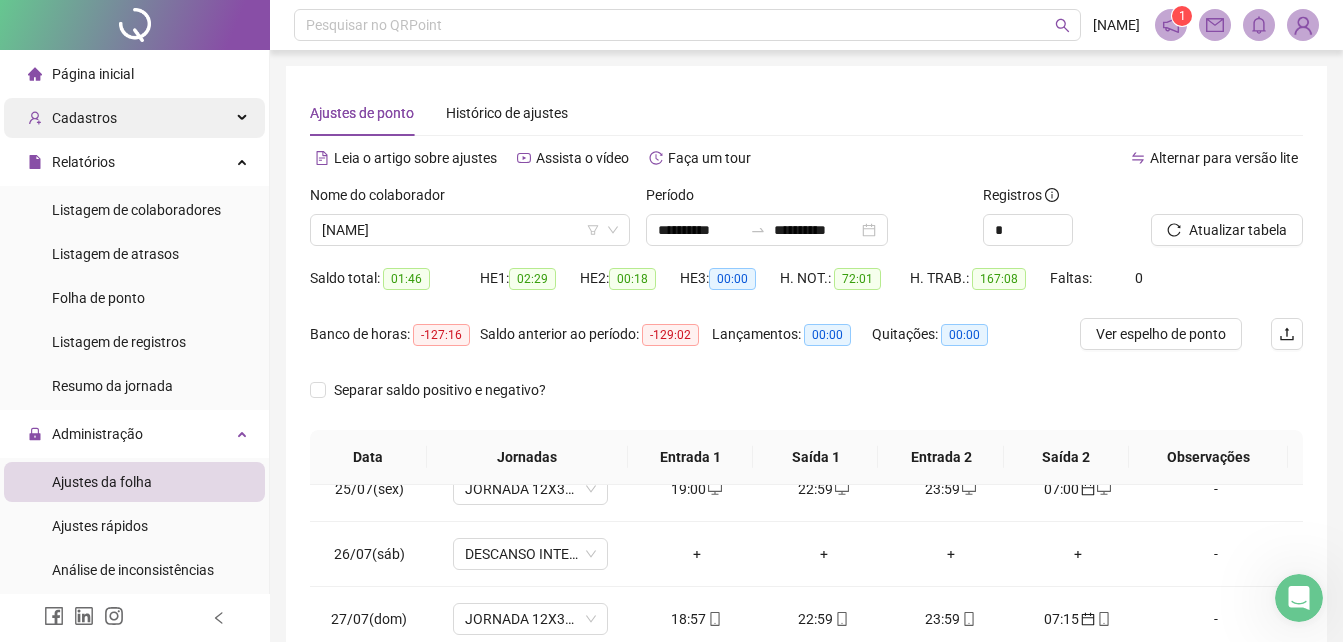 click on "Cadastros" at bounding box center (72, 118) 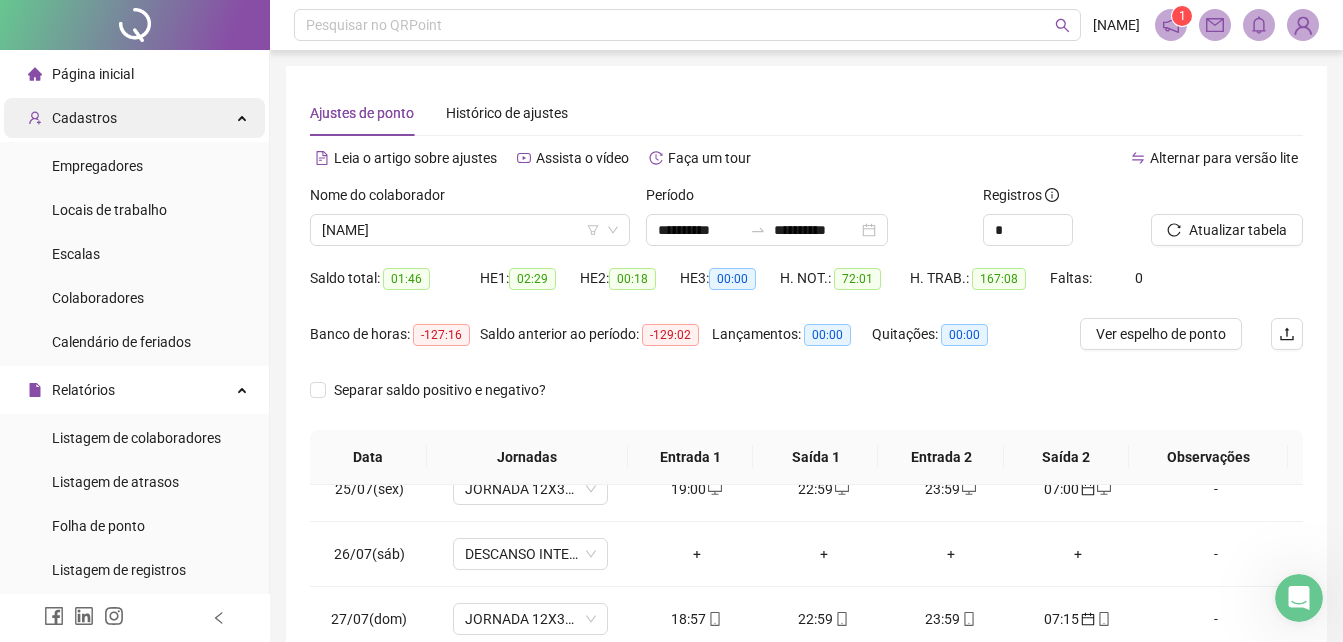 click on "Cadastros" at bounding box center [84, 118] 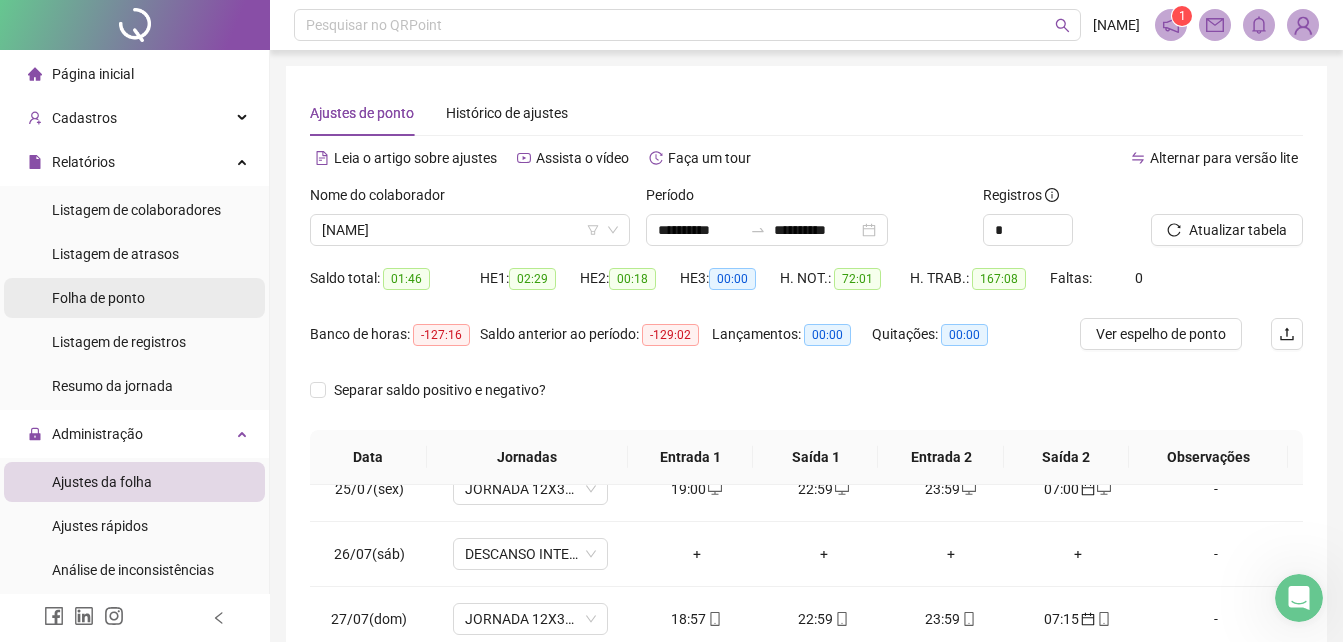 click on "Folha de ponto" at bounding box center (98, 298) 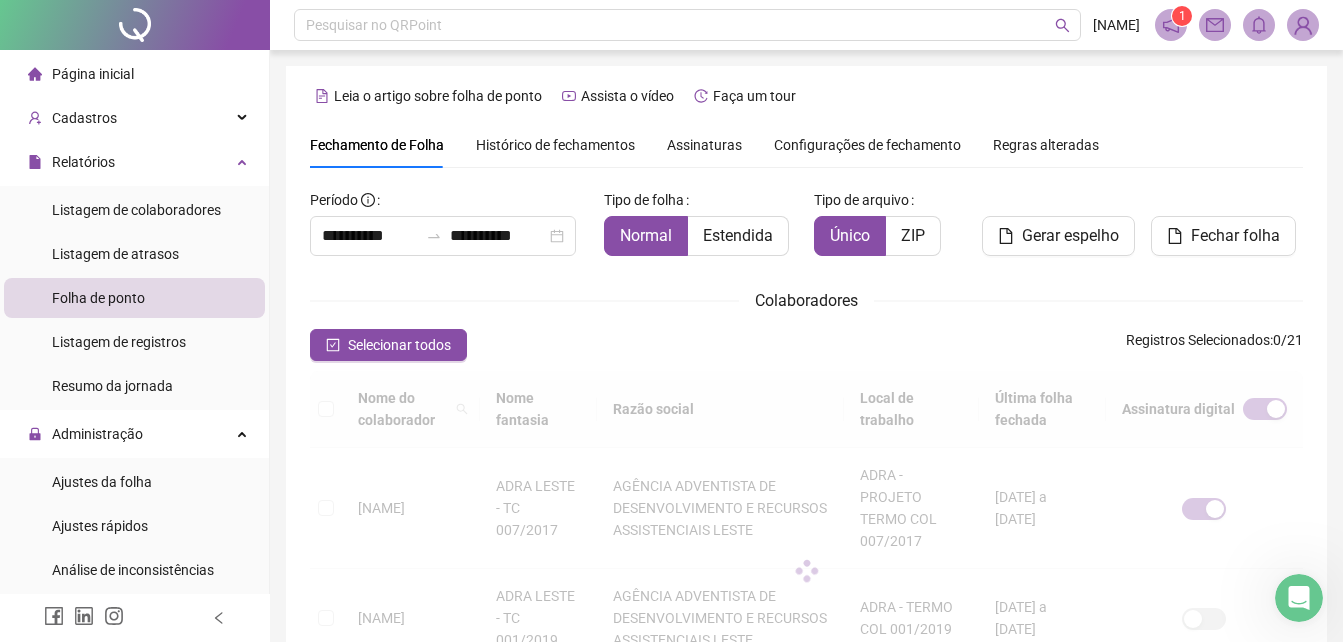 scroll, scrollTop: 89, scrollLeft: 0, axis: vertical 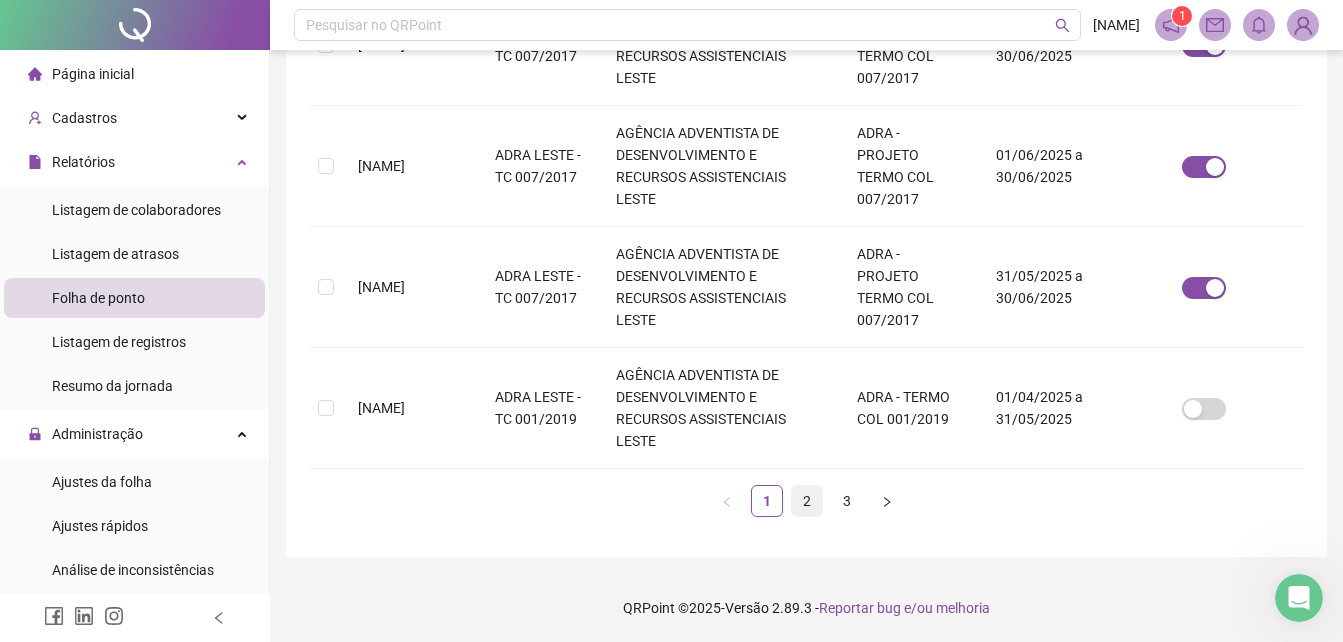click on "2" at bounding box center (807, 501) 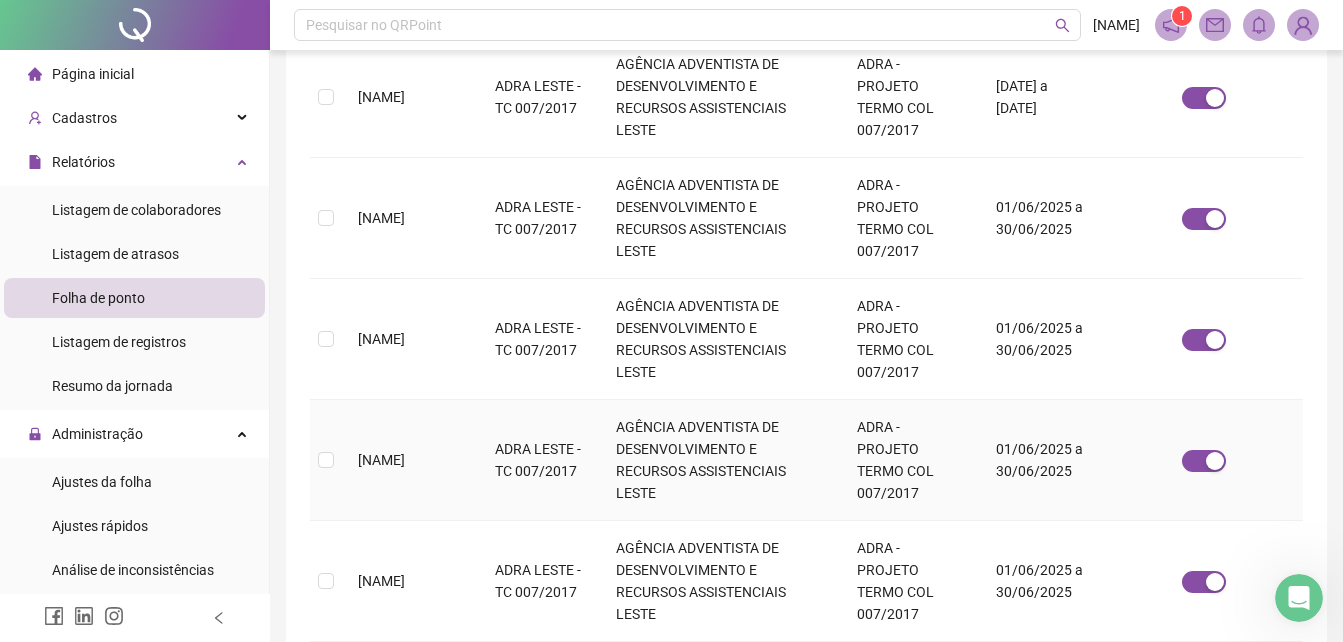 scroll, scrollTop: 689, scrollLeft: 0, axis: vertical 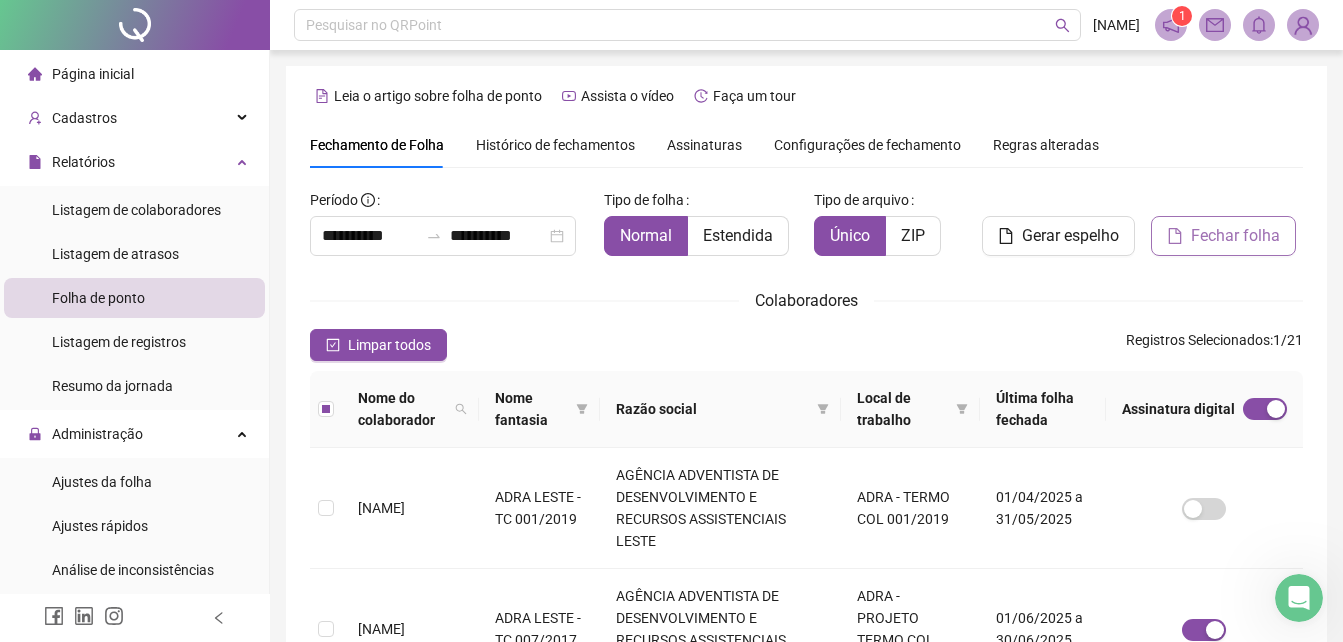 click on "Fechar folha" at bounding box center [1235, 236] 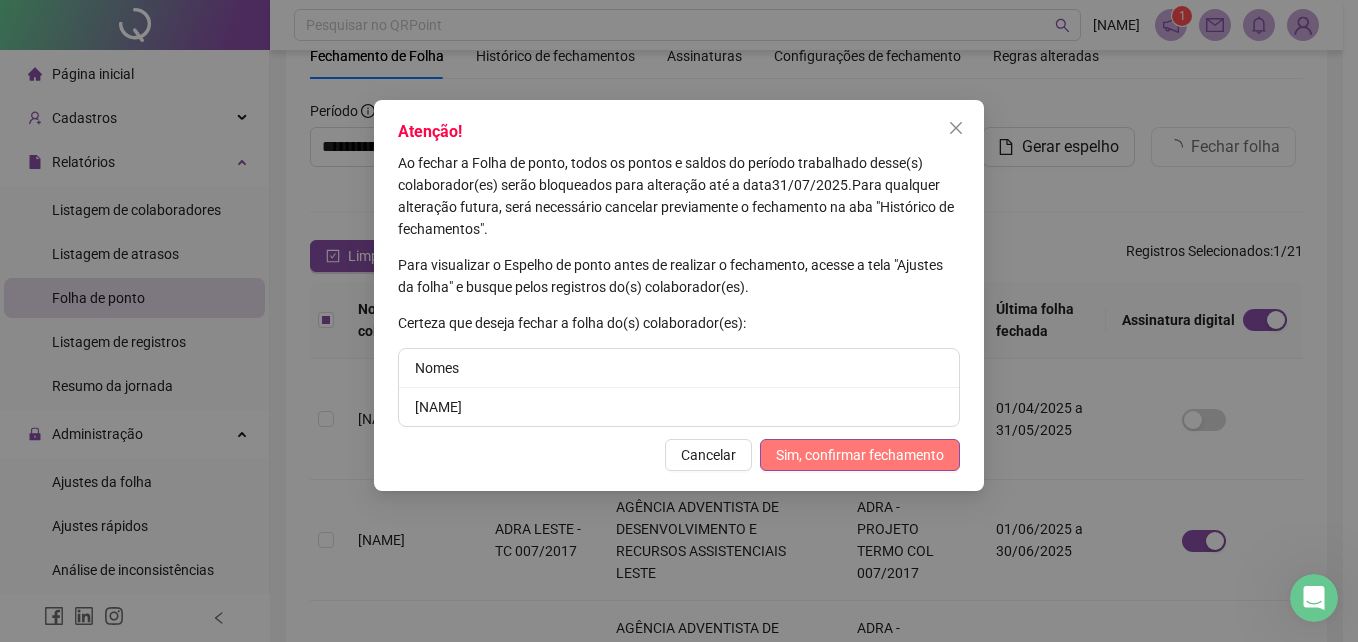 click on "Sim, confirmar fechamento" at bounding box center [860, 455] 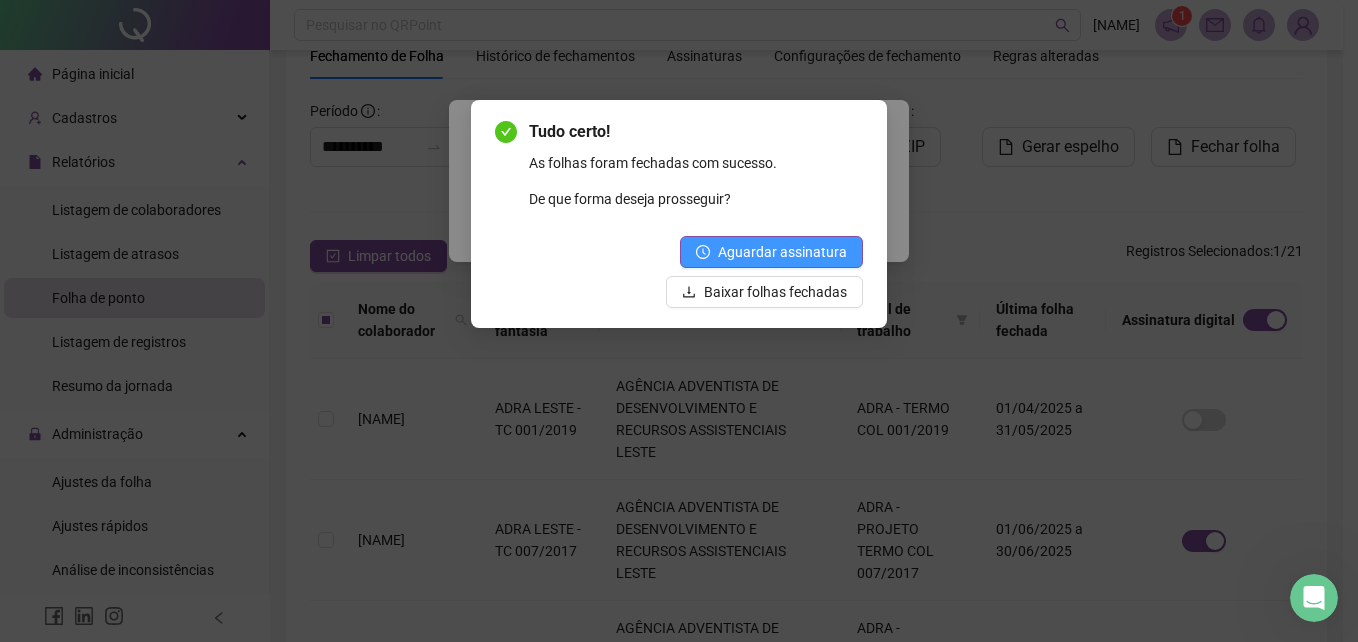 click on "Aguardar assinatura" at bounding box center (782, 252) 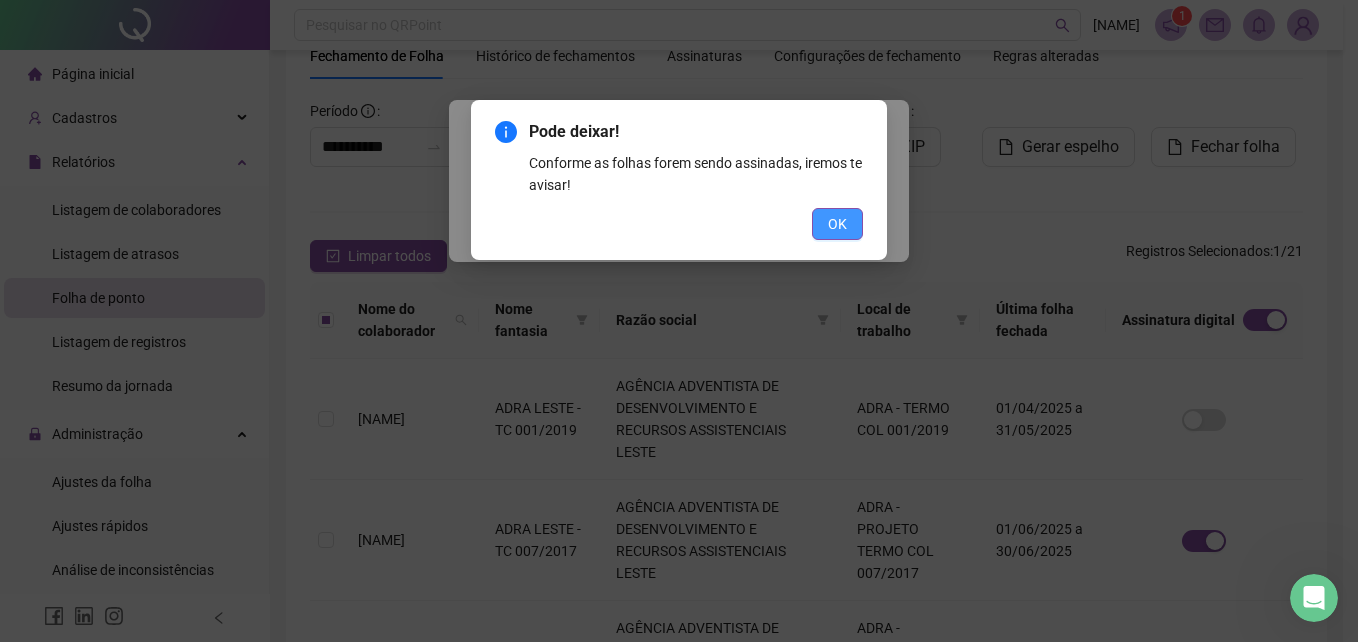 click on "OK" at bounding box center (837, 224) 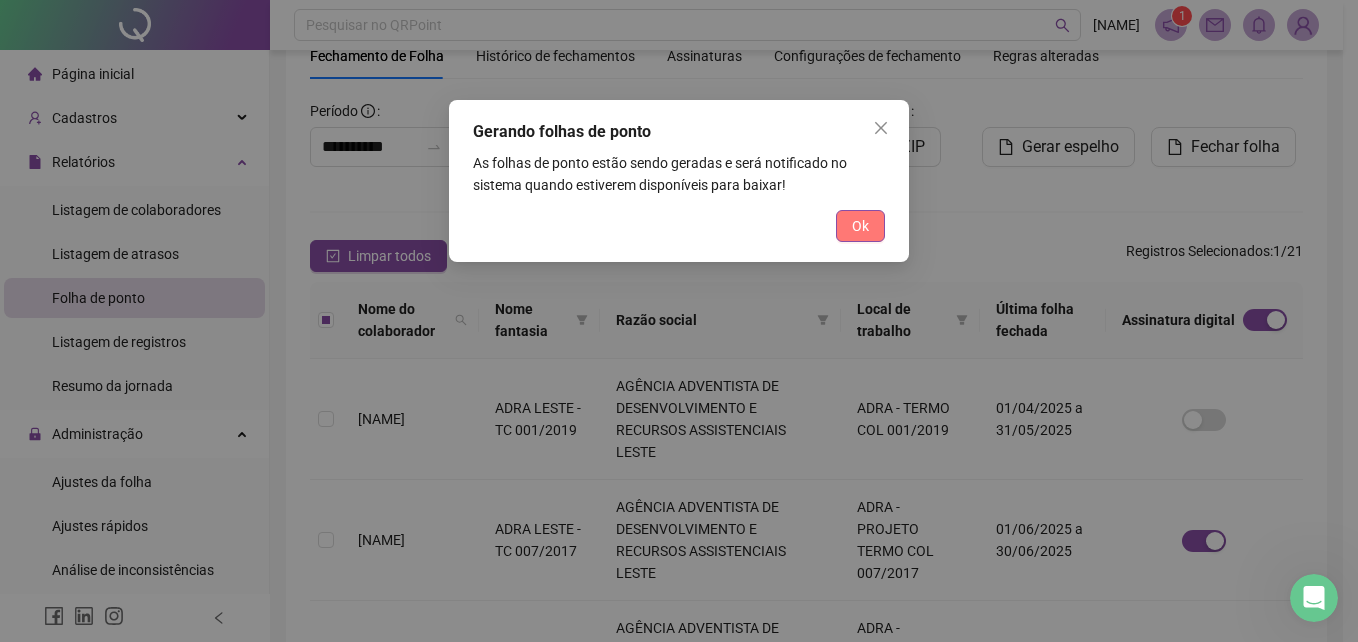 click on "Ok" at bounding box center (860, 226) 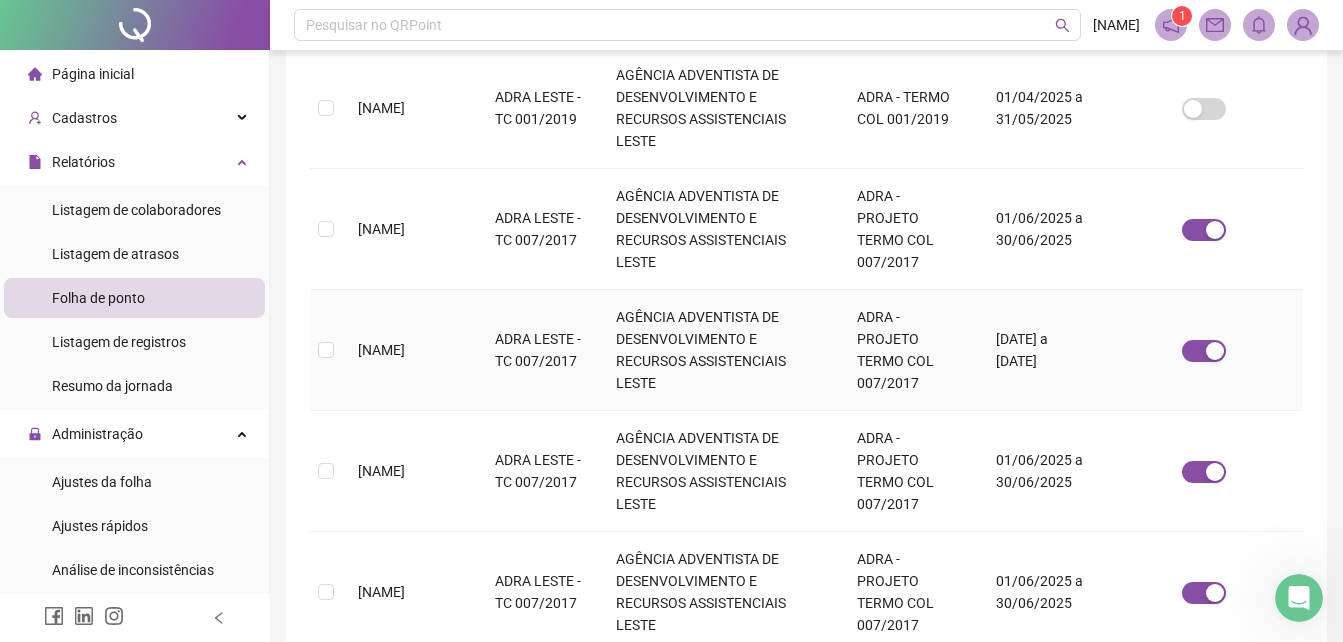 scroll, scrollTop: 0, scrollLeft: 0, axis: both 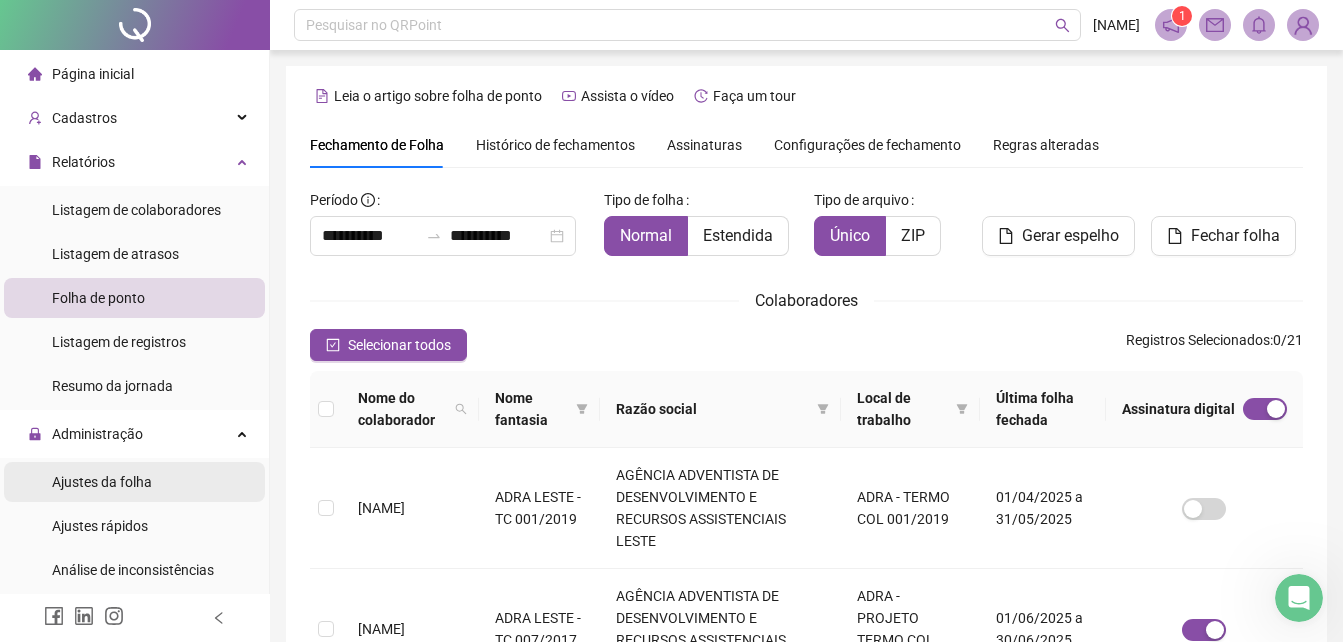 click on "Ajustes da folha" at bounding box center (134, 482) 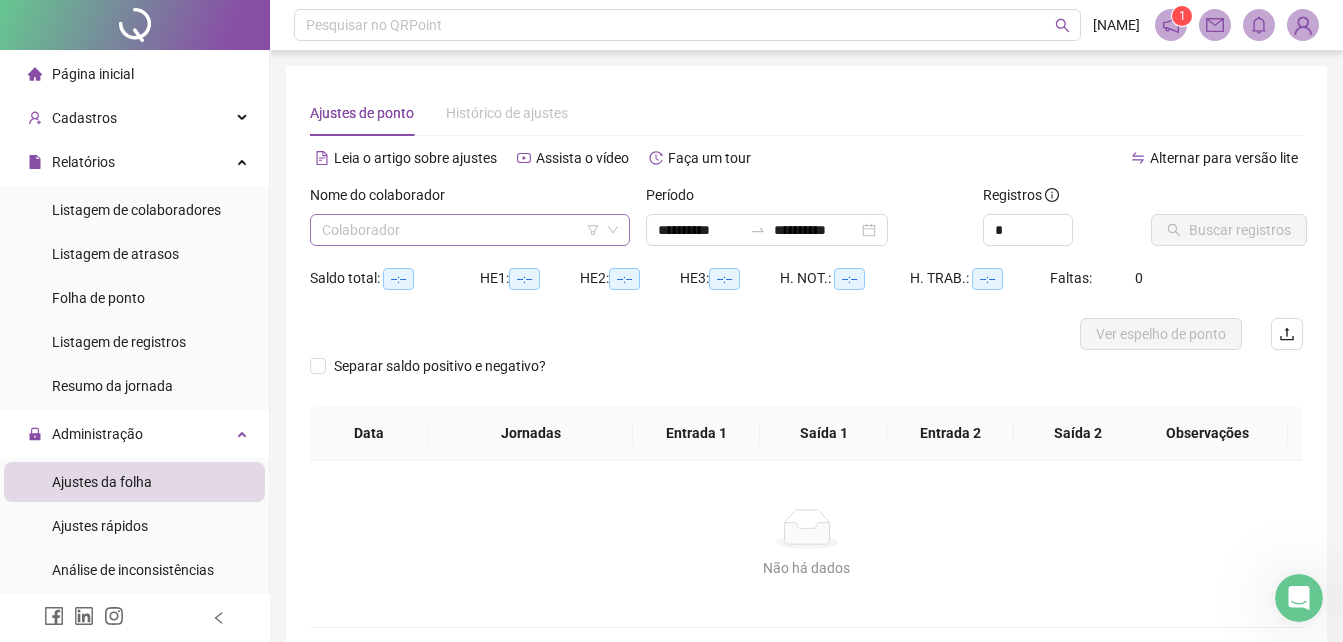 click at bounding box center (461, 230) 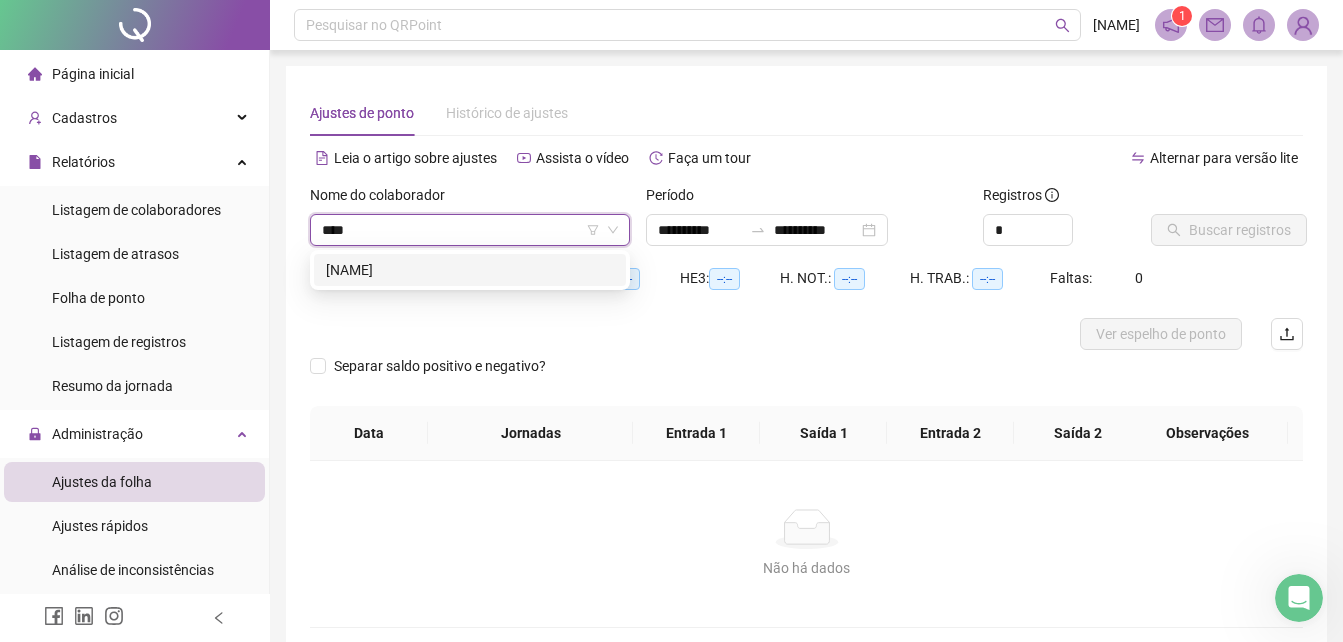 type on "*****" 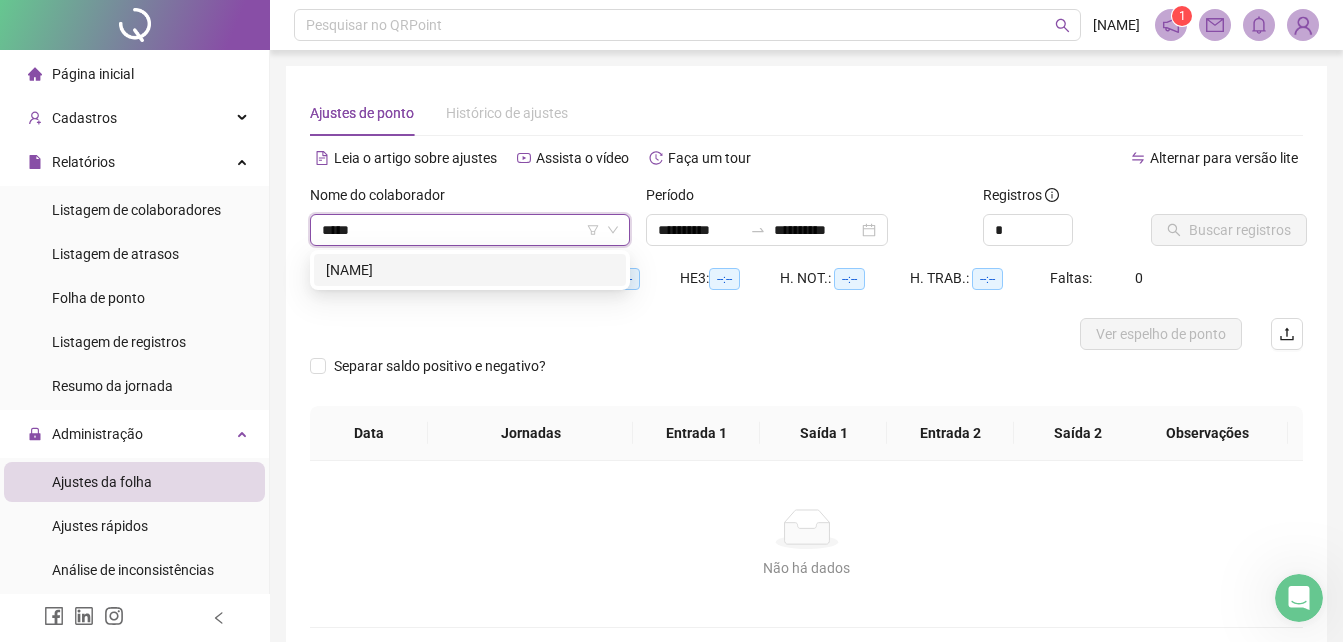 click on "[FIRST] [LAST]" at bounding box center (470, 270) 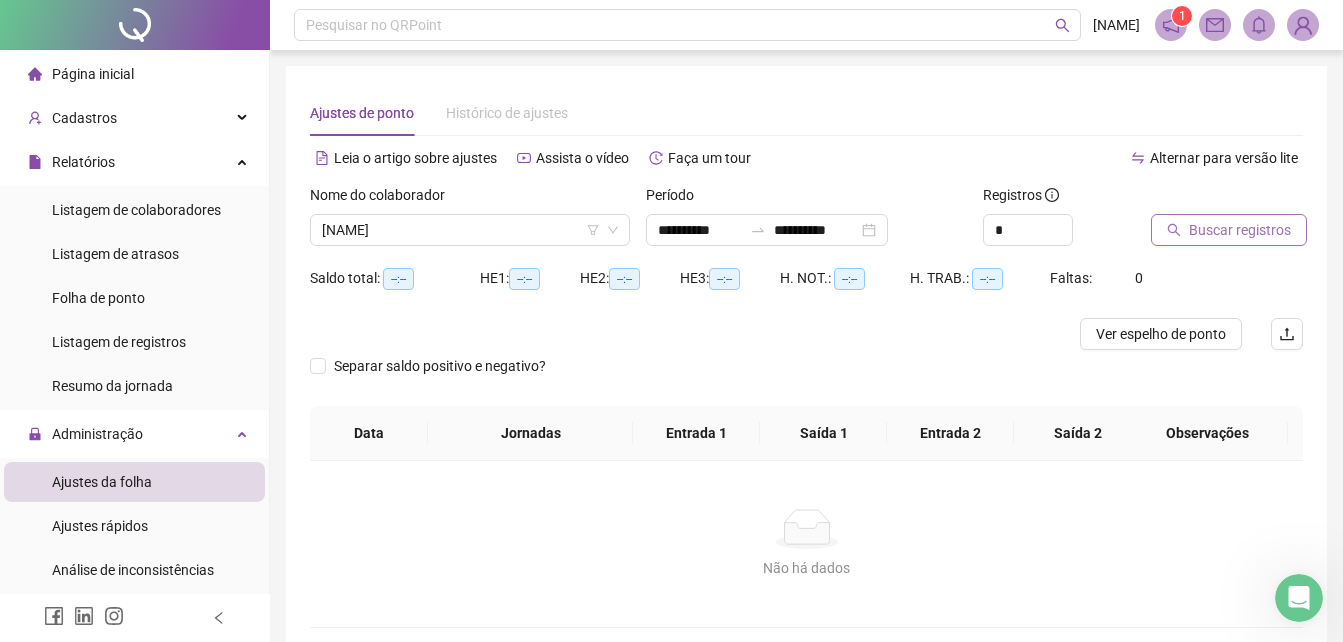 click on "Buscar registros" at bounding box center [1240, 230] 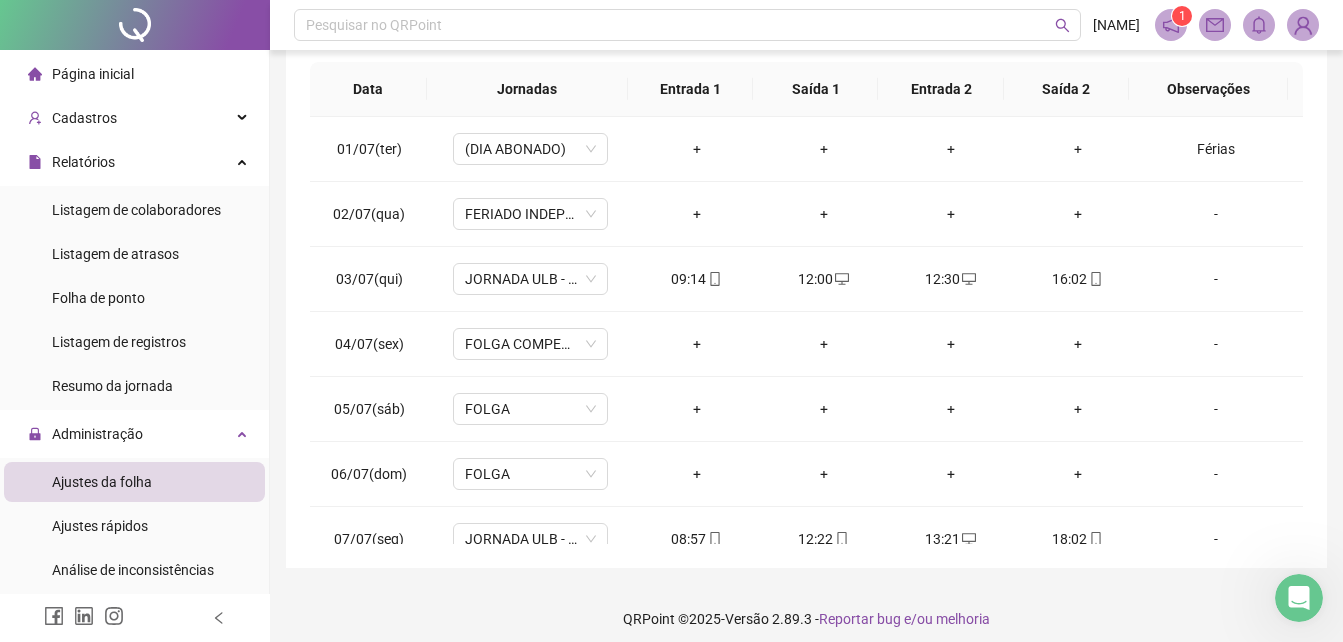 scroll, scrollTop: 363, scrollLeft: 0, axis: vertical 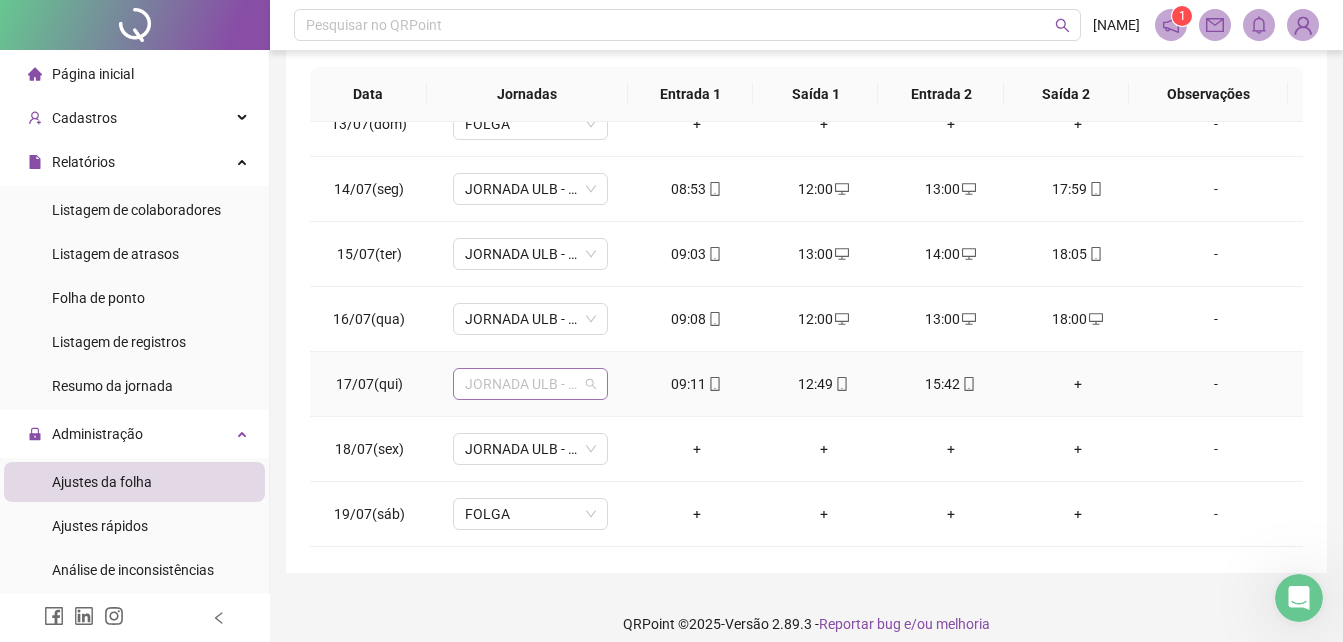 click on "JORNADA ULB - 09:00 A 18:00" at bounding box center (530, 384) 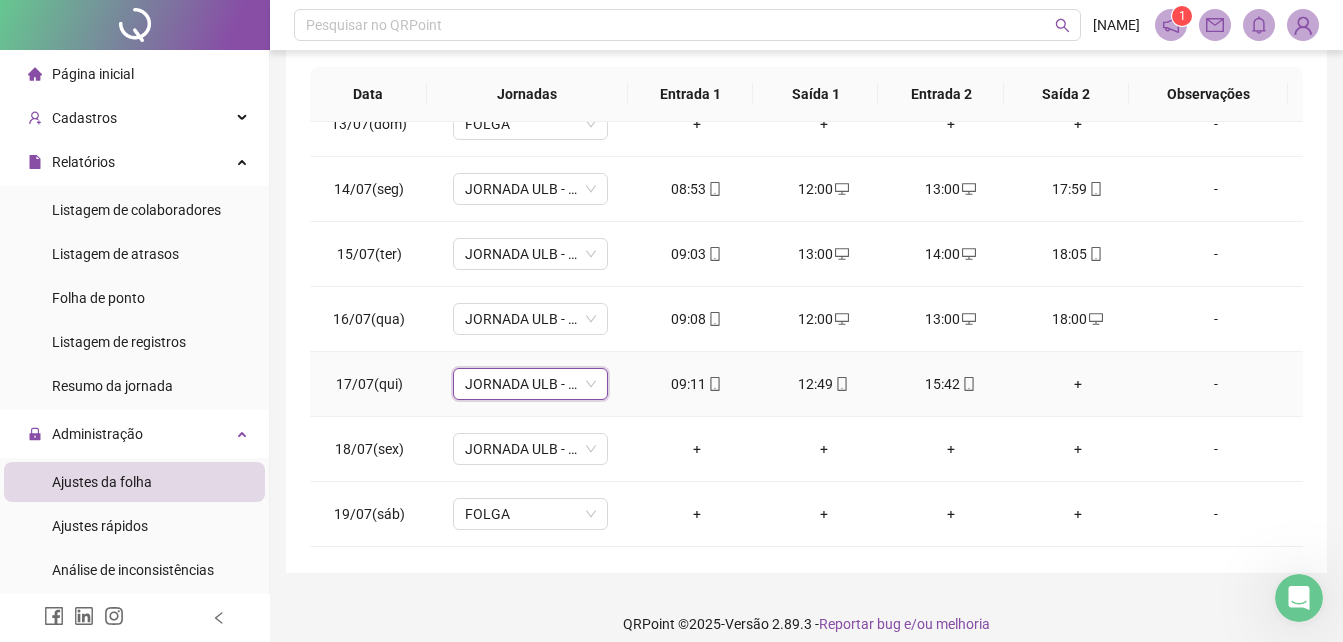 click on "JORNADA ULB - 09:00 A 18:00" at bounding box center [530, 384] 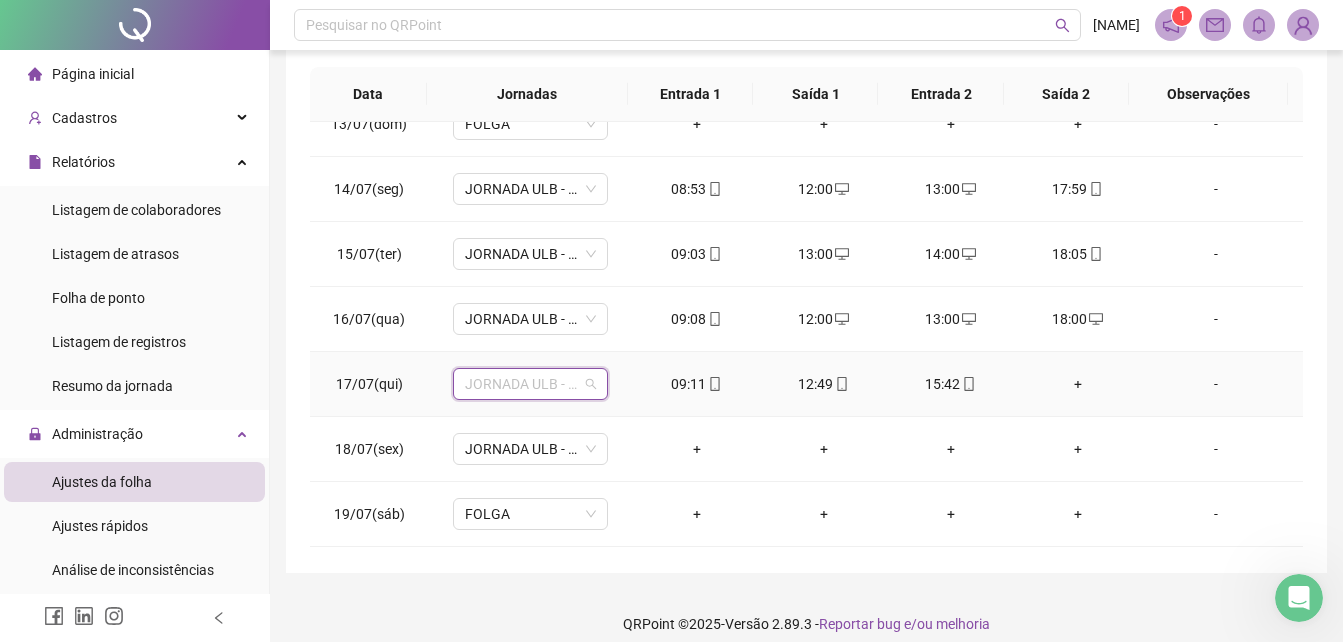click on "JORNADA ULB - 09:00 A 18:00" at bounding box center (530, 384) 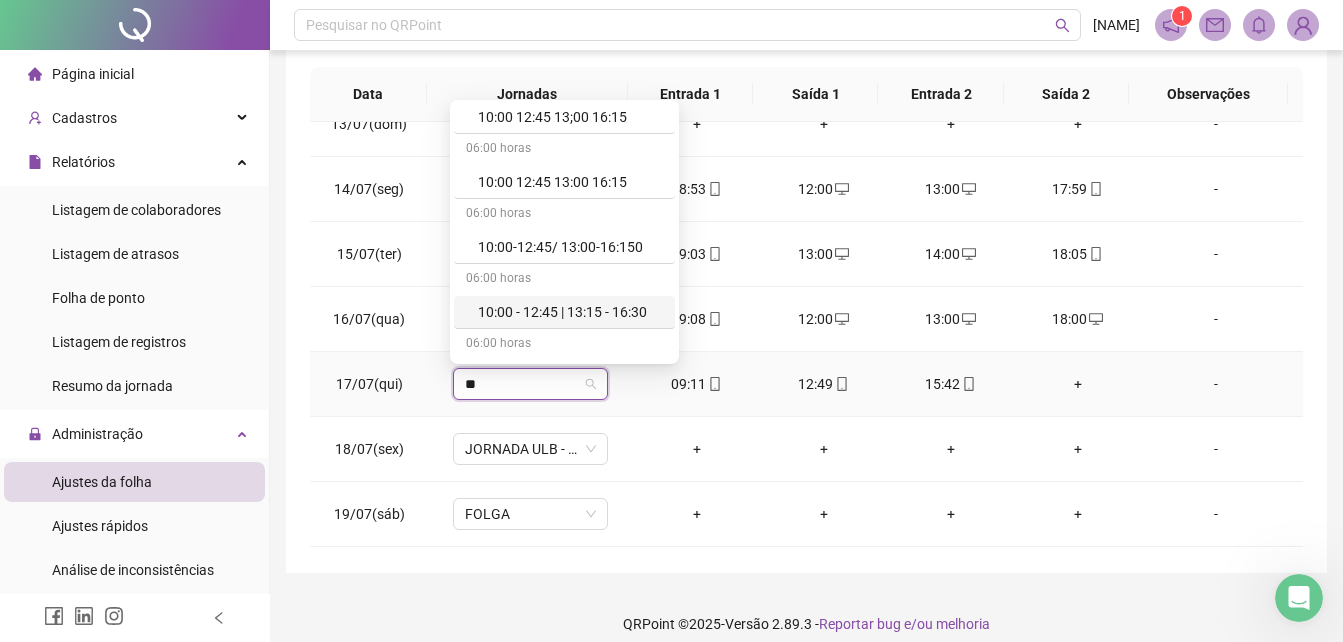 scroll, scrollTop: 134, scrollLeft: 0, axis: vertical 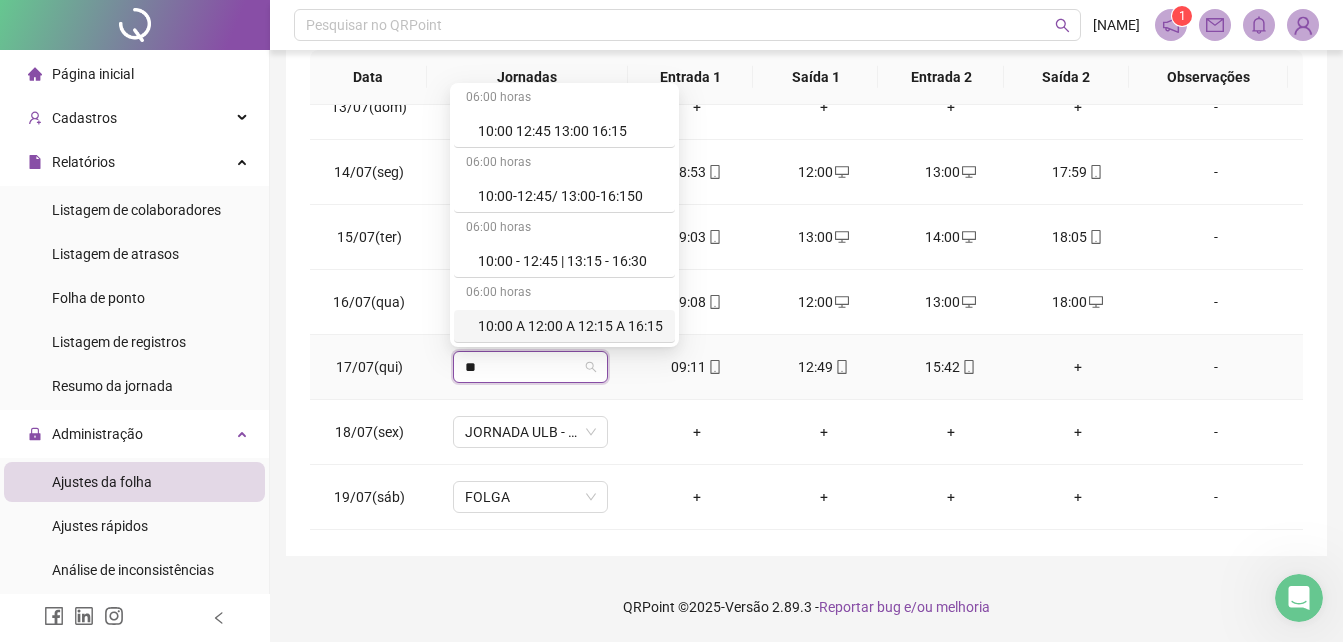 click on "**" at bounding box center [521, 367] 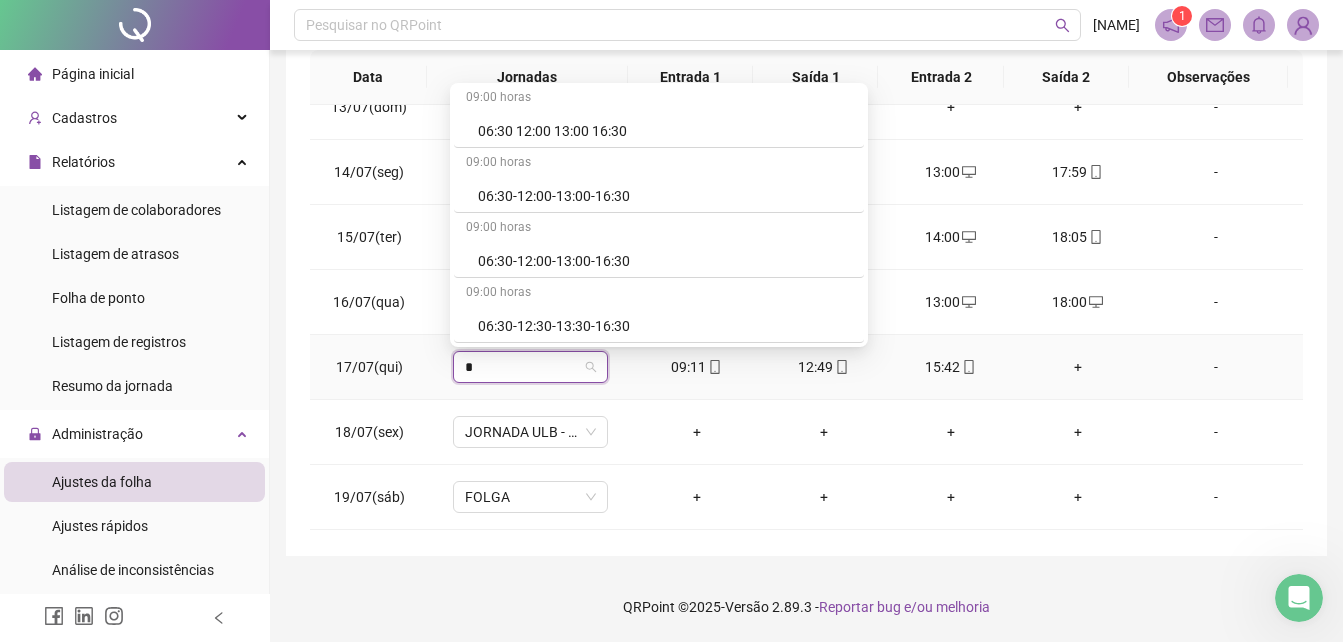 type 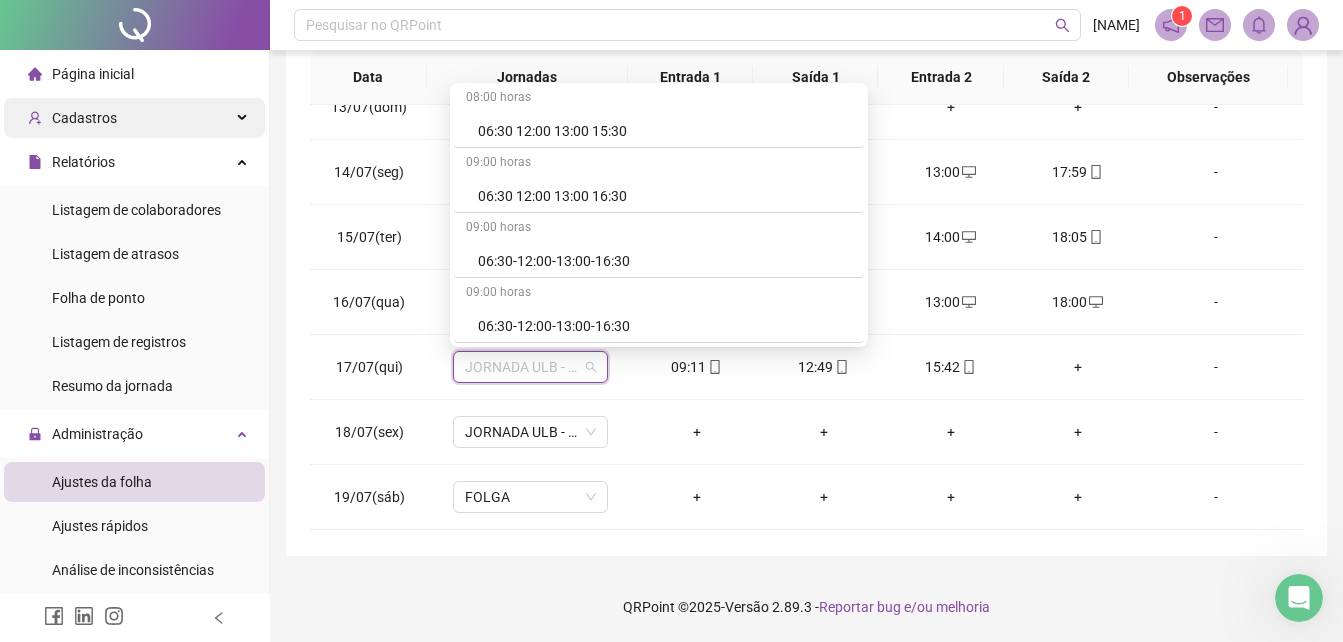 click on "Cadastros" at bounding box center (134, 118) 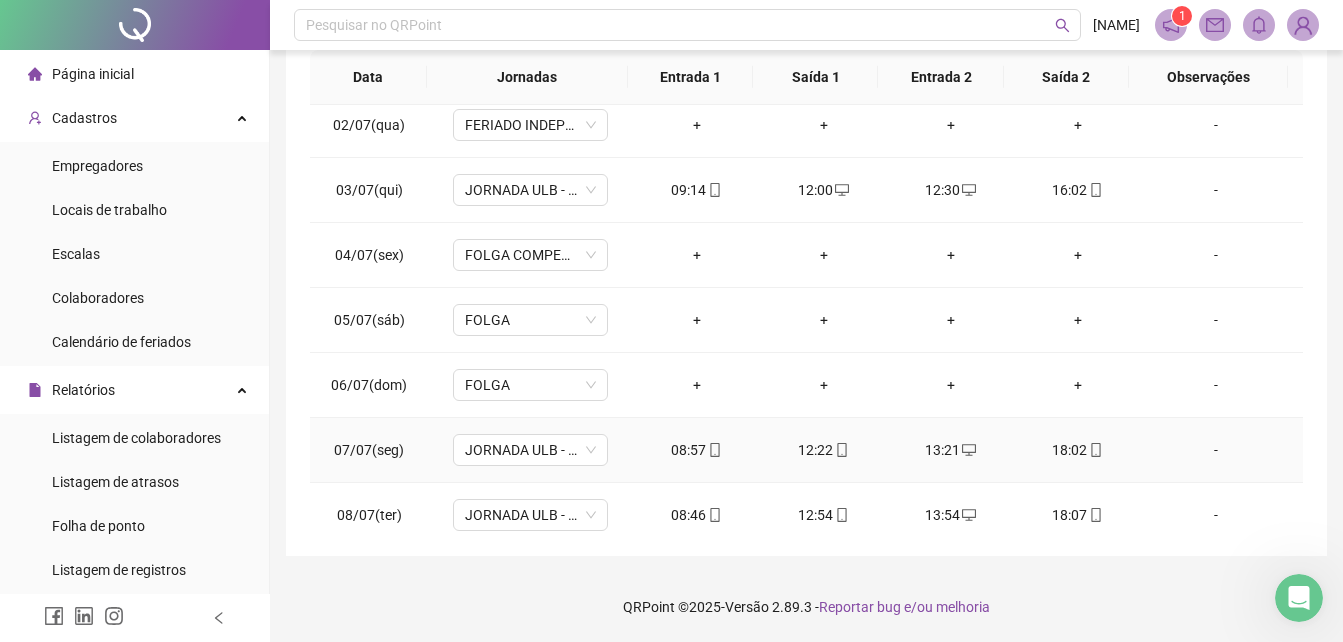 scroll, scrollTop: 0, scrollLeft: 0, axis: both 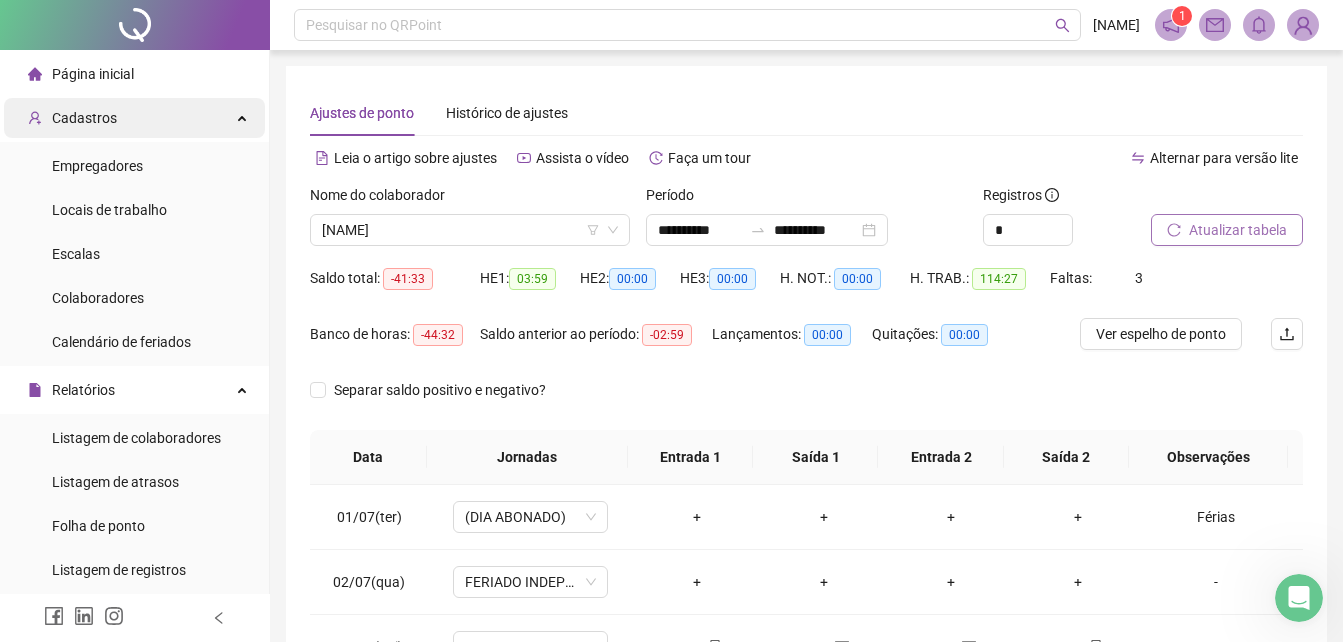 click on "Cadastros" at bounding box center (134, 118) 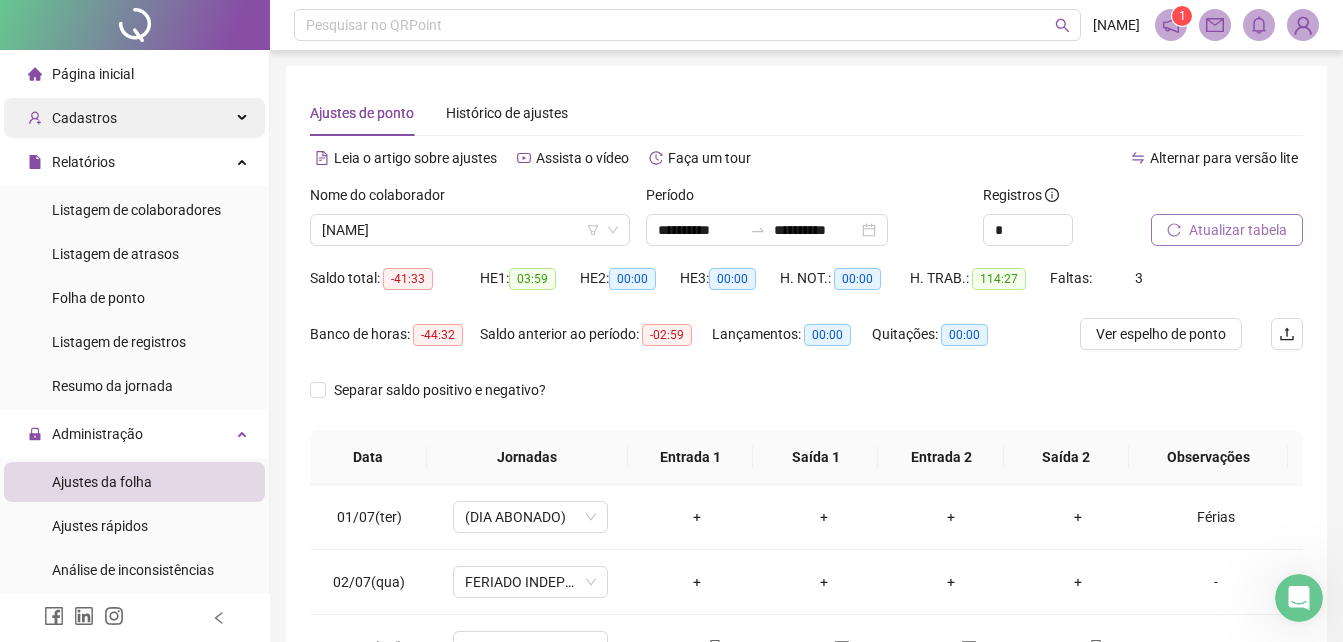 click on "Cadastros" at bounding box center (134, 118) 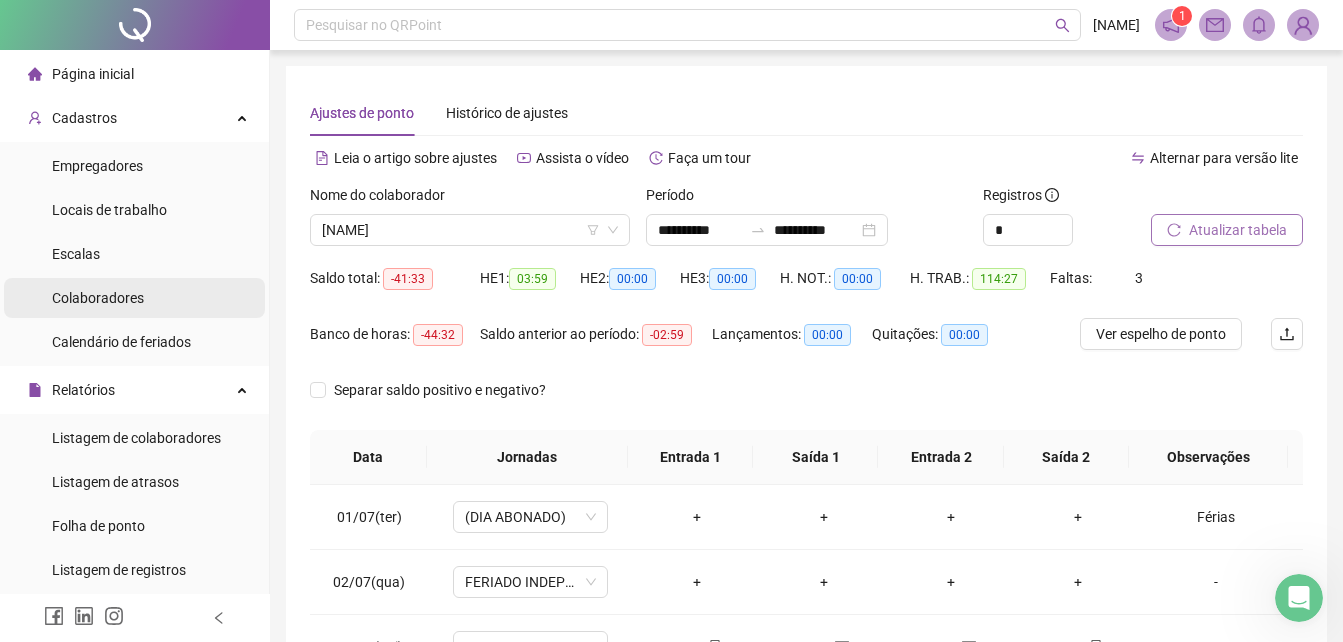 click on "Colaboradores" at bounding box center [98, 298] 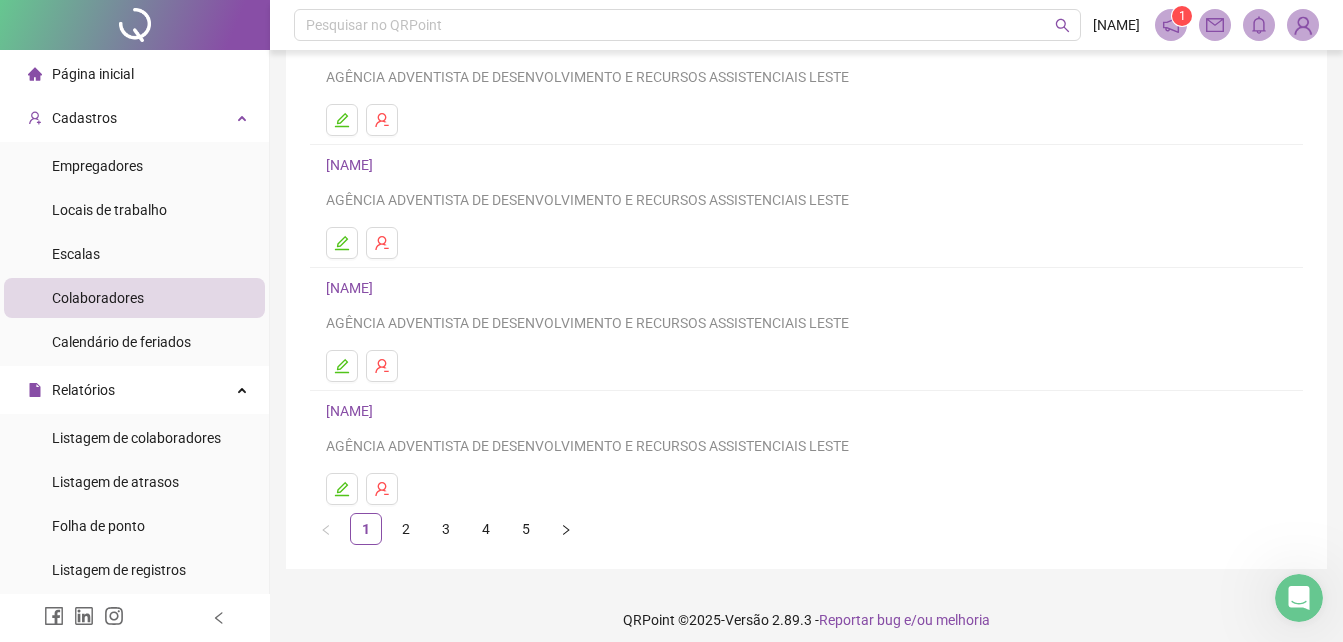 scroll, scrollTop: 325, scrollLeft: 0, axis: vertical 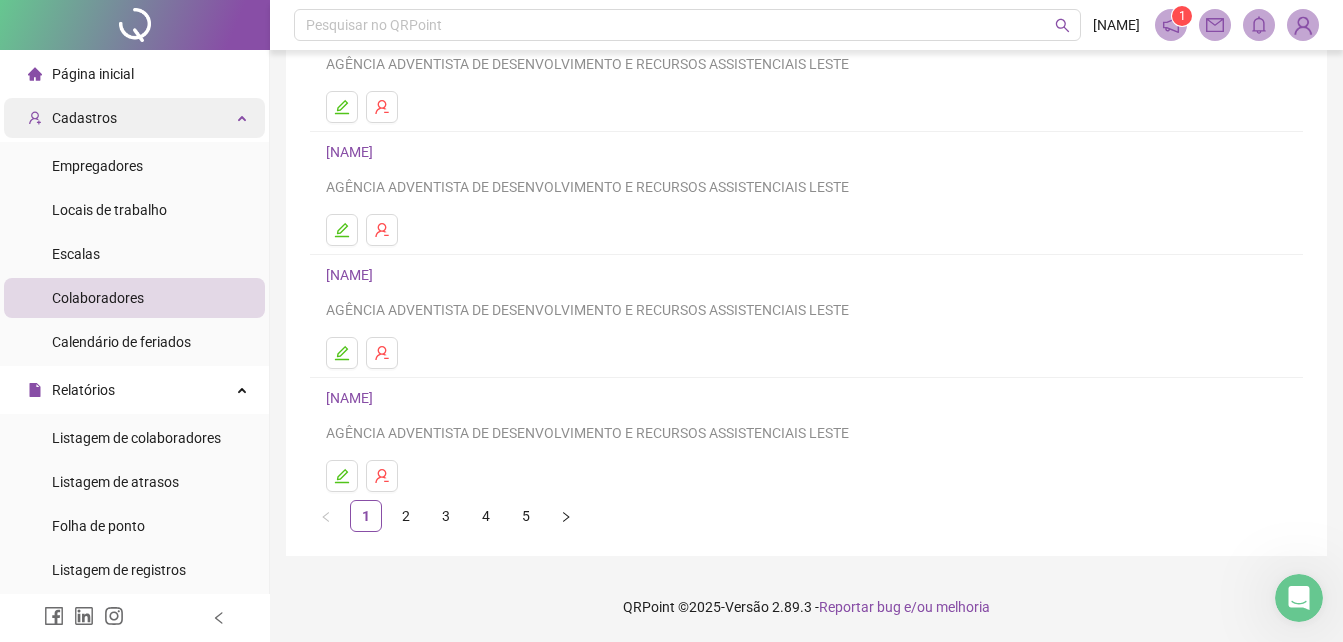 click on "Cadastros" at bounding box center [134, 118] 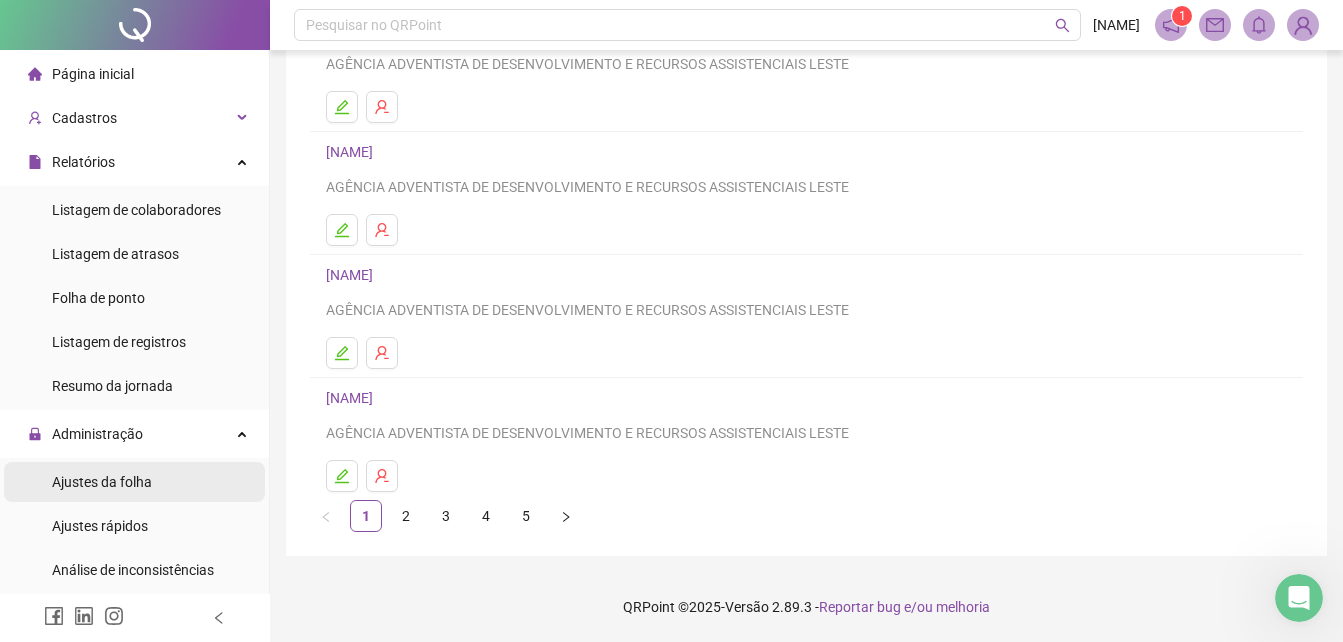 click on "Ajustes da folha" at bounding box center (102, 482) 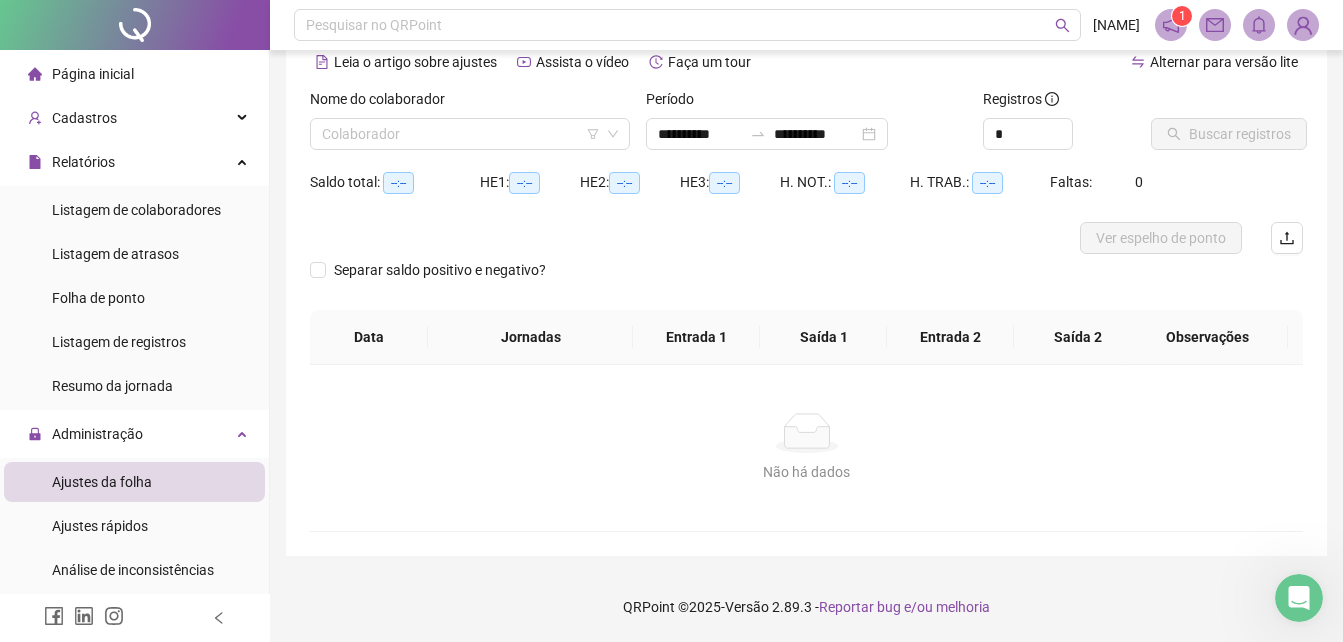 scroll, scrollTop: 96, scrollLeft: 0, axis: vertical 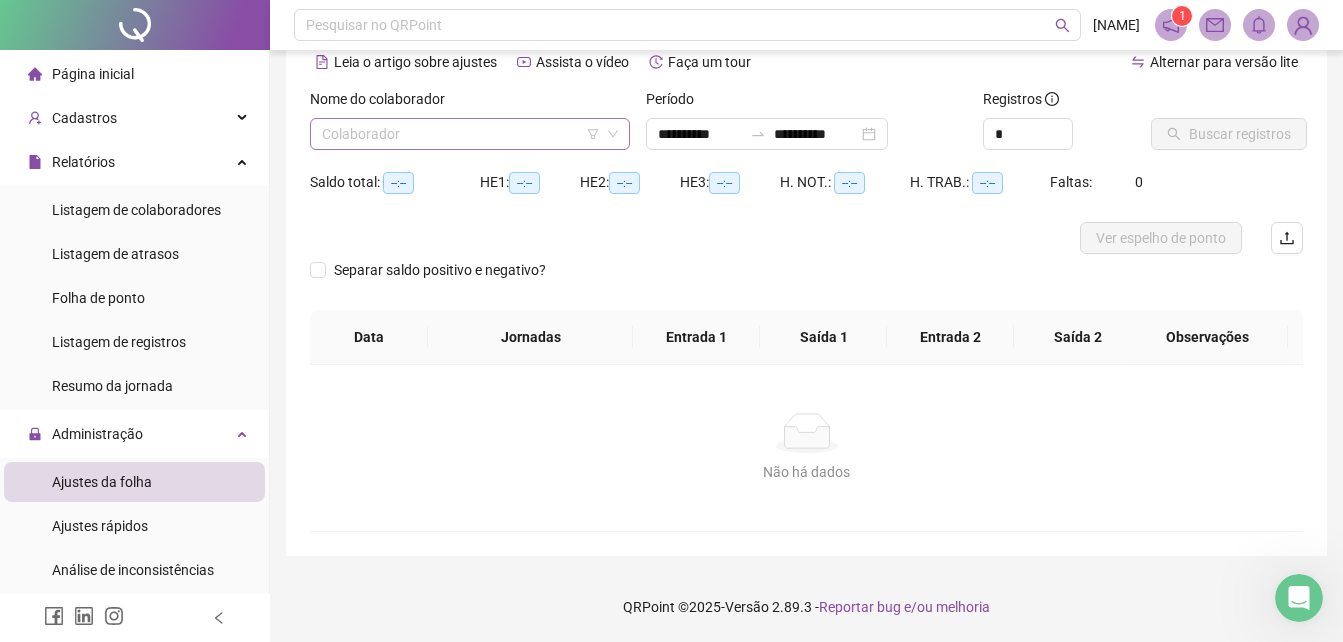 click at bounding box center [461, 134] 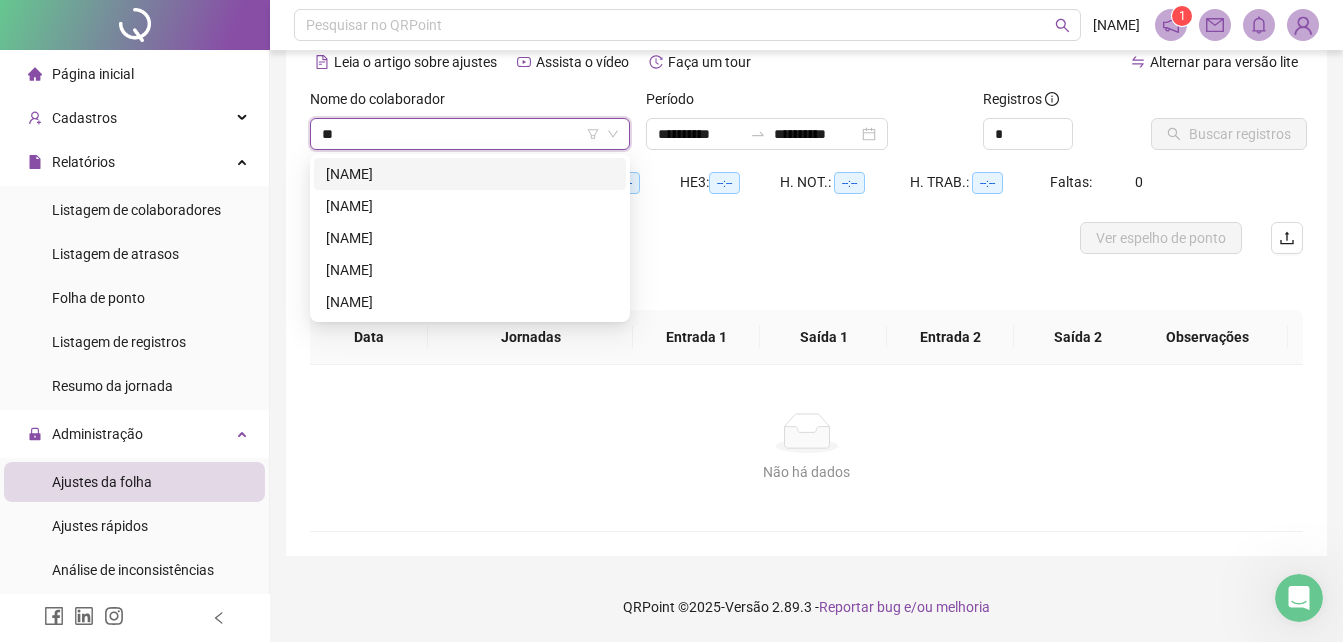 type on "***" 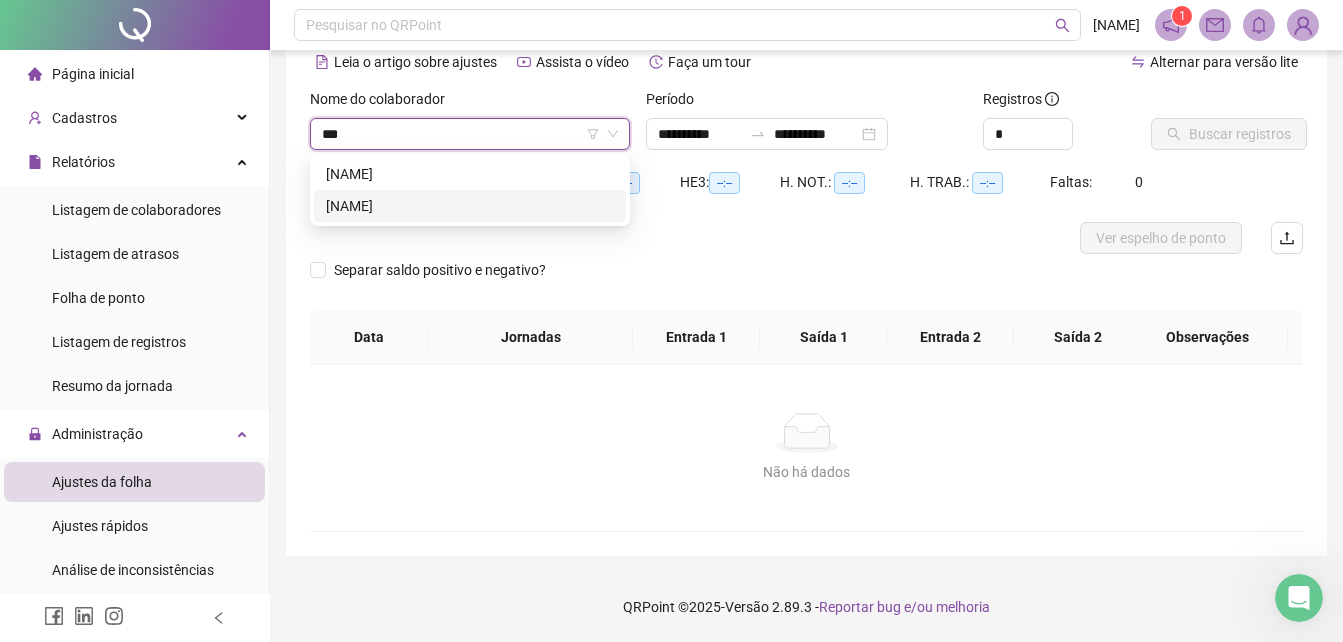 click on "[FIRST] [LAST]" at bounding box center (470, 206) 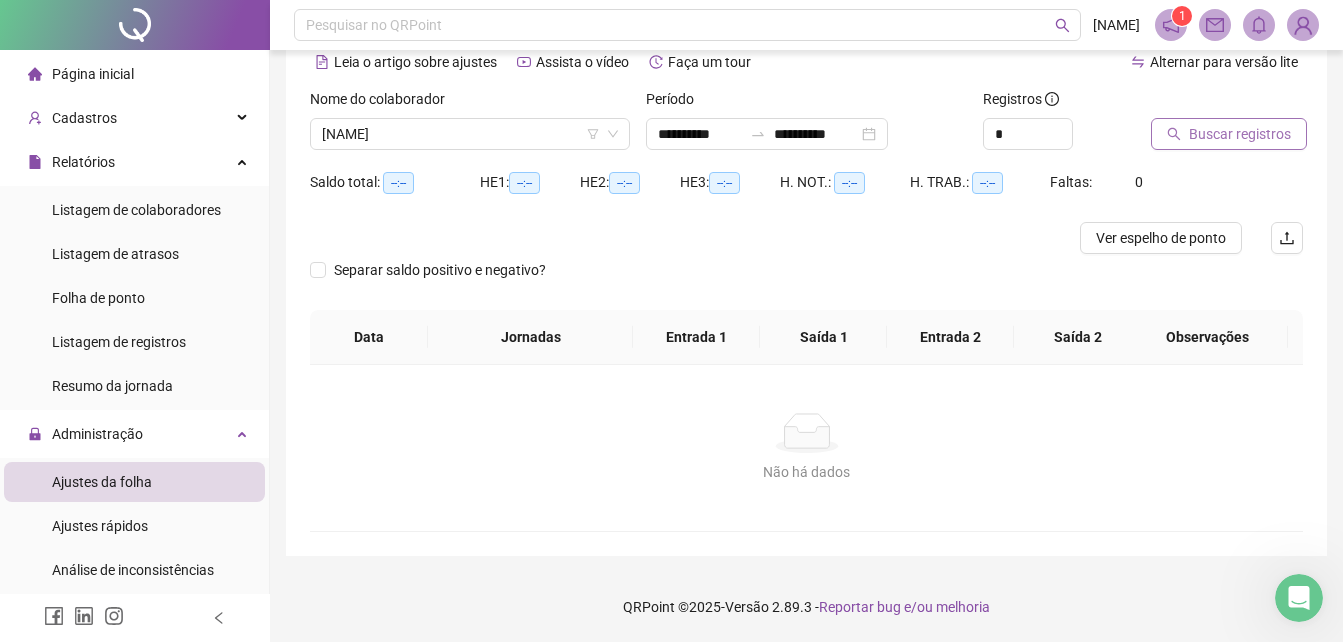 click on "Buscar registros" at bounding box center (1229, 134) 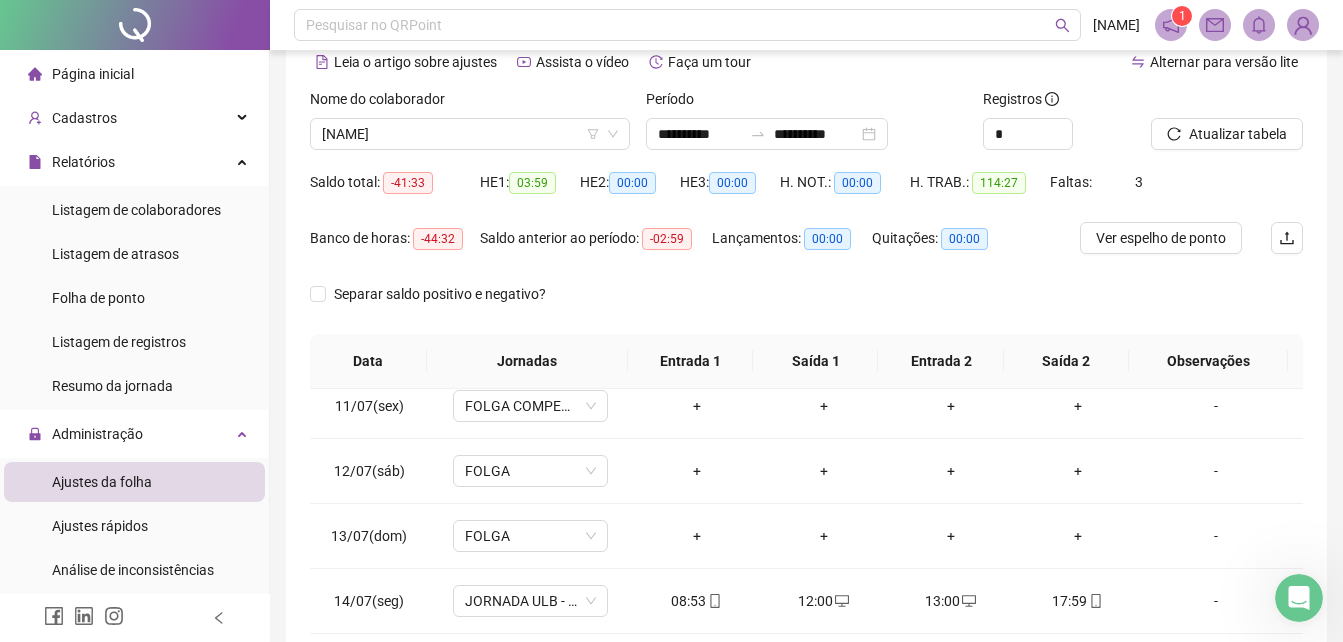 scroll, scrollTop: 700, scrollLeft: 0, axis: vertical 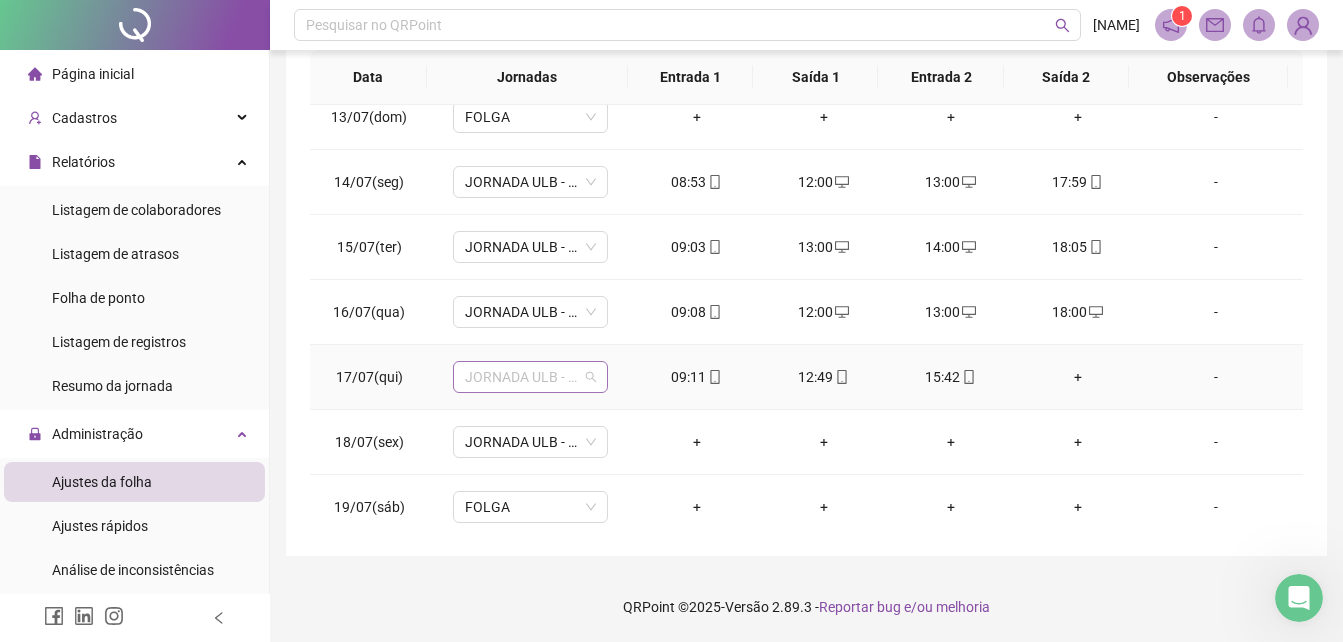 click on "JORNADA ULB - 09:00 A 18:00" at bounding box center [530, 377] 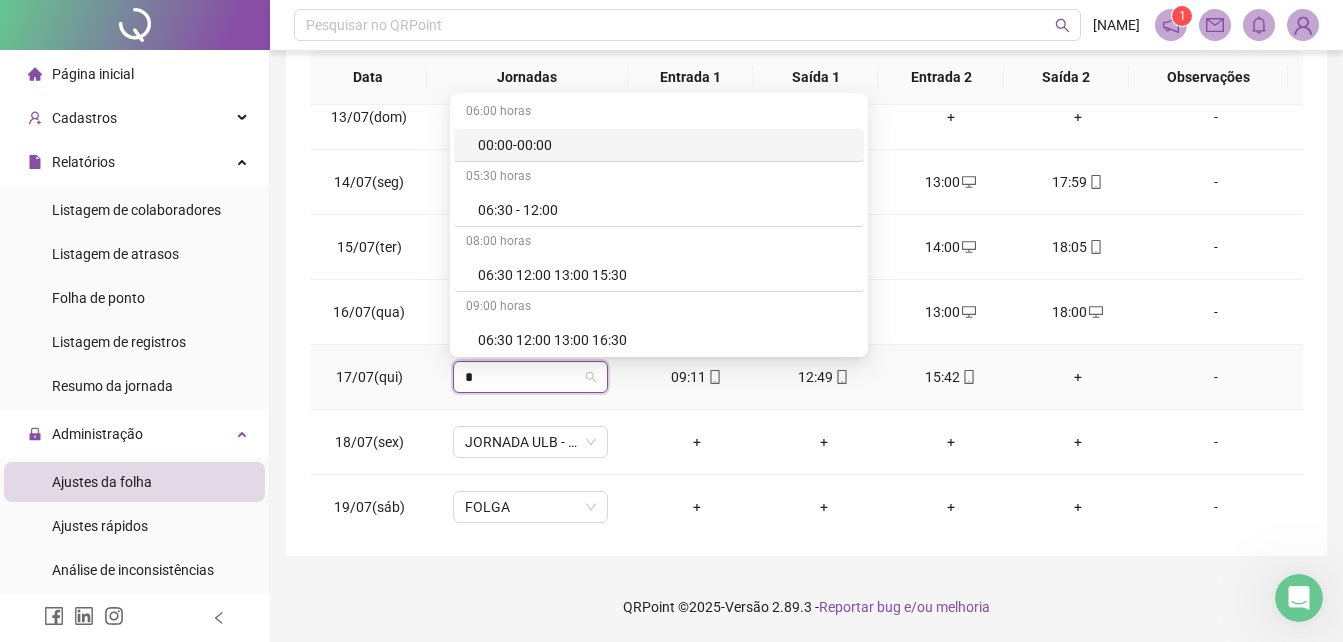 type on "**" 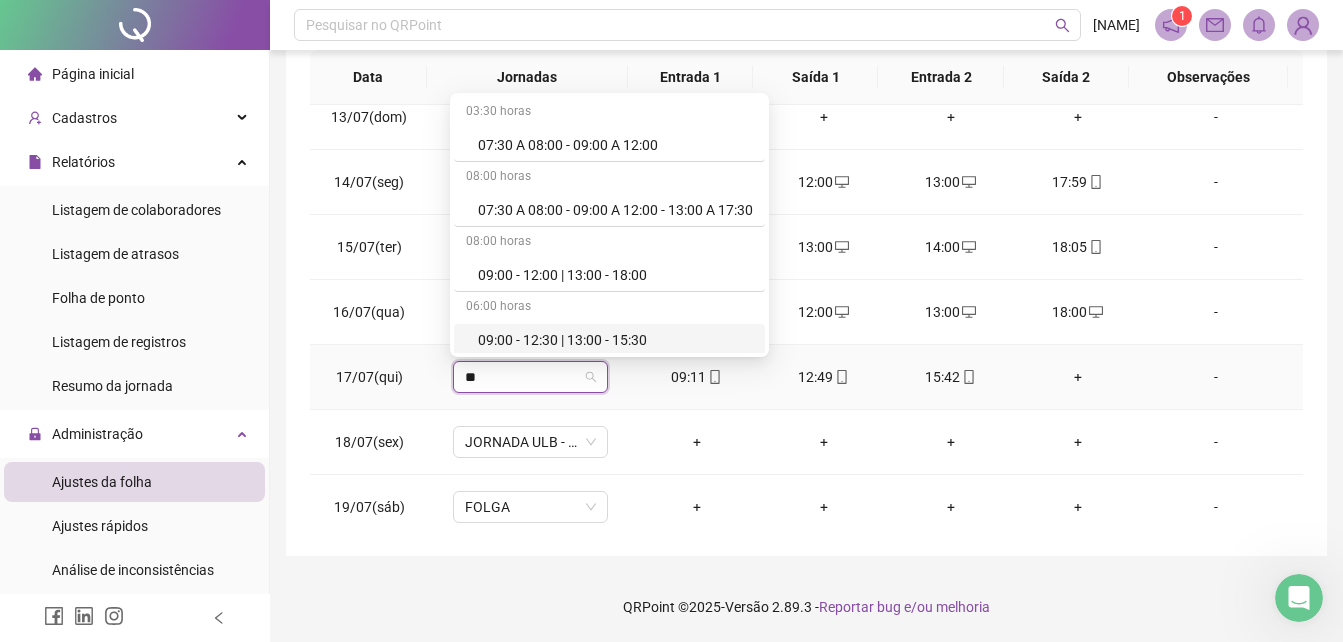 click on "09:00 - 12:30 | 13:00 - 15:30" at bounding box center [615, 340] 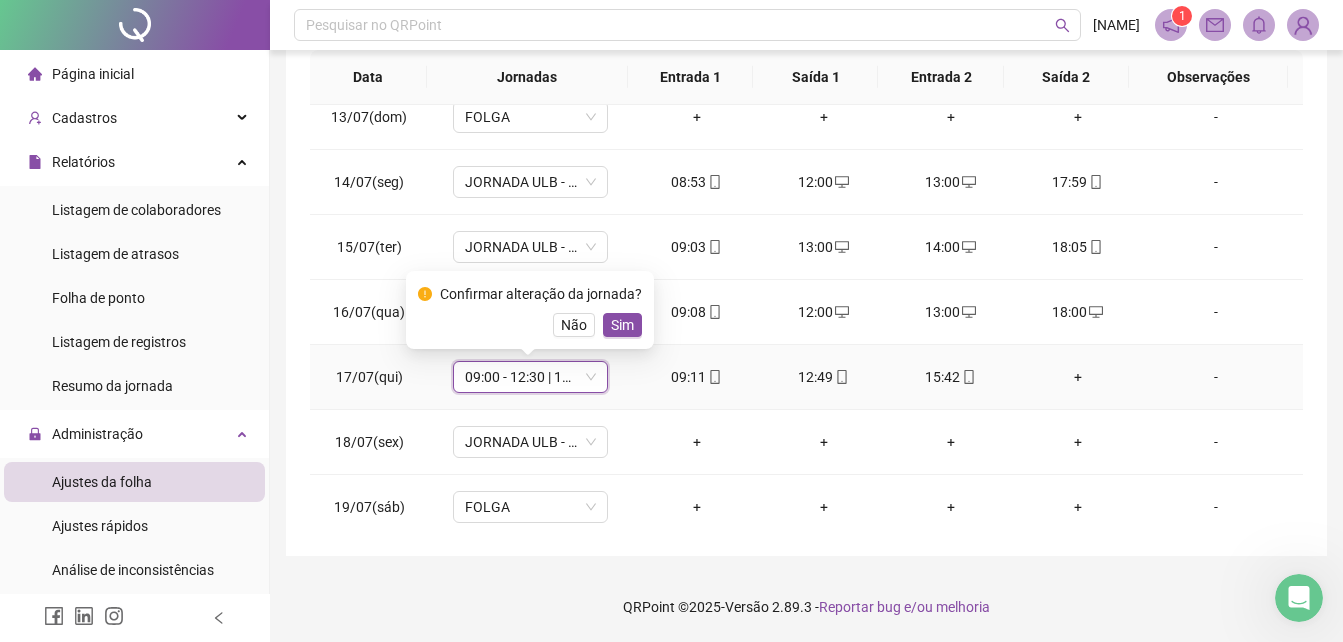 drag, startPoint x: 602, startPoint y: 327, endPoint x: 616, endPoint y: 325, distance: 14.142136 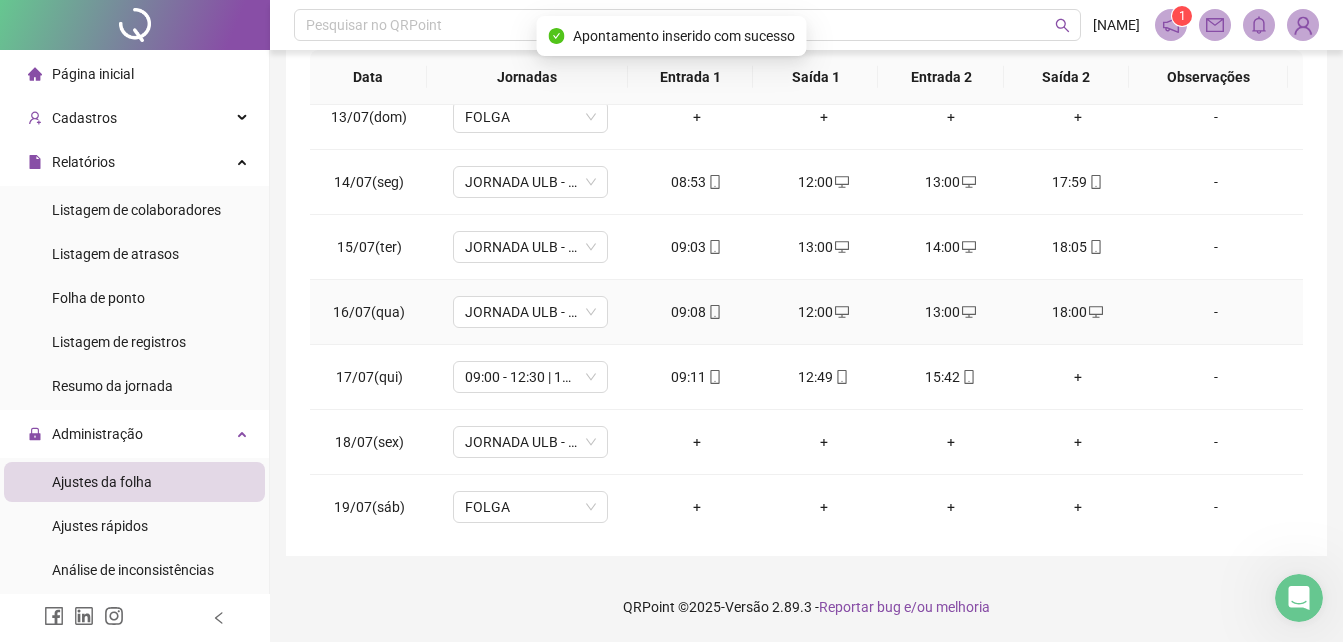 click on "JORNADA ULB - 09:00 A 18:00" at bounding box center [530, 312] 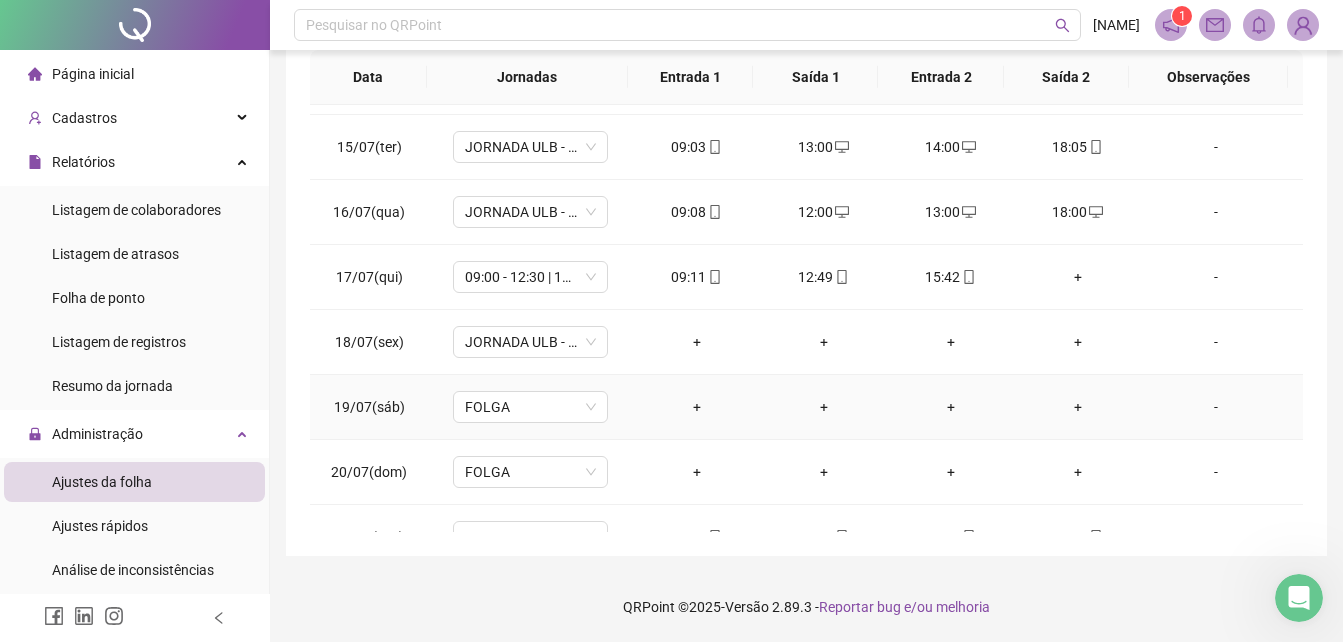 scroll, scrollTop: 1000, scrollLeft: 0, axis: vertical 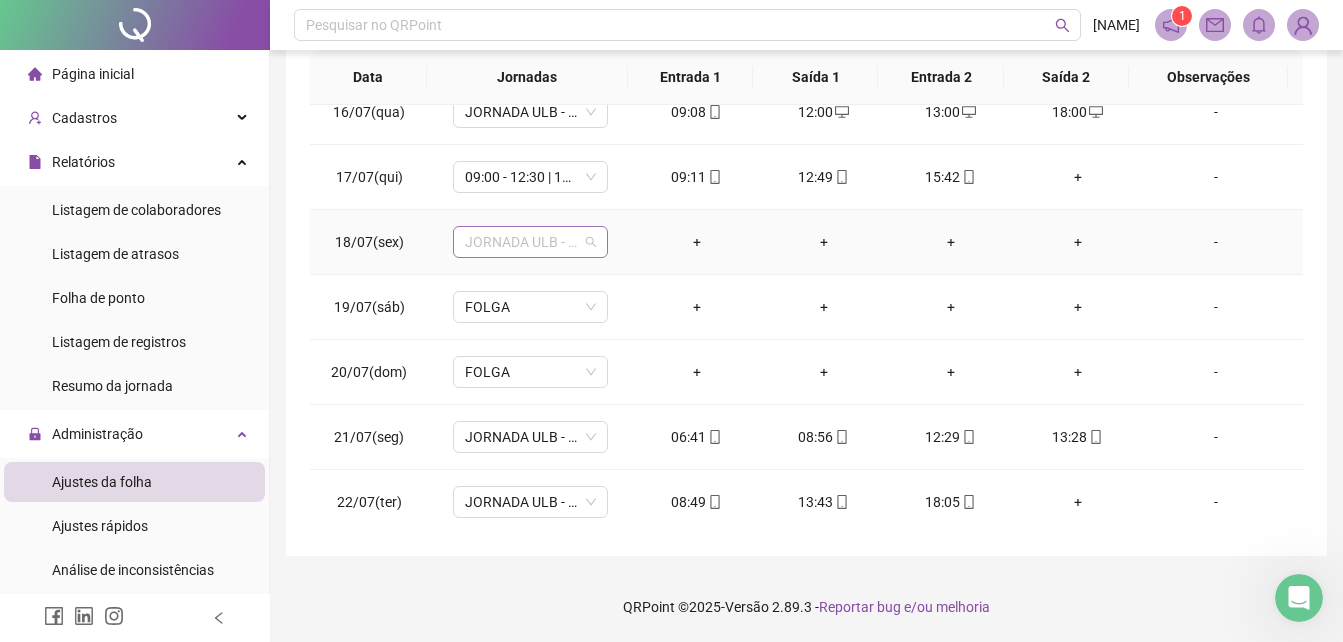 click on "JORNADA ULB - 09:00 A 12:00" at bounding box center (530, 242) 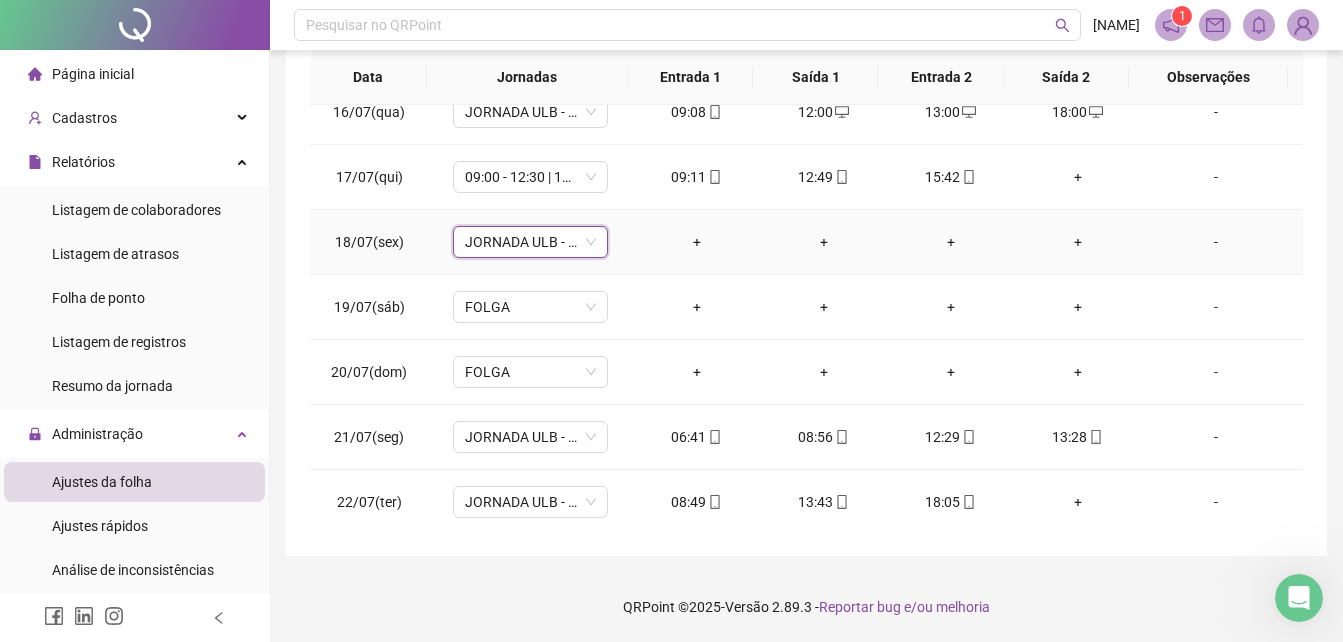 click on "JORNADA ULB - 09:00 A 12:00" at bounding box center (530, 242) 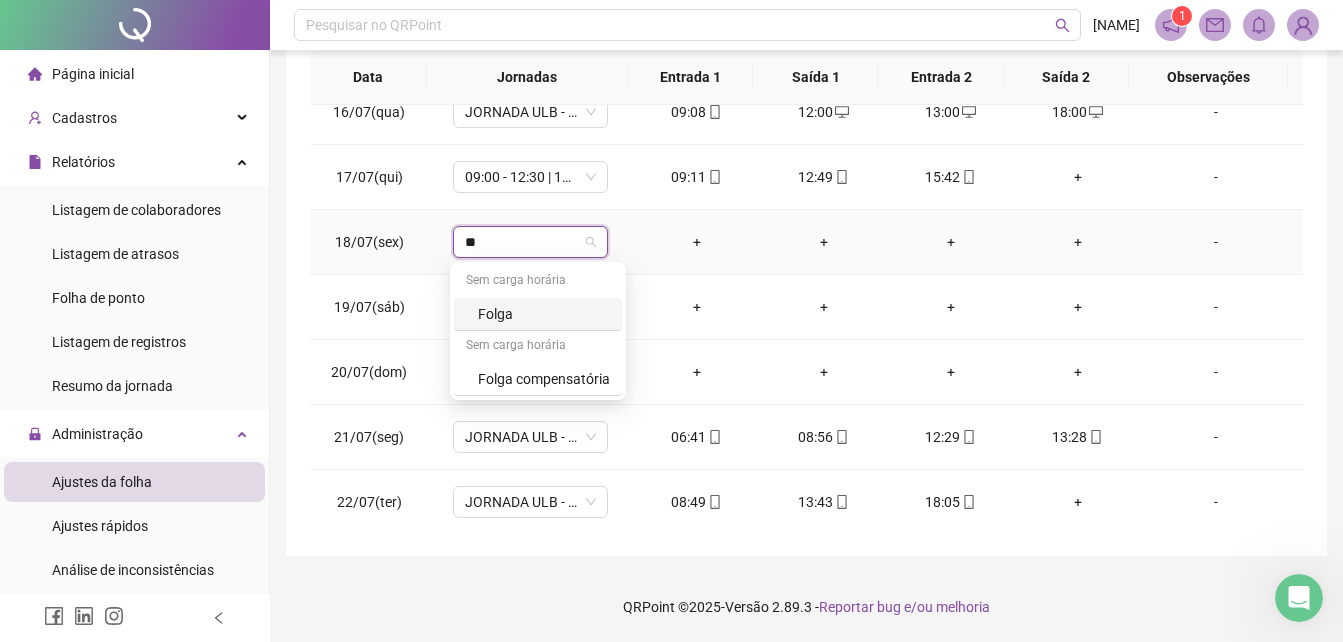 type on "***" 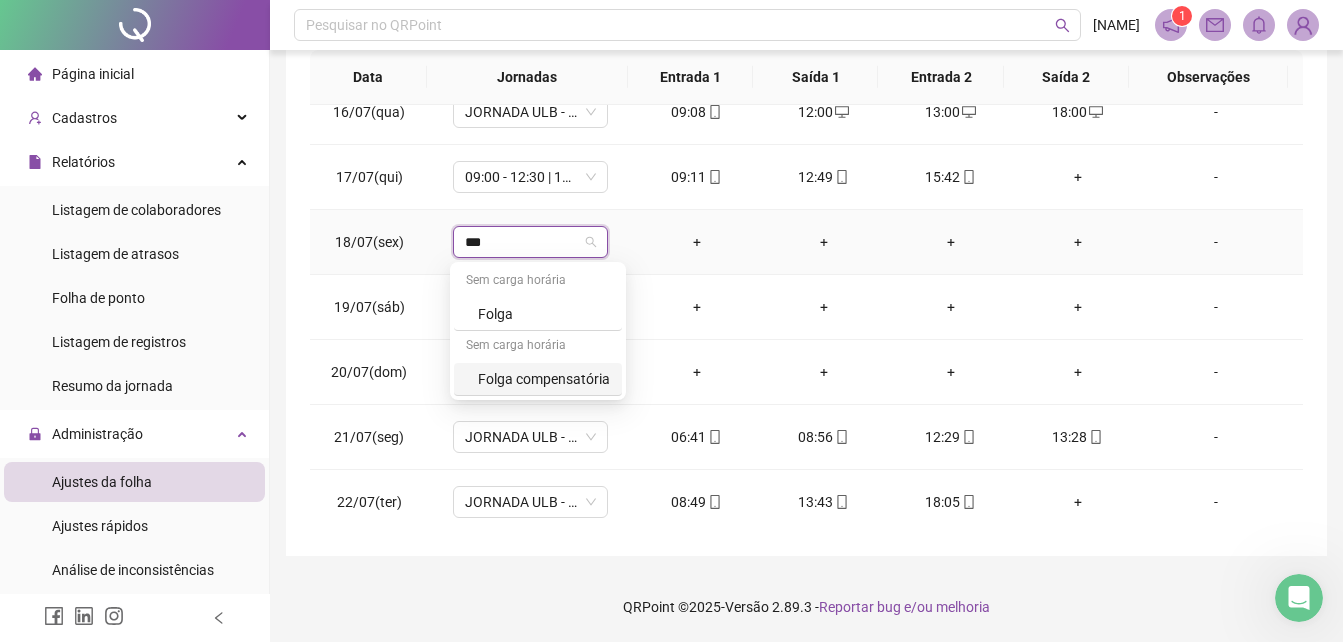 drag, startPoint x: 506, startPoint y: 309, endPoint x: 512, endPoint y: 372, distance: 63.28507 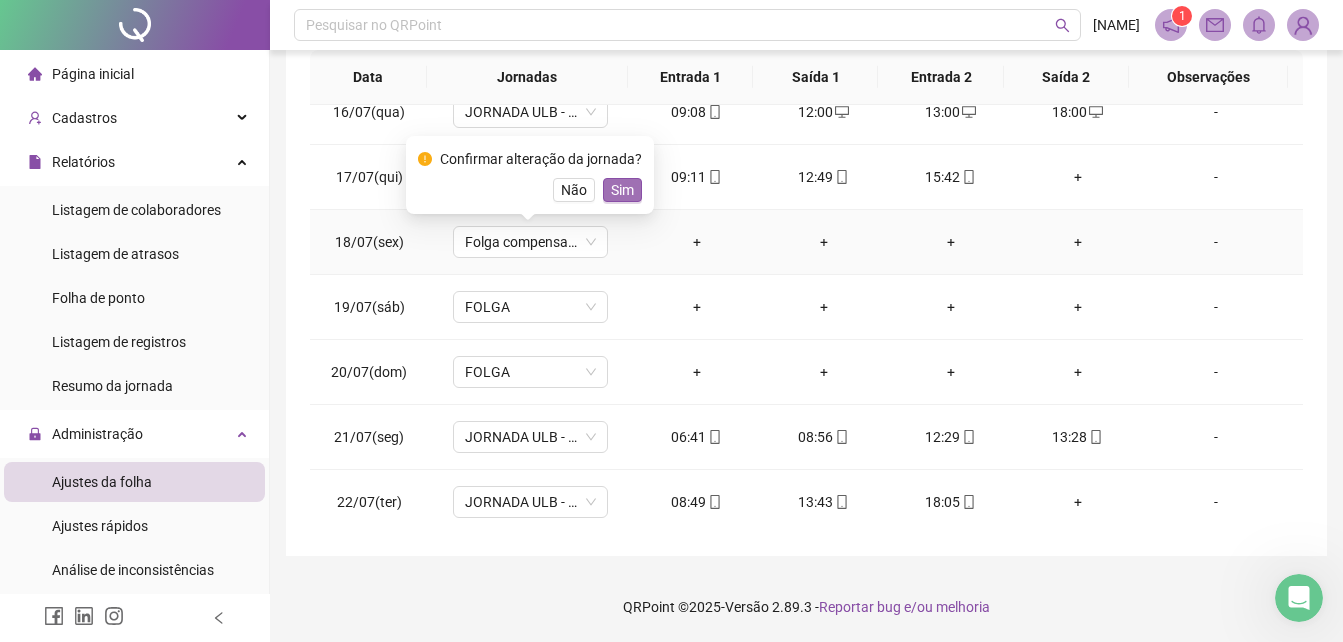 click on "Sim" at bounding box center [622, 190] 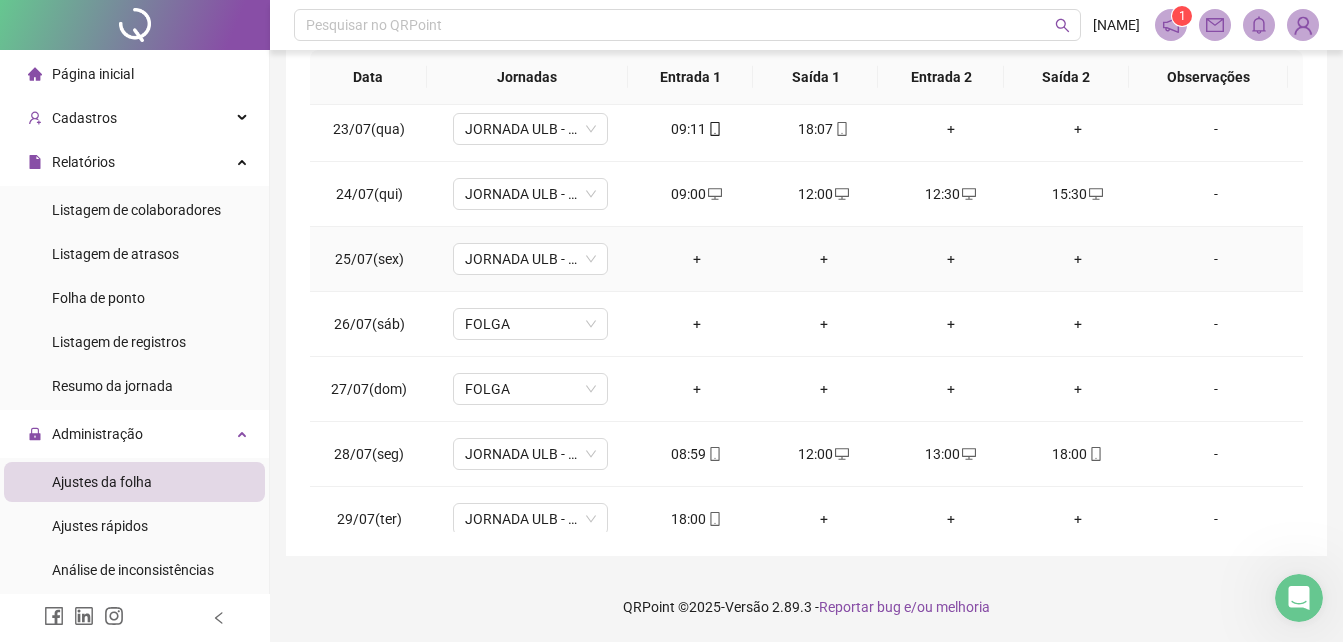 scroll, scrollTop: 1588, scrollLeft: 0, axis: vertical 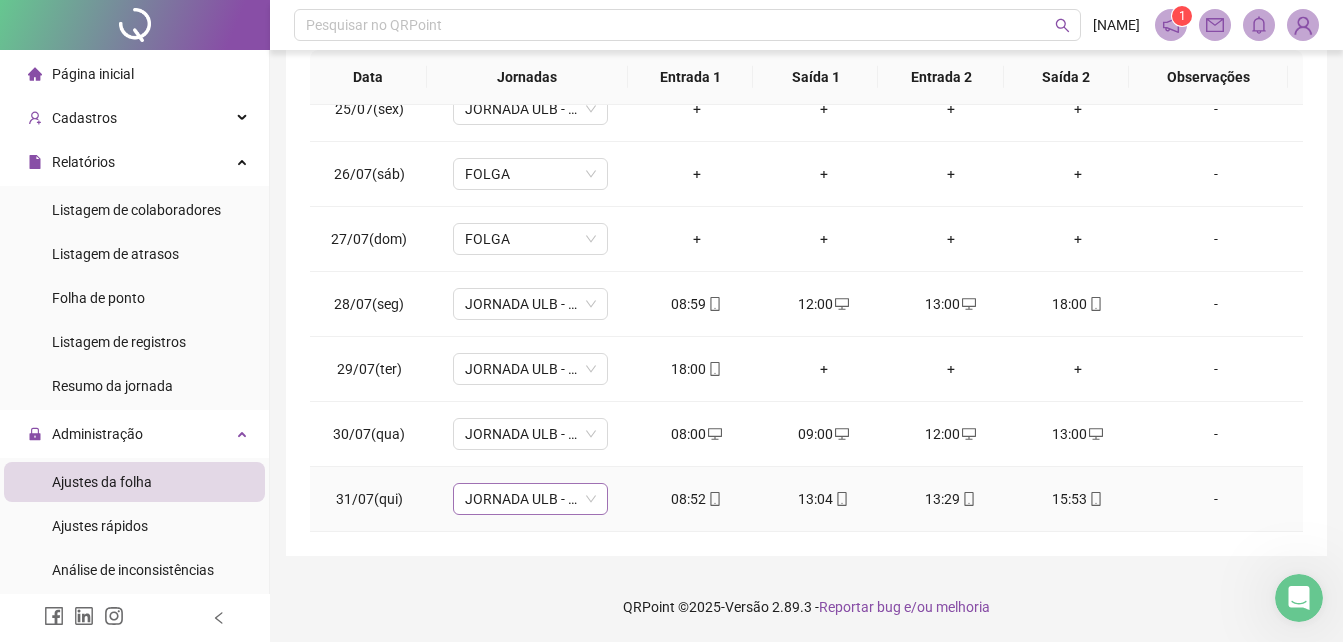 click on "JORNADA ULB - 09:00 A 18:00" at bounding box center (530, 499) 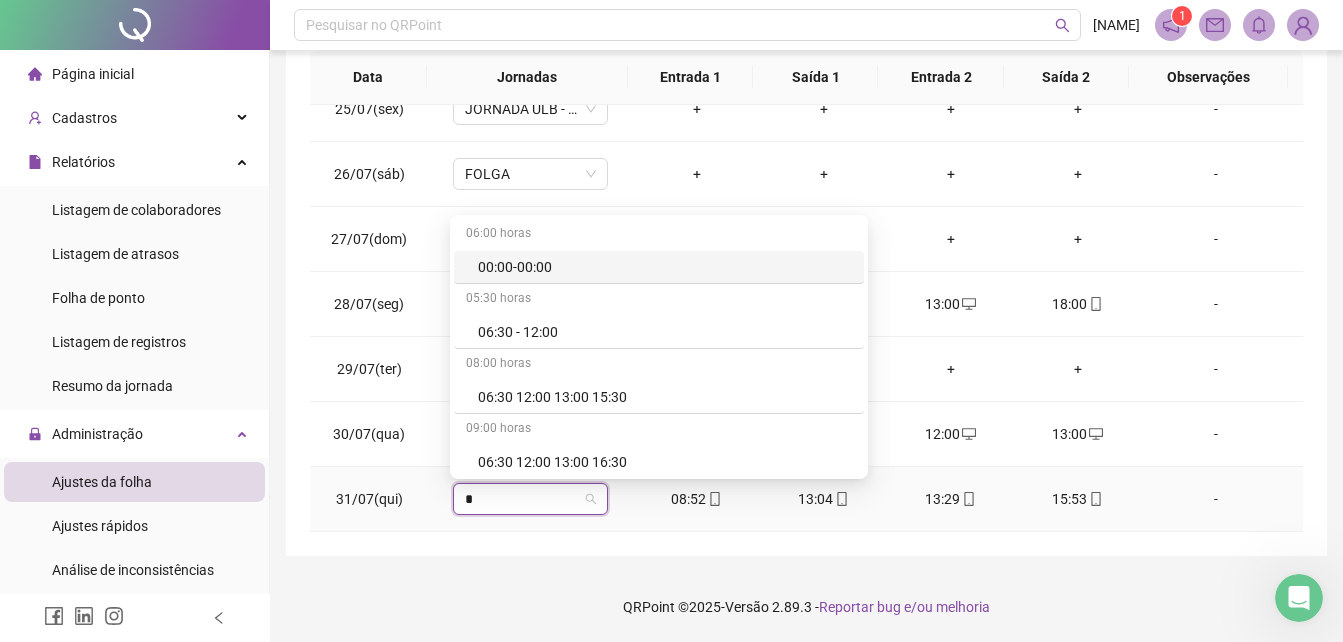 type on "**" 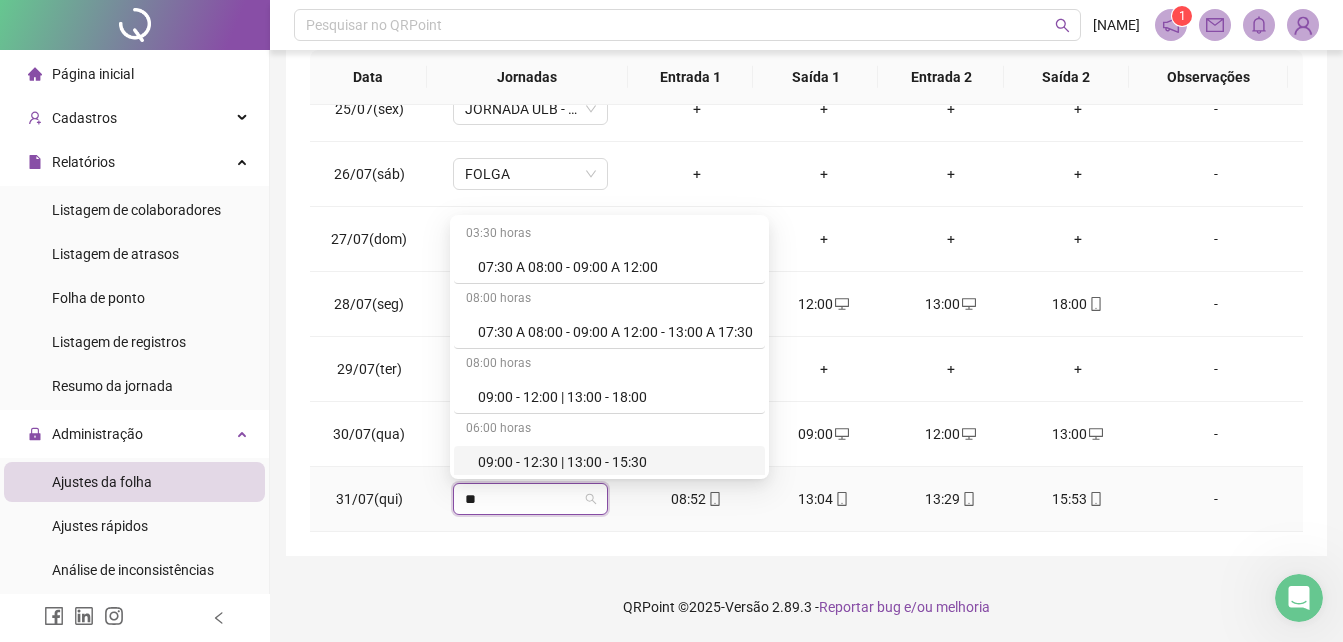 click on "09:00 - 12:30 | 13:00 - 15:30" at bounding box center [609, 462] 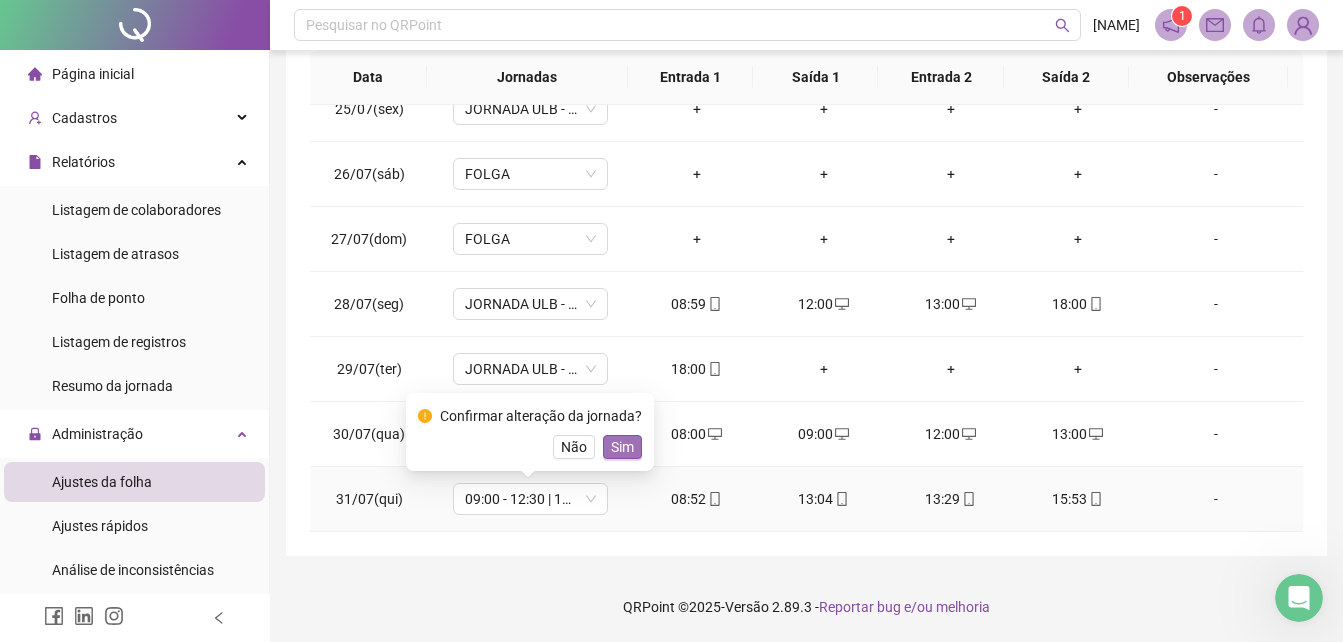 click on "Sim" at bounding box center [622, 447] 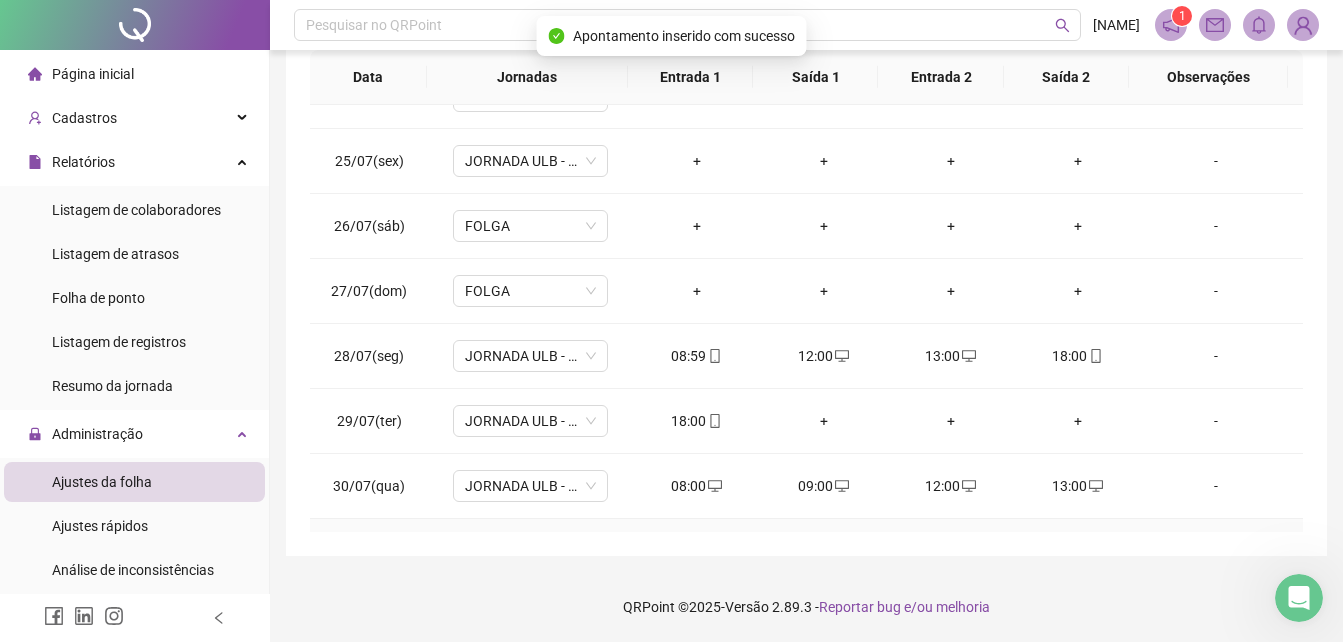 scroll, scrollTop: 1388, scrollLeft: 0, axis: vertical 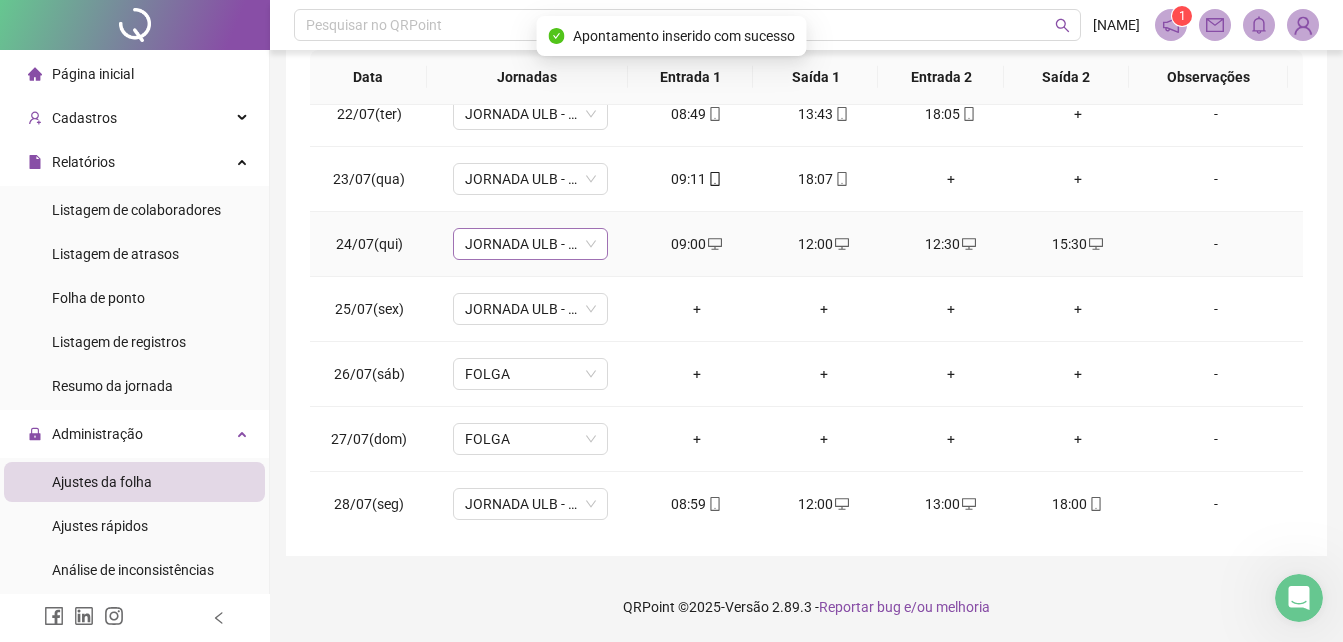 click on "JORNADA ULB - 09:00 A 18:00" at bounding box center [530, 244] 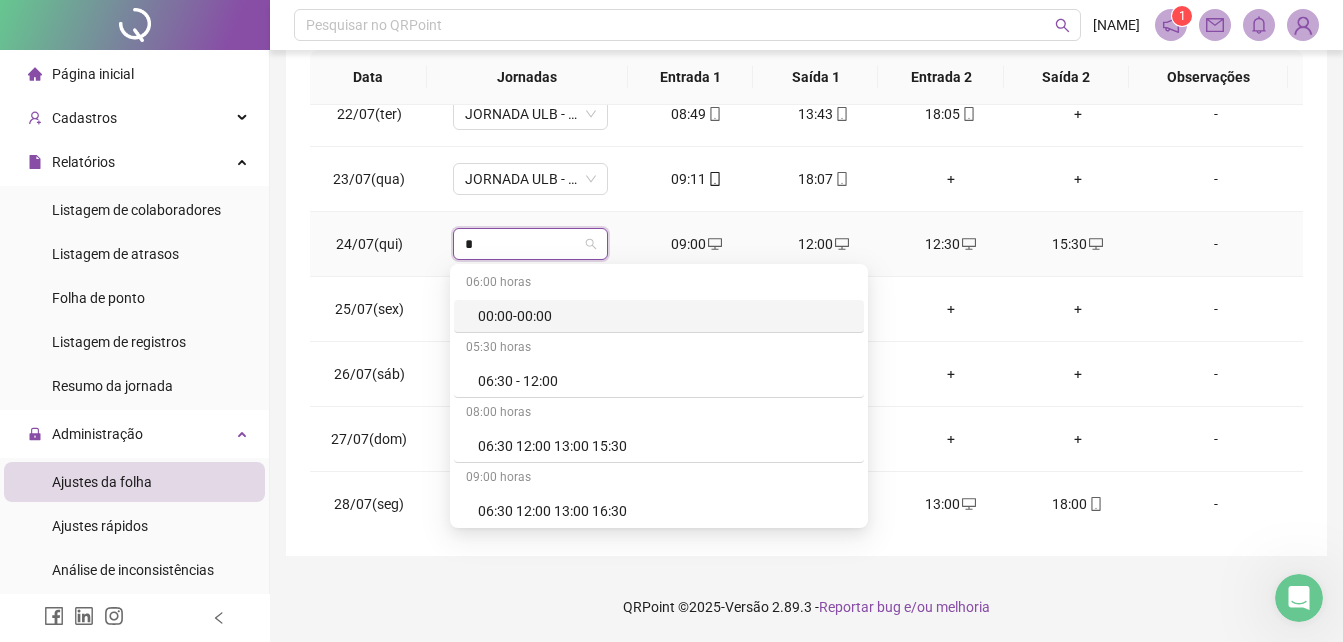 type on "**" 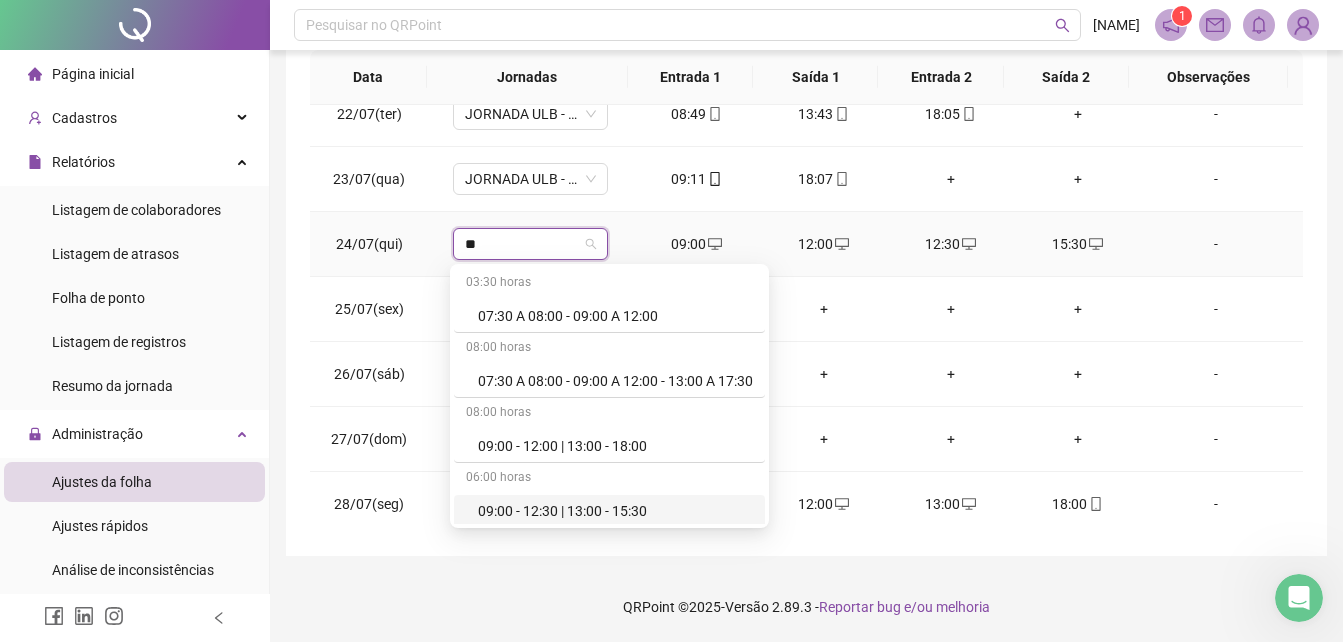 click on "09:00 - 12:30 | 13:00 - 15:30" at bounding box center (615, 511) 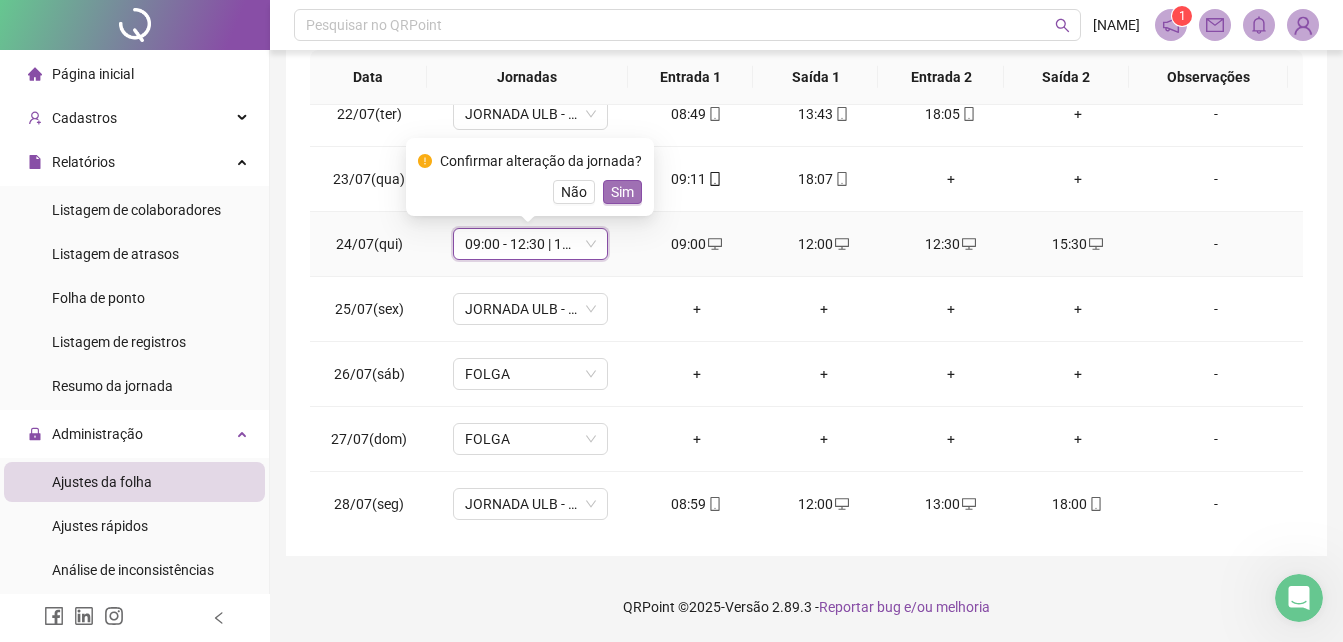 click on "Sim" at bounding box center [622, 192] 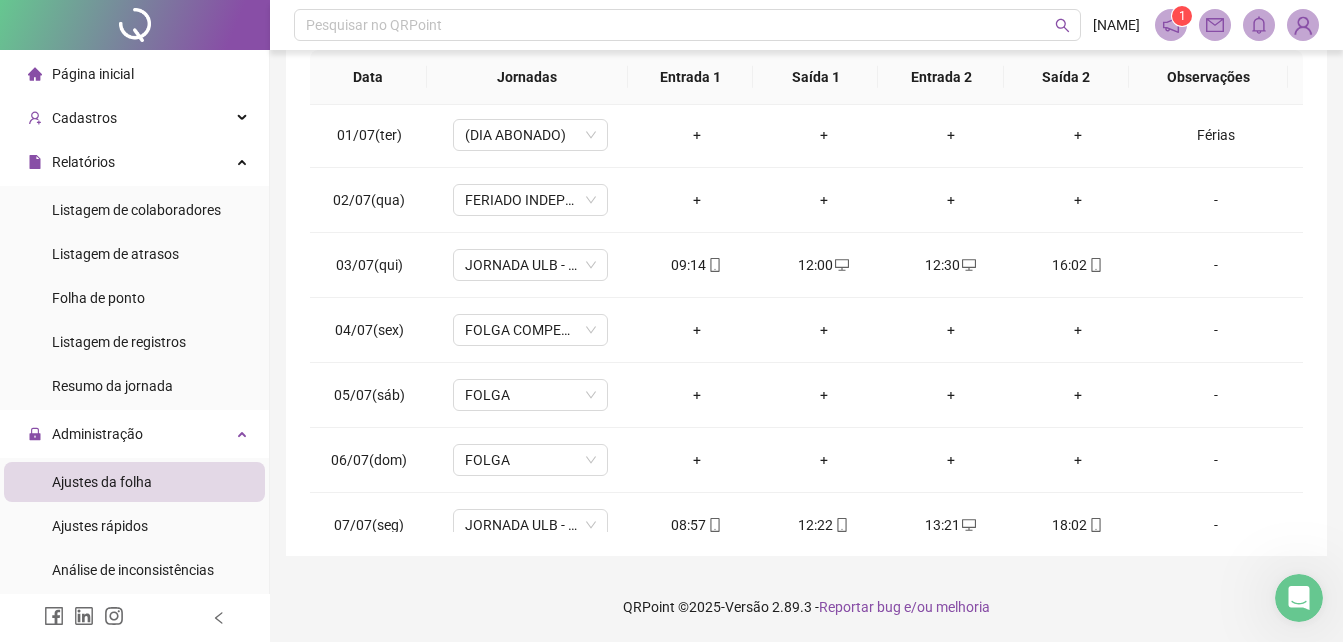 scroll, scrollTop: 0, scrollLeft: 0, axis: both 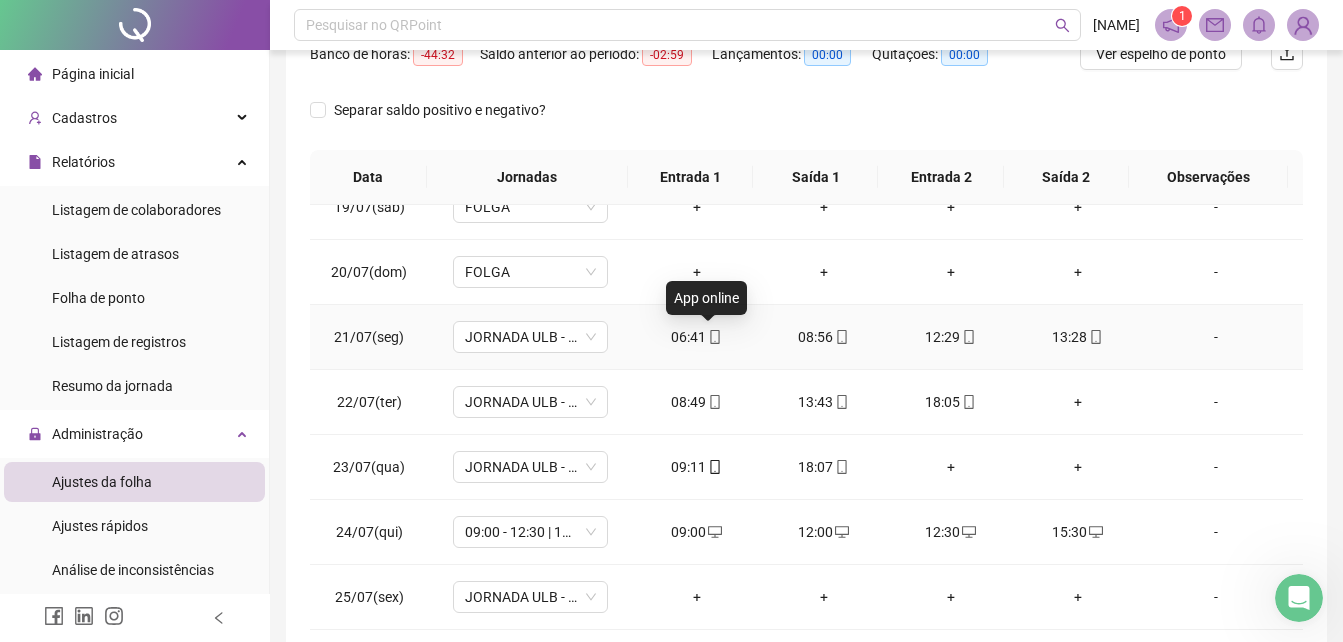 click 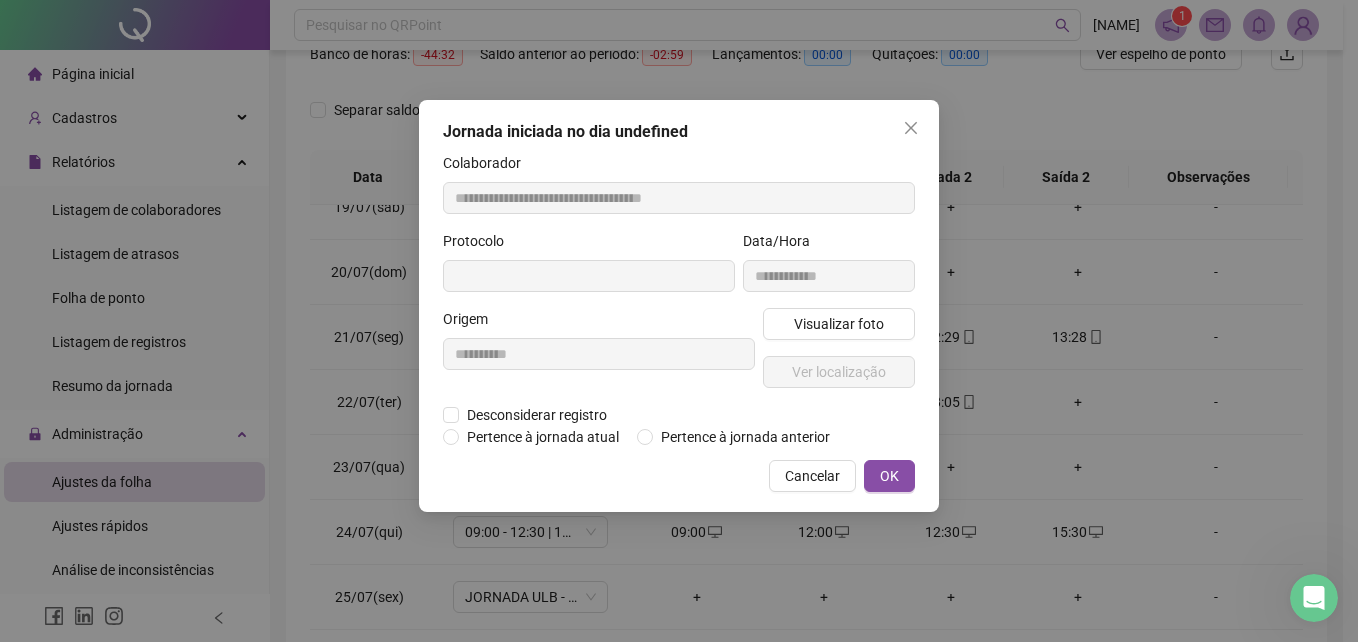 type on "**********" 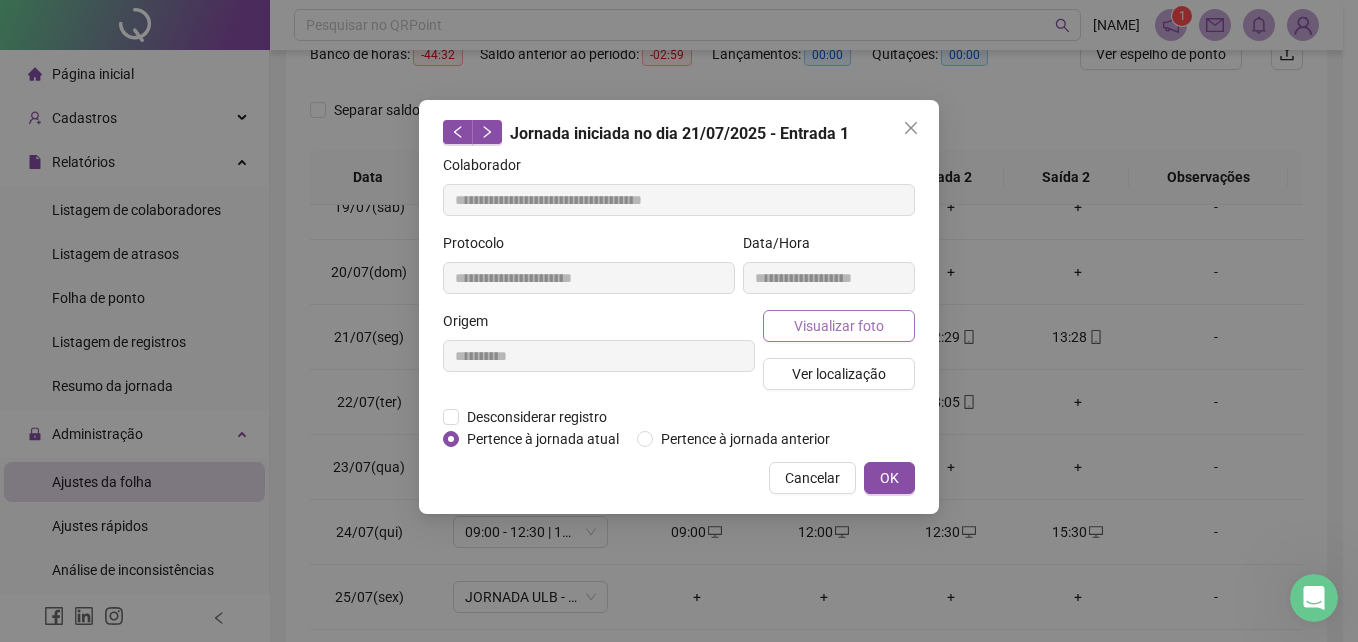 click on "Visualizar foto" at bounding box center (839, 326) 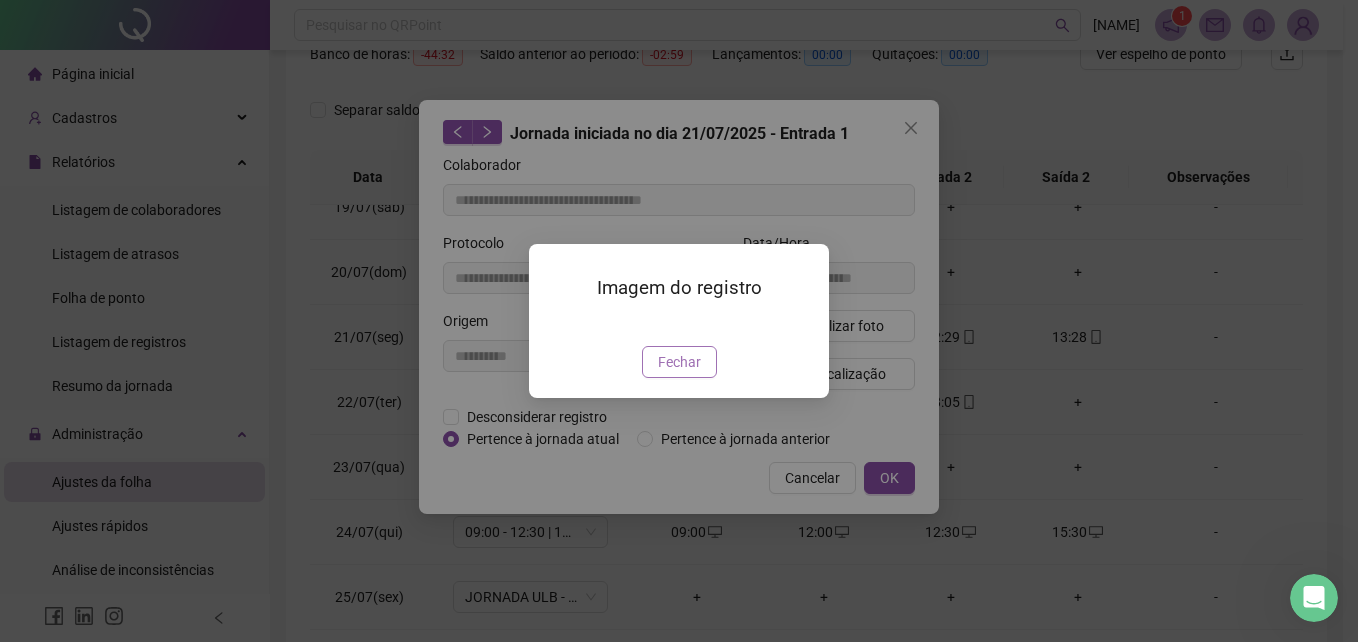 click on "Fechar" at bounding box center (679, 362) 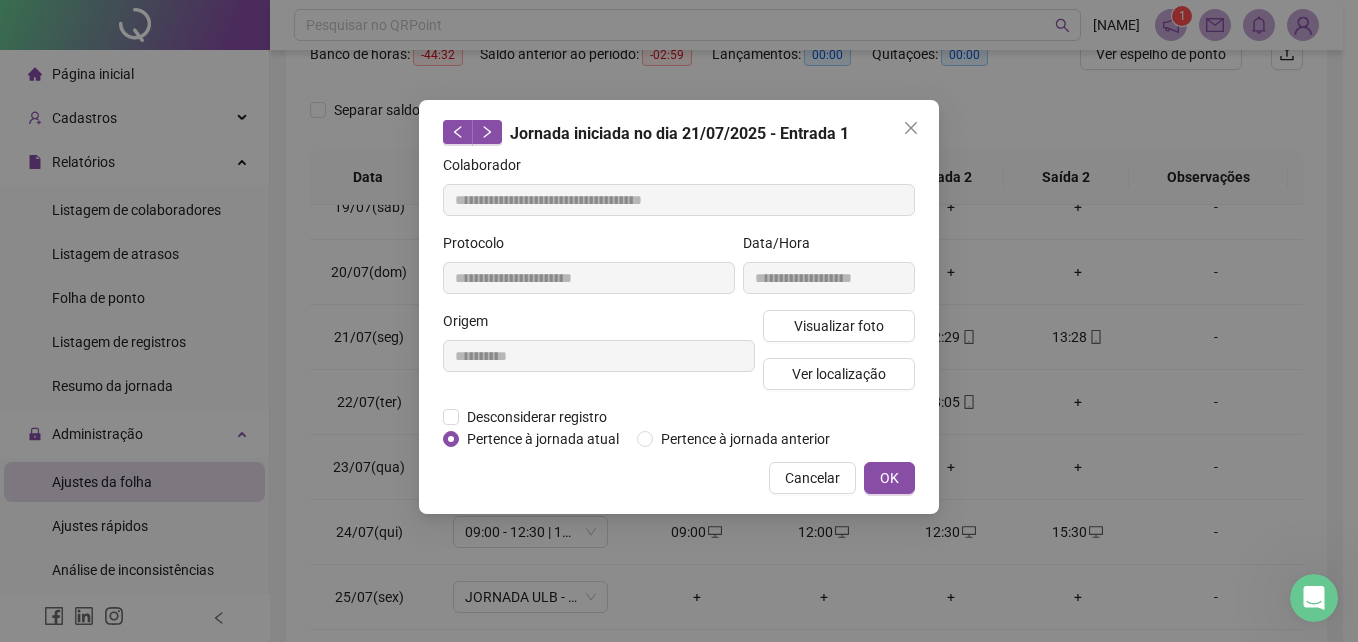 click on "**********" at bounding box center (679, 307) 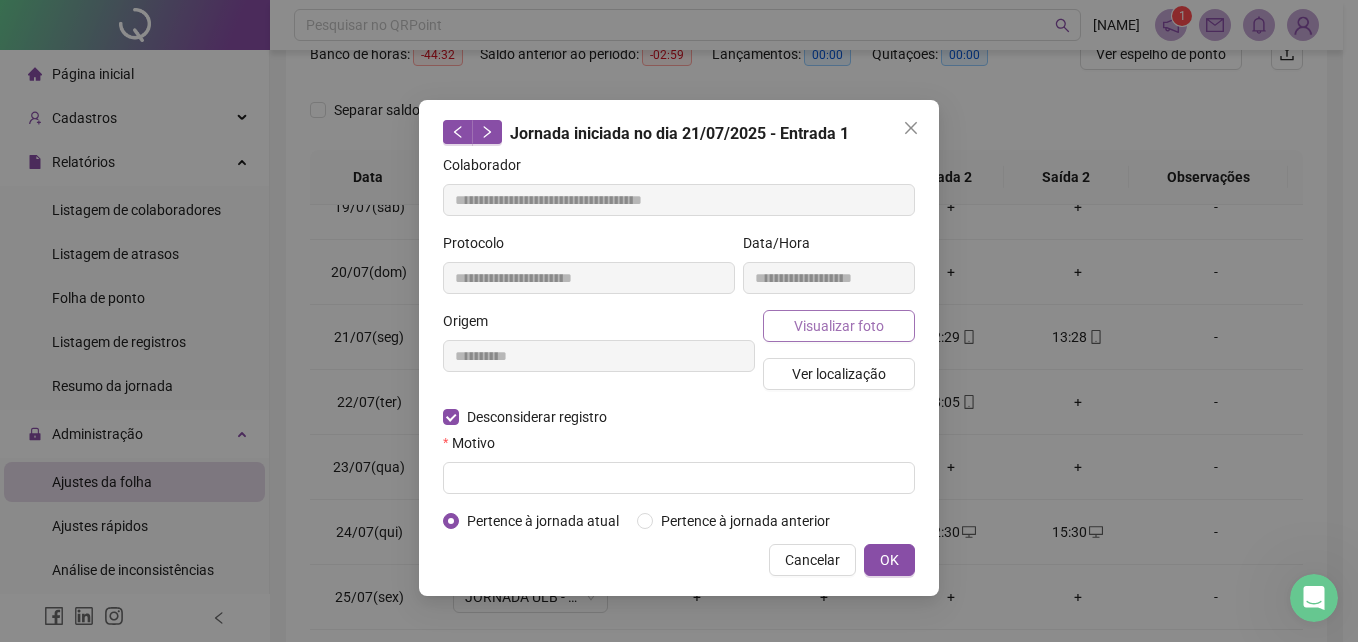 click on "Visualizar foto" at bounding box center (839, 326) 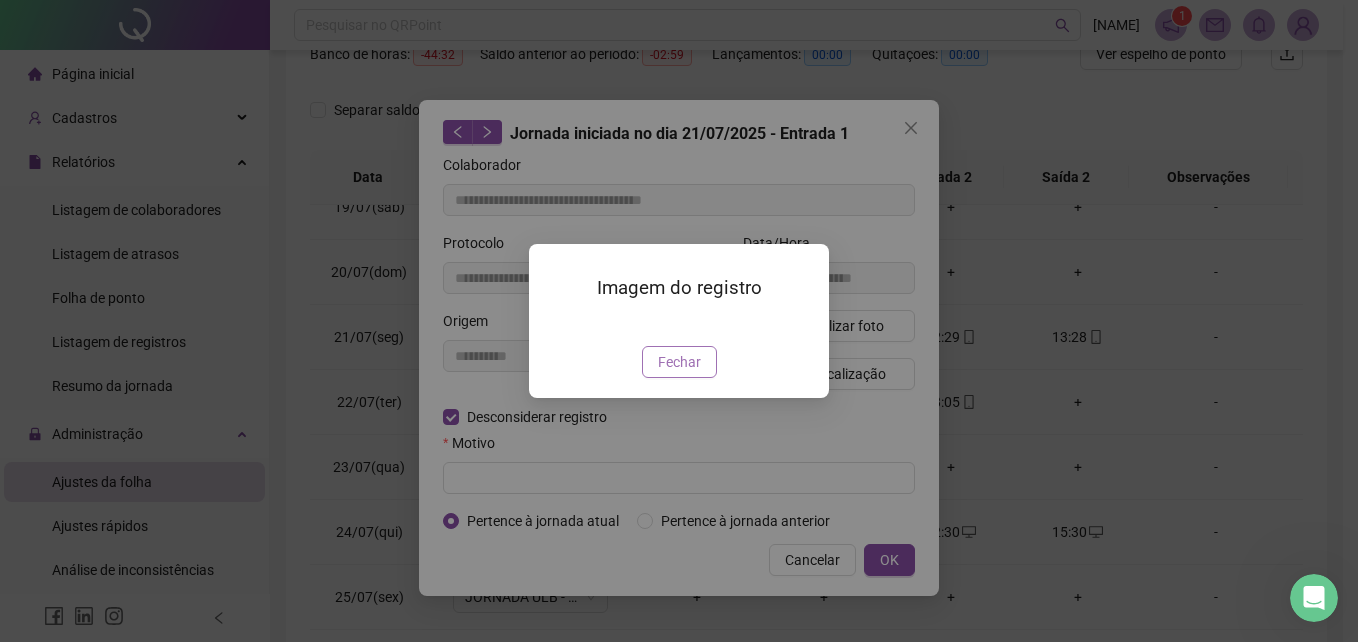 click on "Fechar" at bounding box center (679, 362) 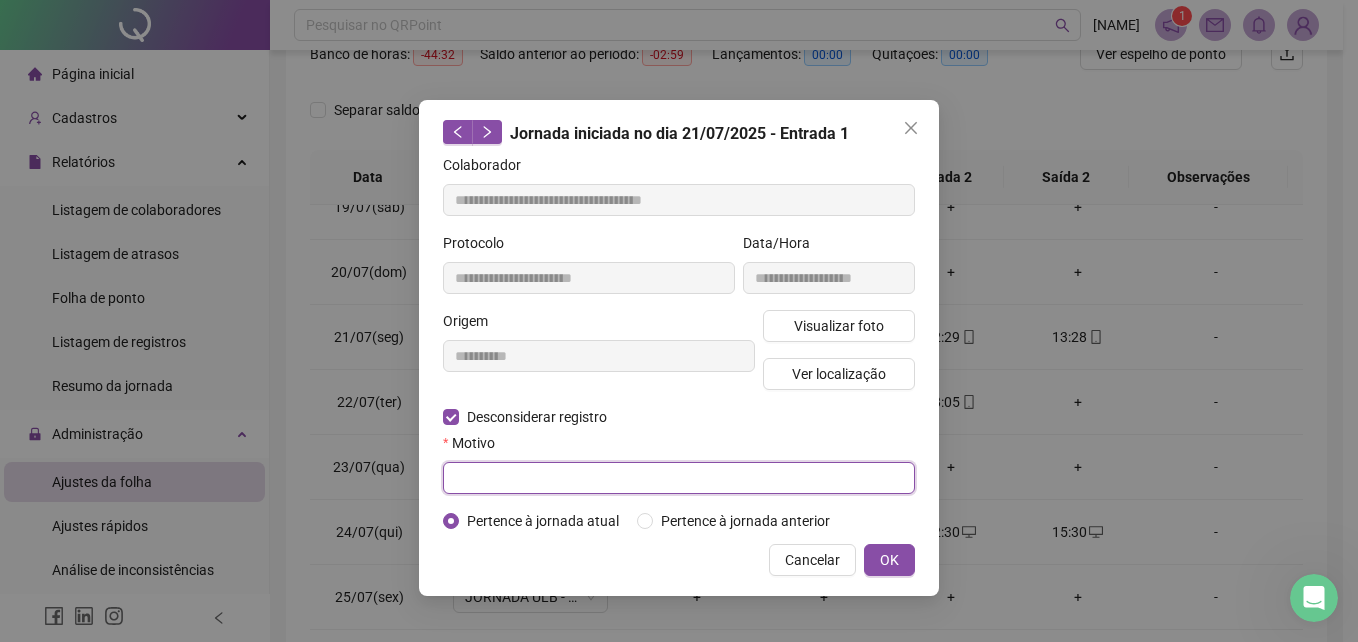 click at bounding box center (679, 478) 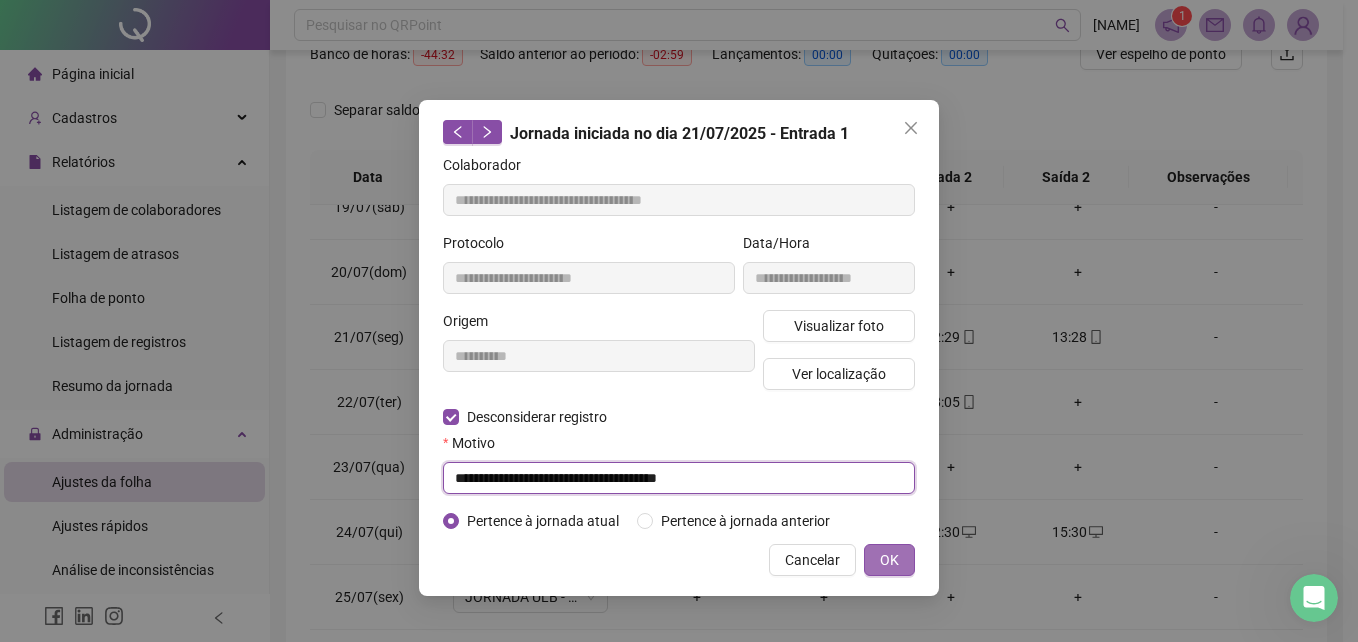 type on "**********" 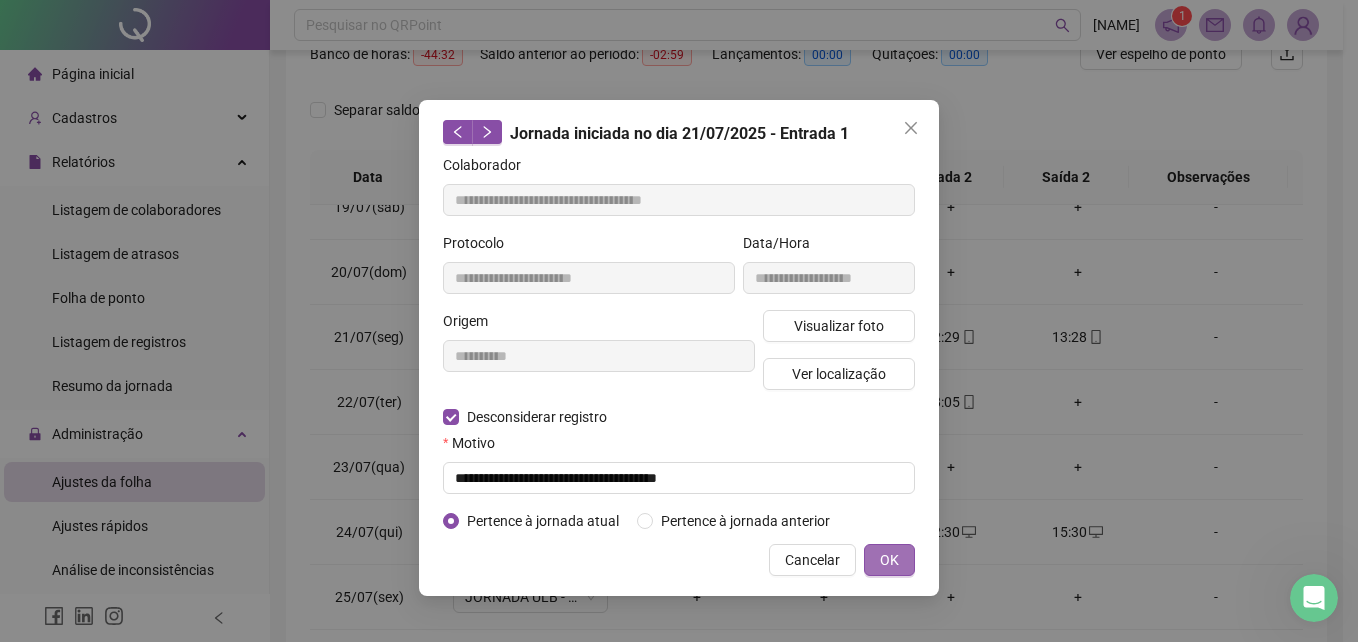 click on "OK" at bounding box center [889, 560] 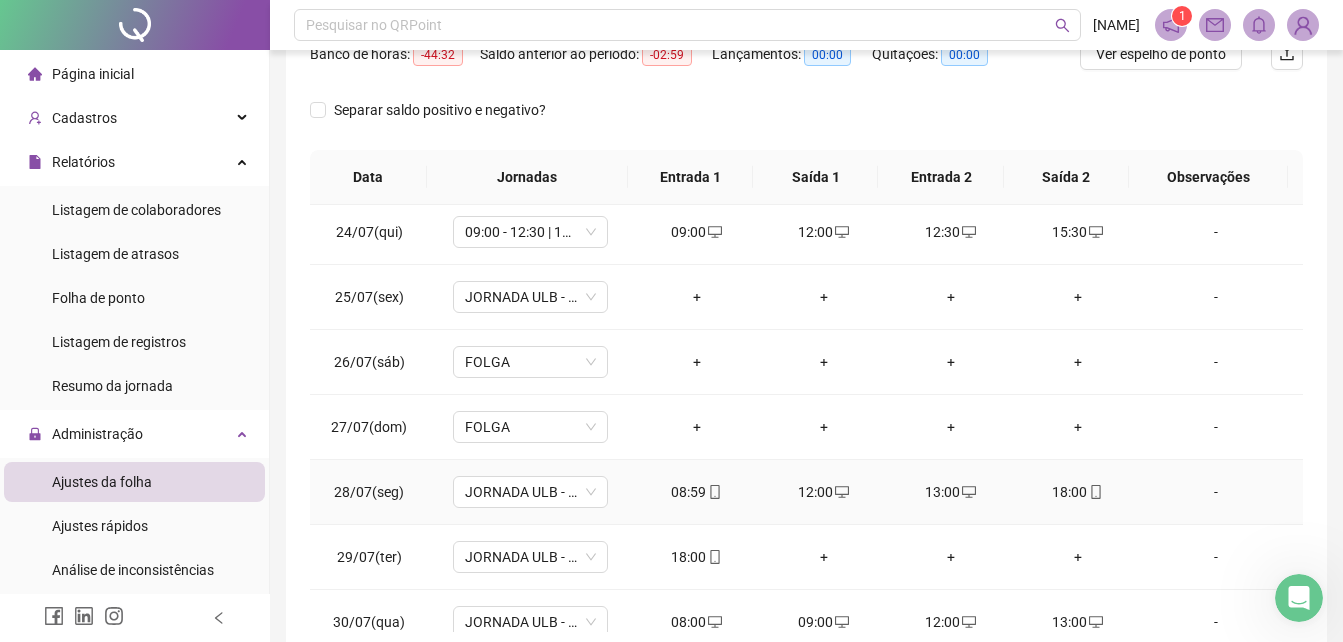 scroll, scrollTop: 1588, scrollLeft: 0, axis: vertical 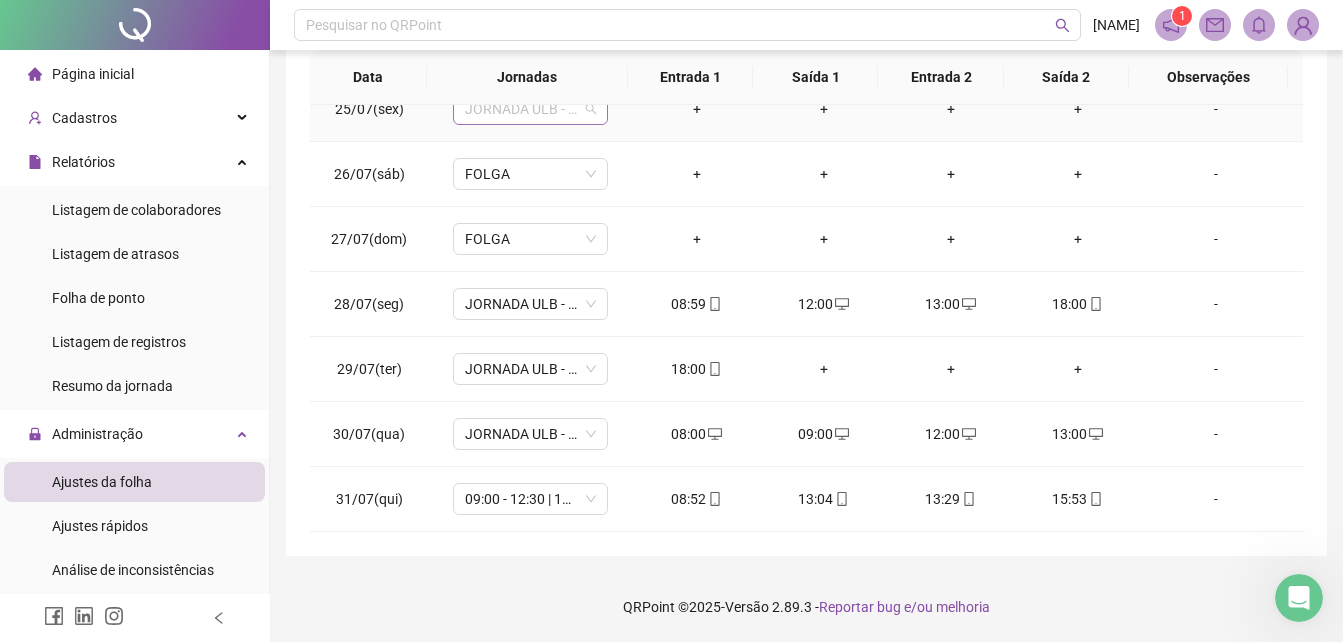 click on "JORNADA ULB - 09:00 A 12:00" at bounding box center [530, 109] 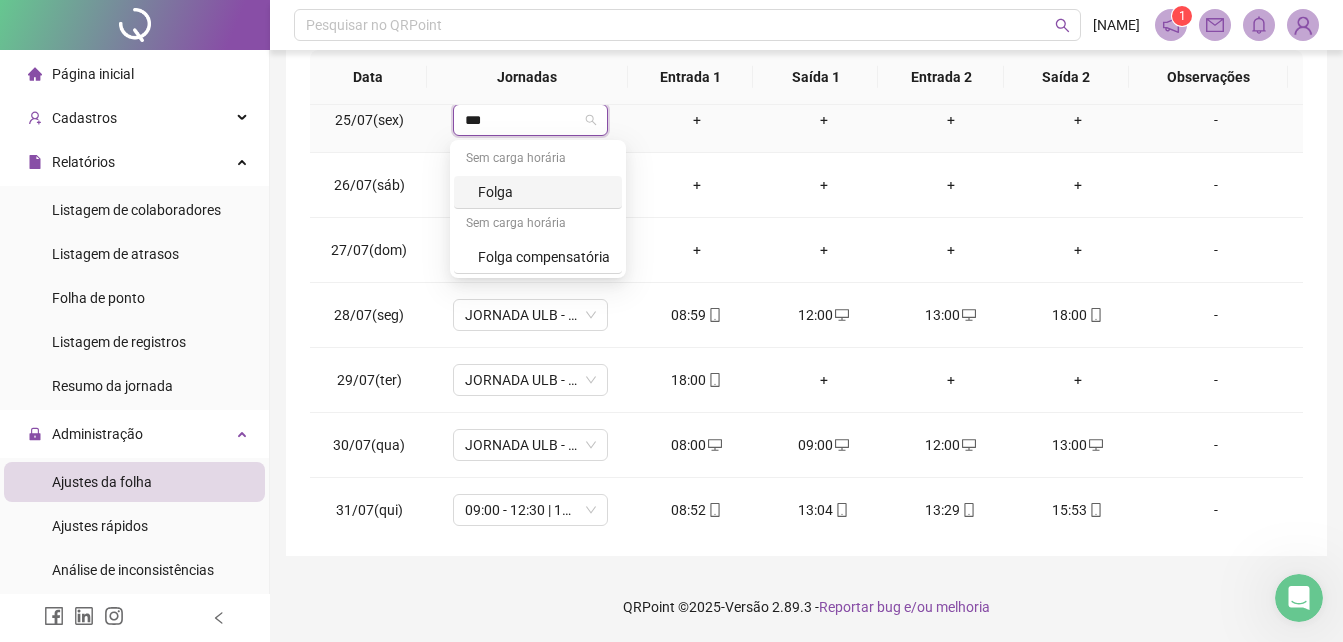 type on "****" 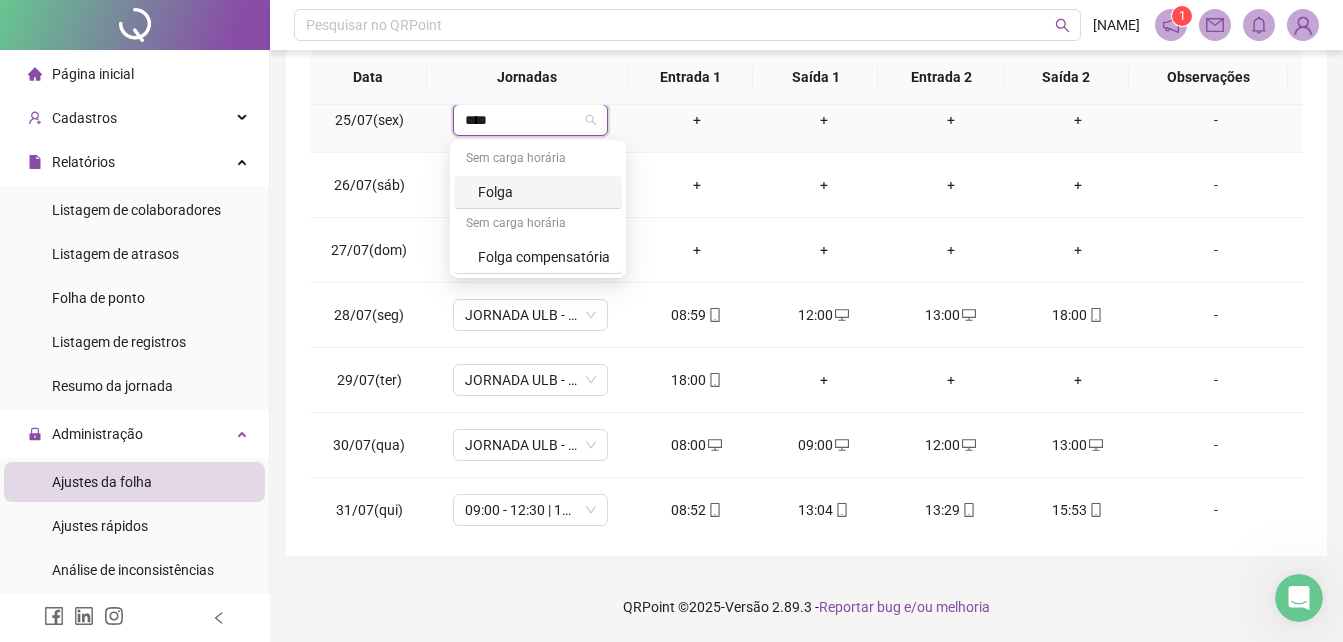 click on "Folga" at bounding box center (544, 192) 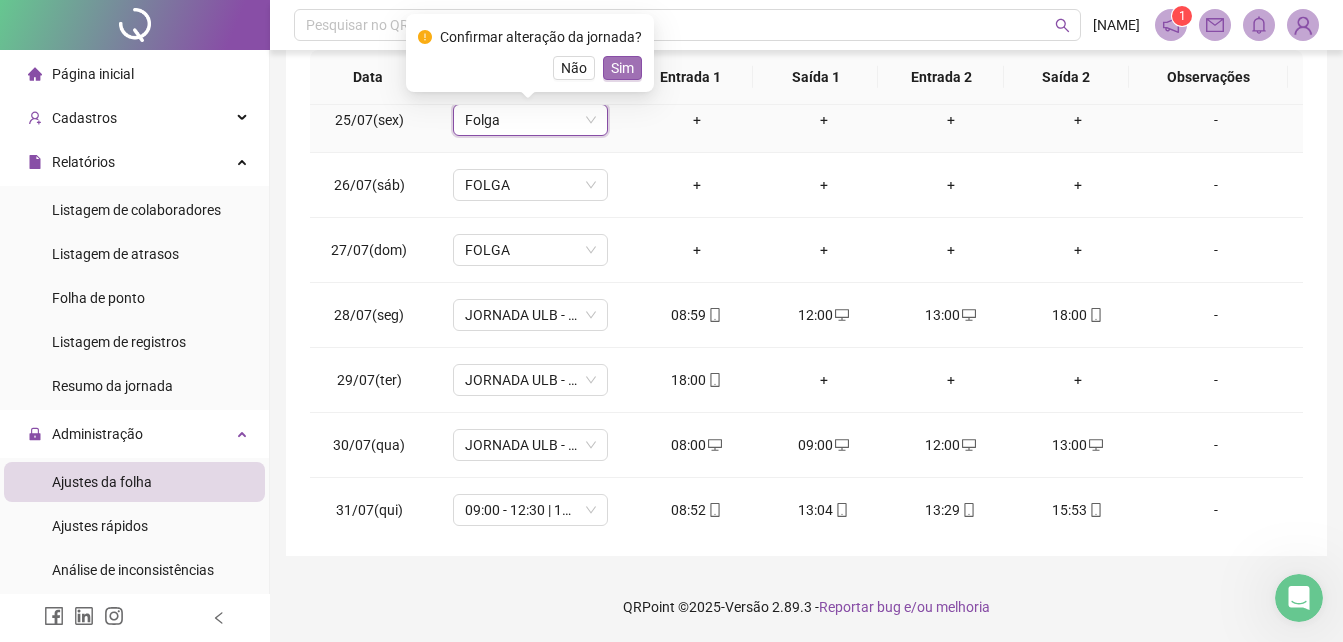 click on "Sim" at bounding box center (622, 68) 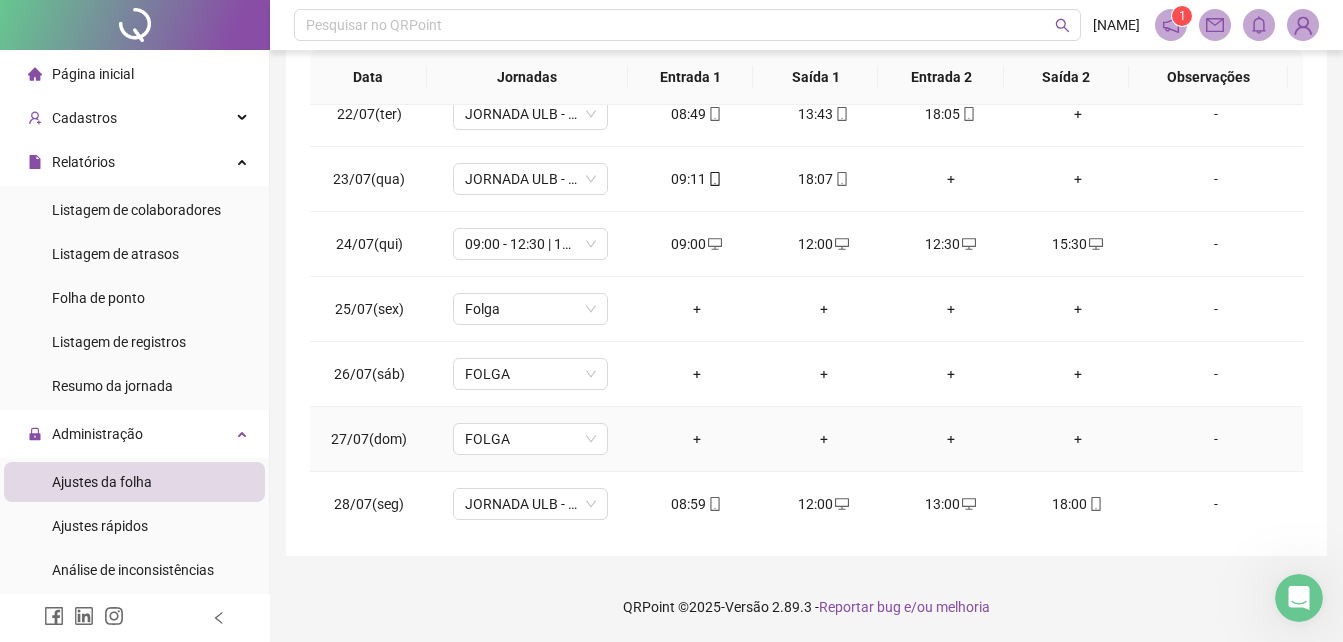 scroll, scrollTop: 1288, scrollLeft: 0, axis: vertical 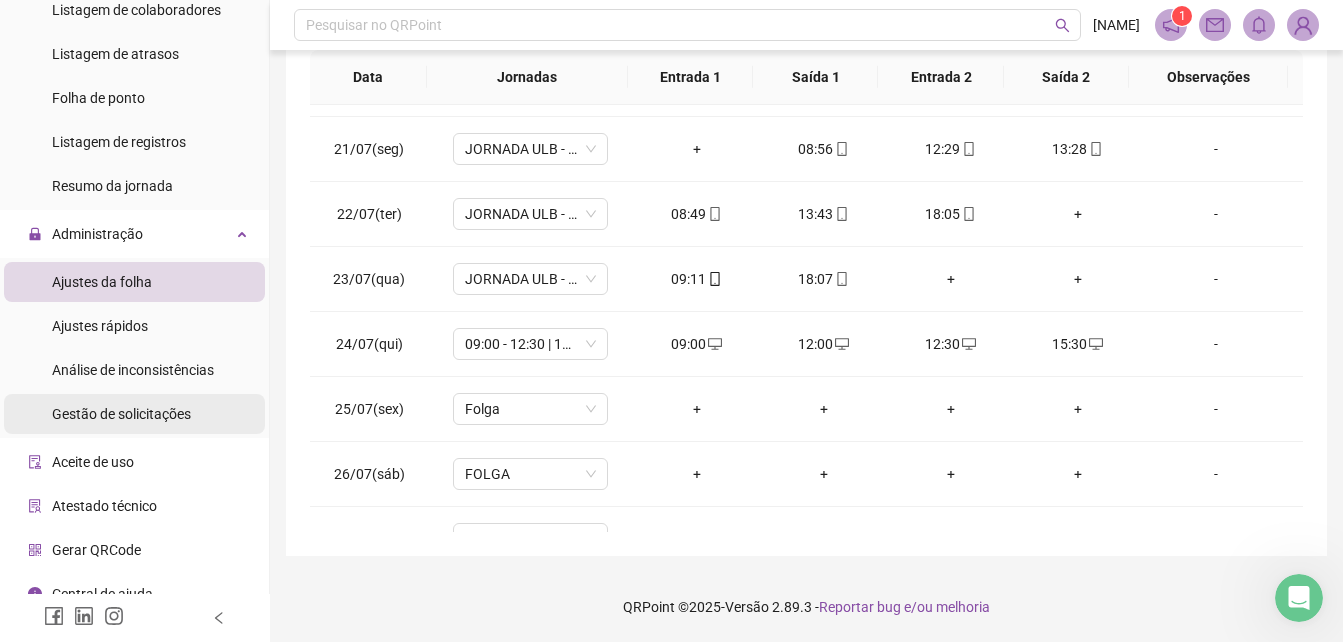 click on "Gestão de solicitações" at bounding box center [121, 414] 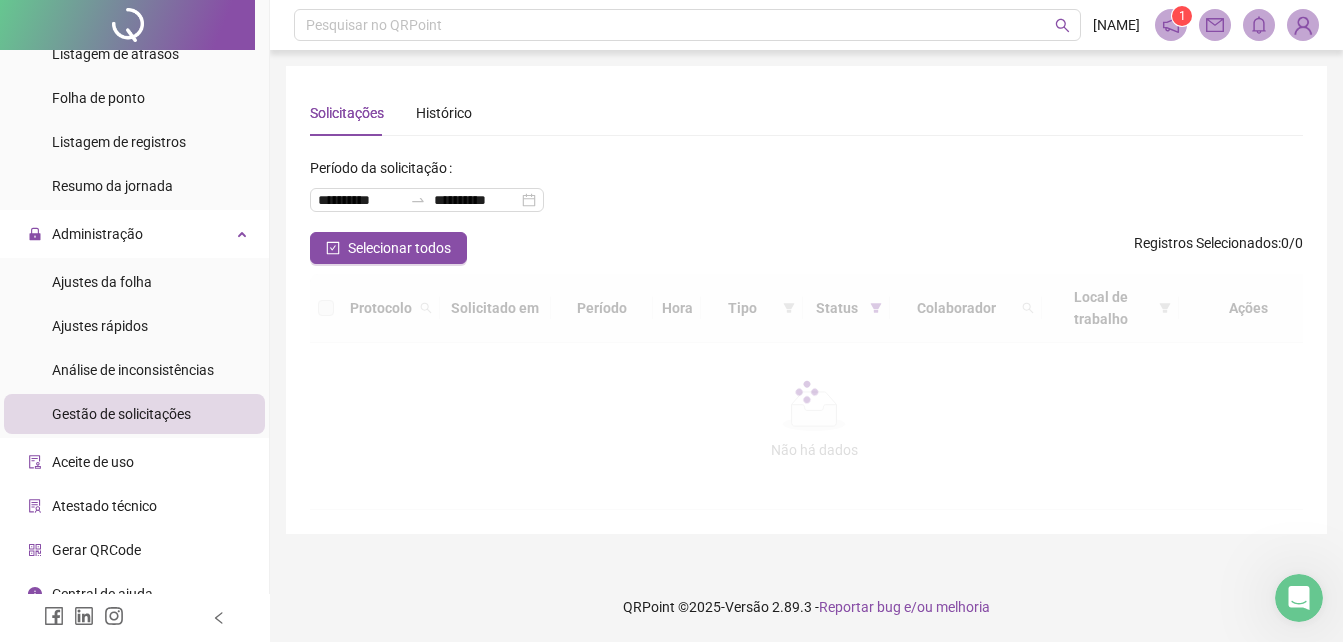 scroll, scrollTop: 0, scrollLeft: 0, axis: both 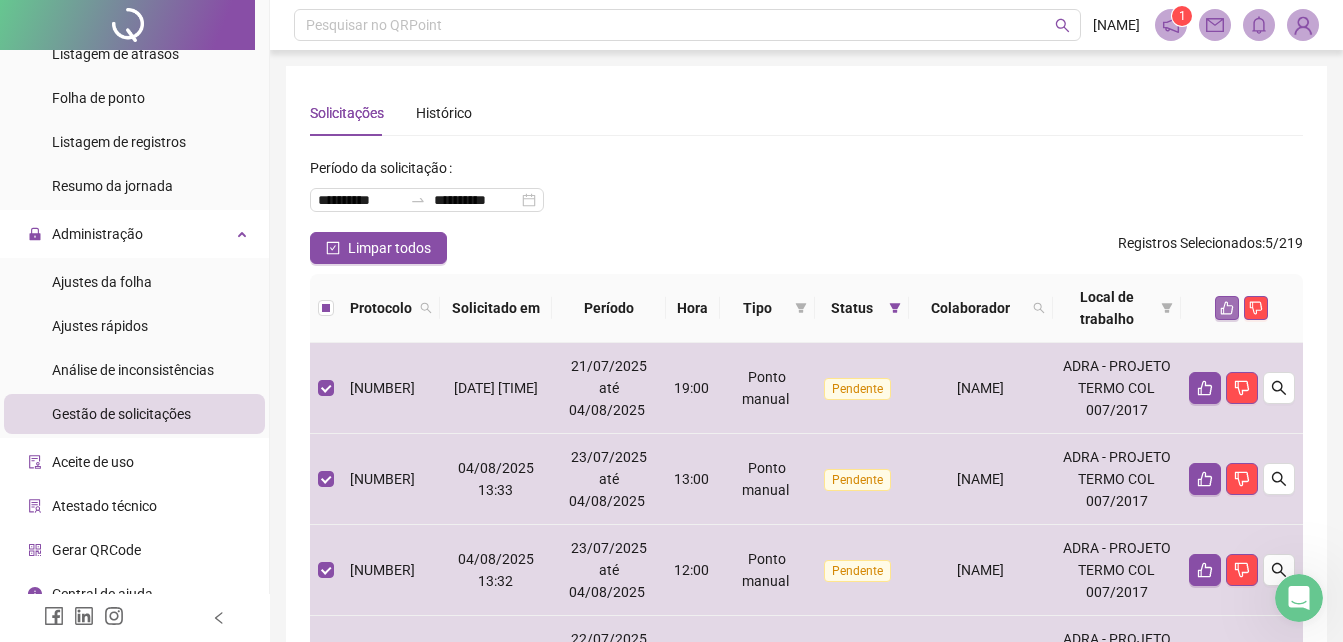 click 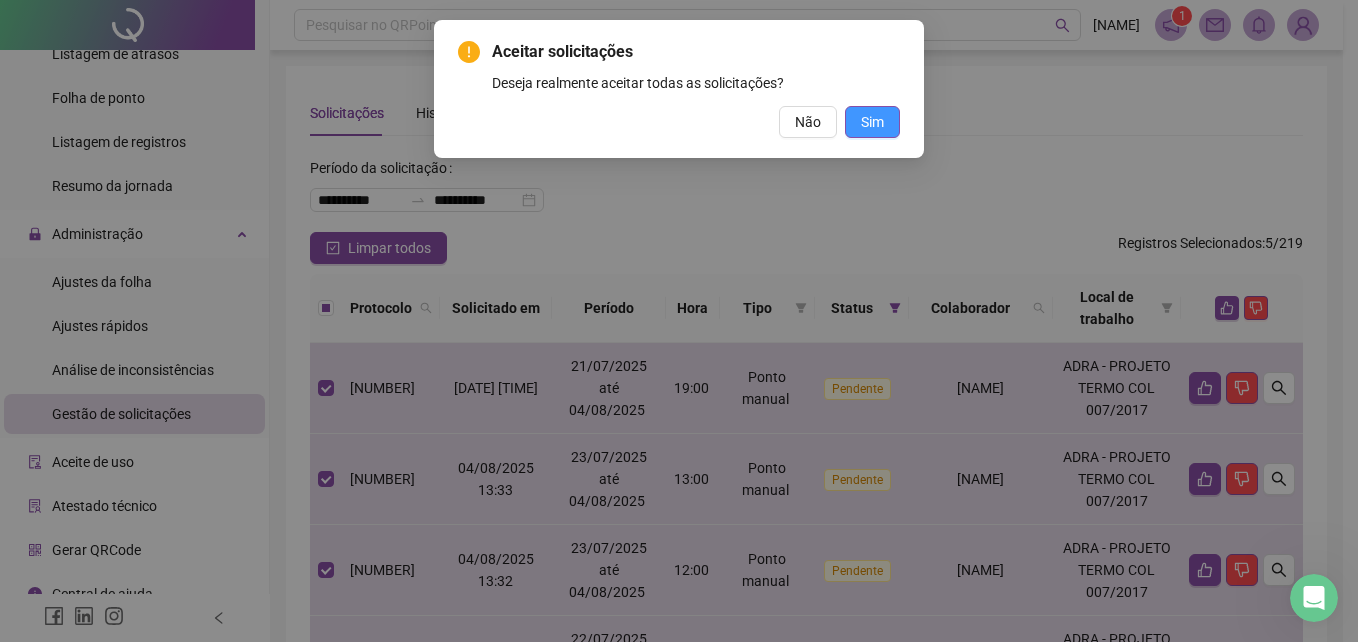 click on "Sim" at bounding box center [872, 122] 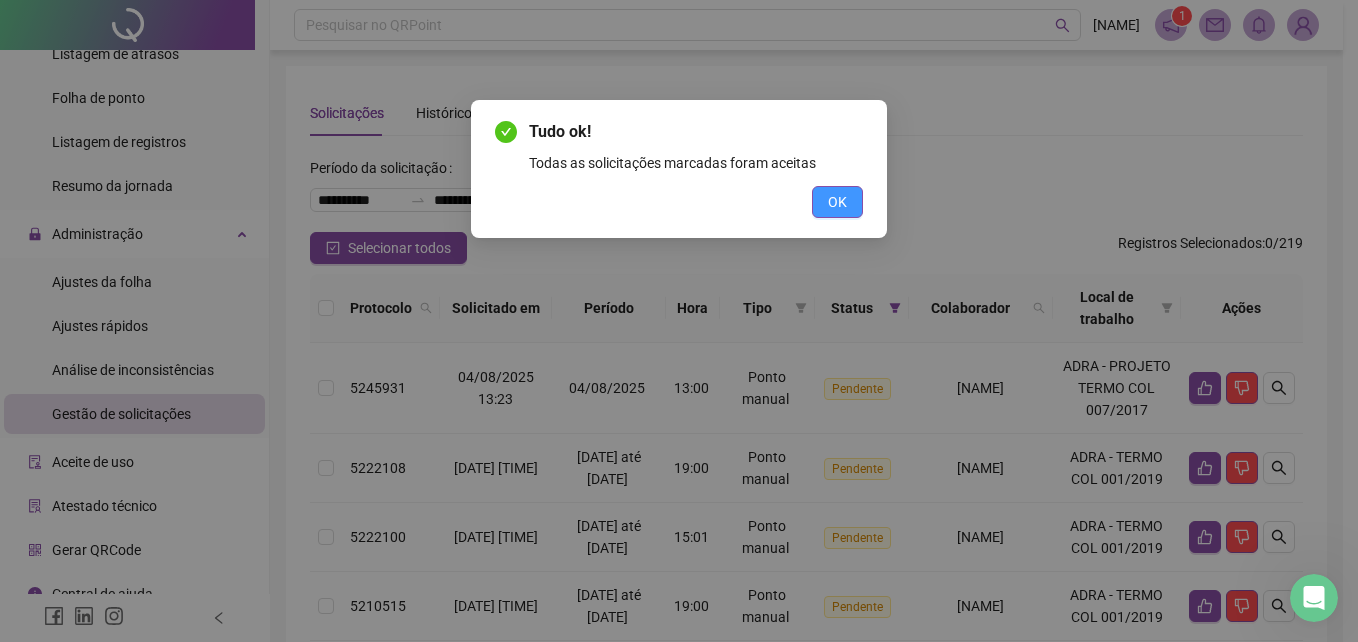 click on "OK" at bounding box center (837, 202) 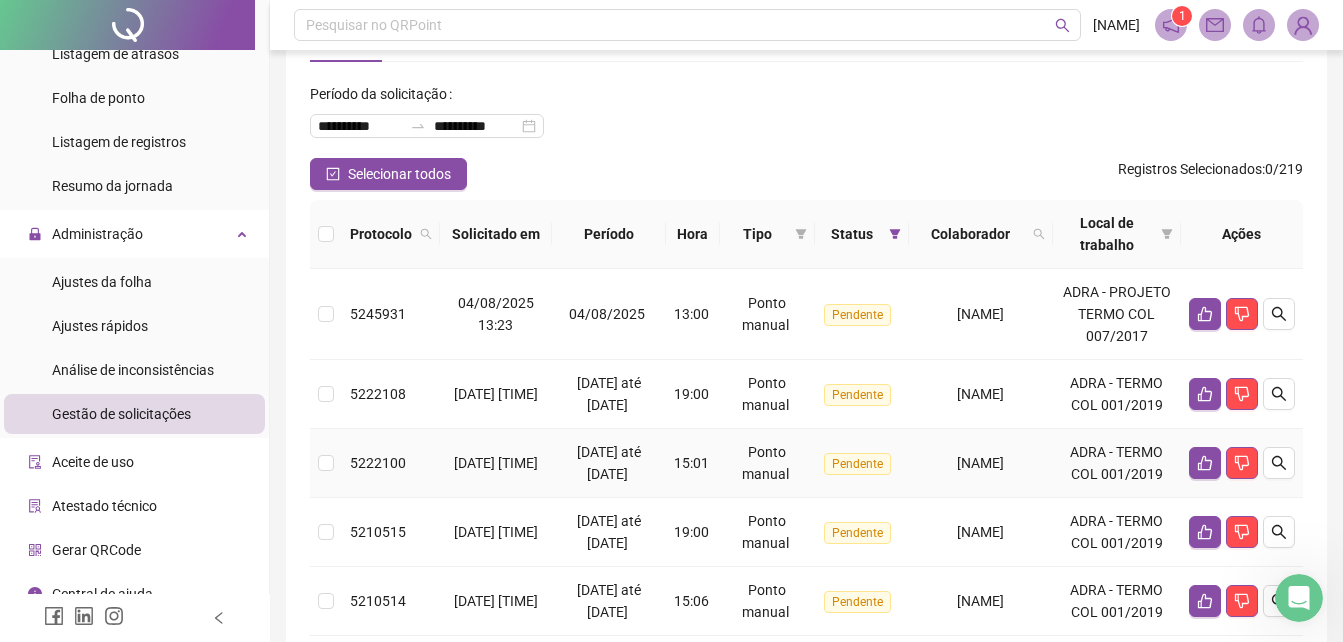 scroll, scrollTop: 0, scrollLeft: 0, axis: both 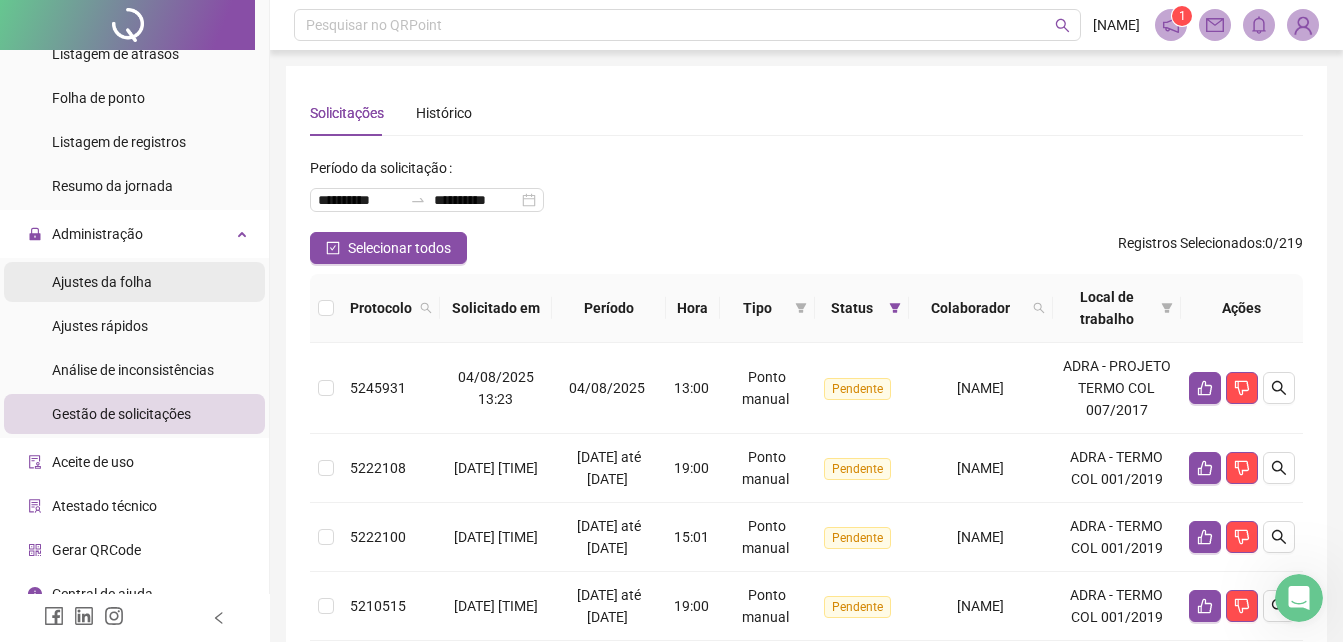 click on "Ajustes da folha" at bounding box center (102, 282) 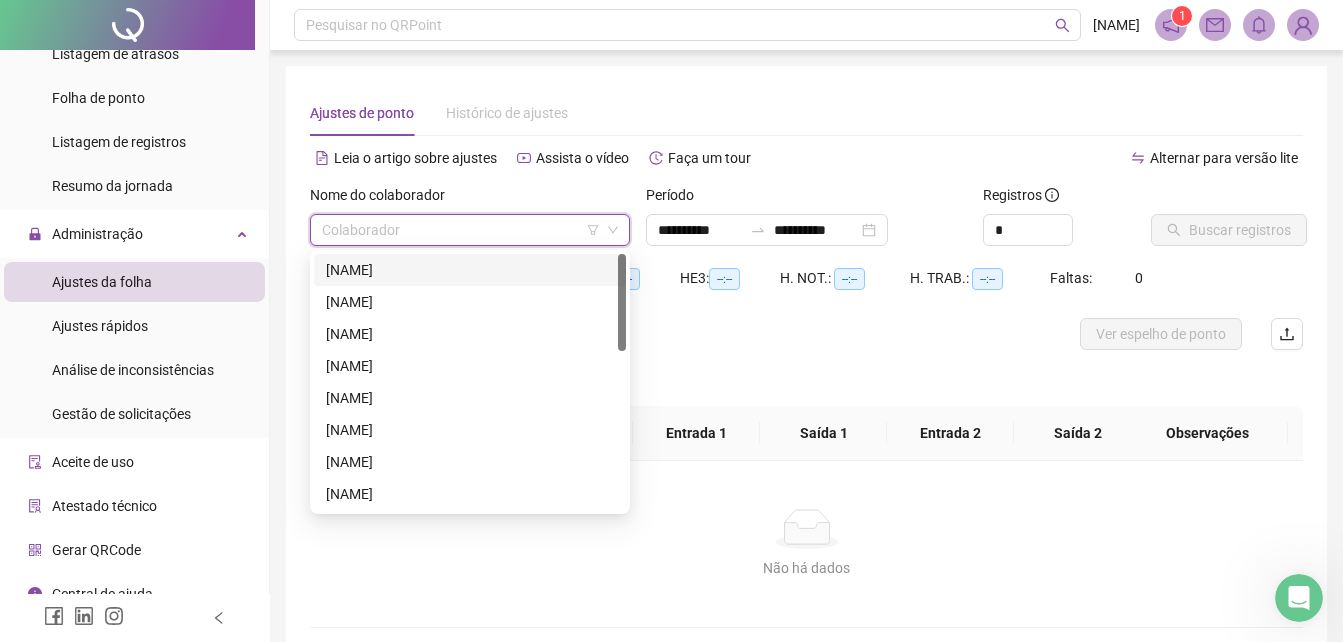 click at bounding box center [461, 230] 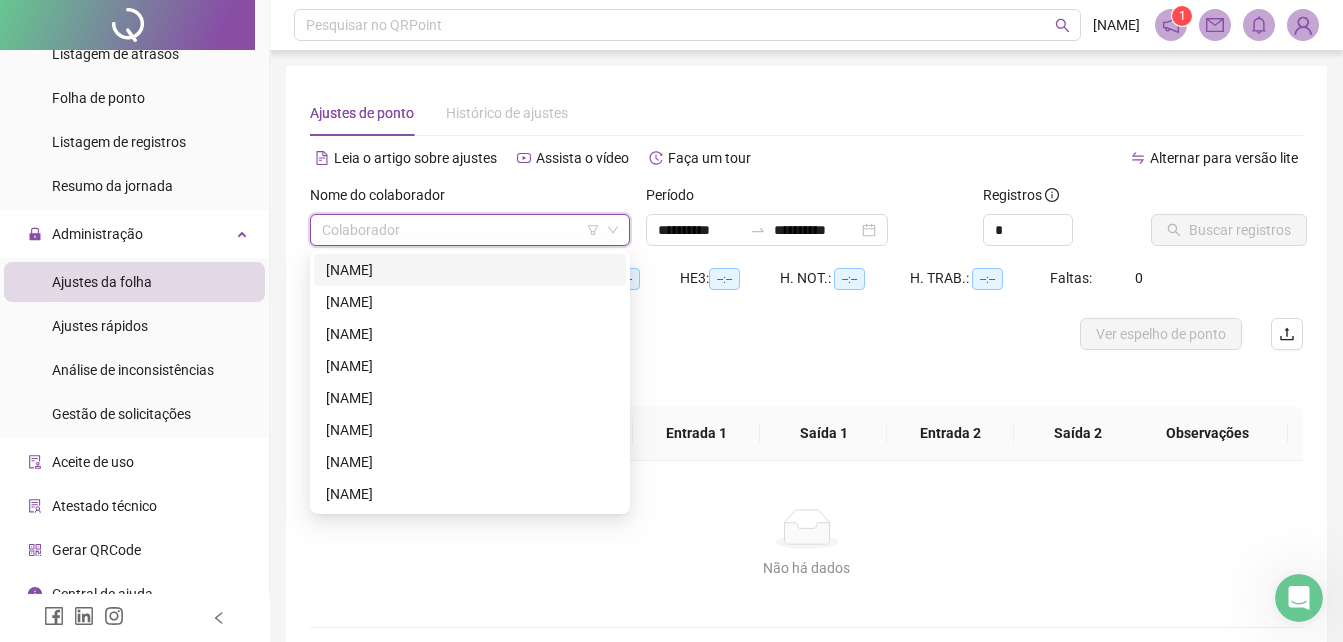 click at bounding box center (461, 230) 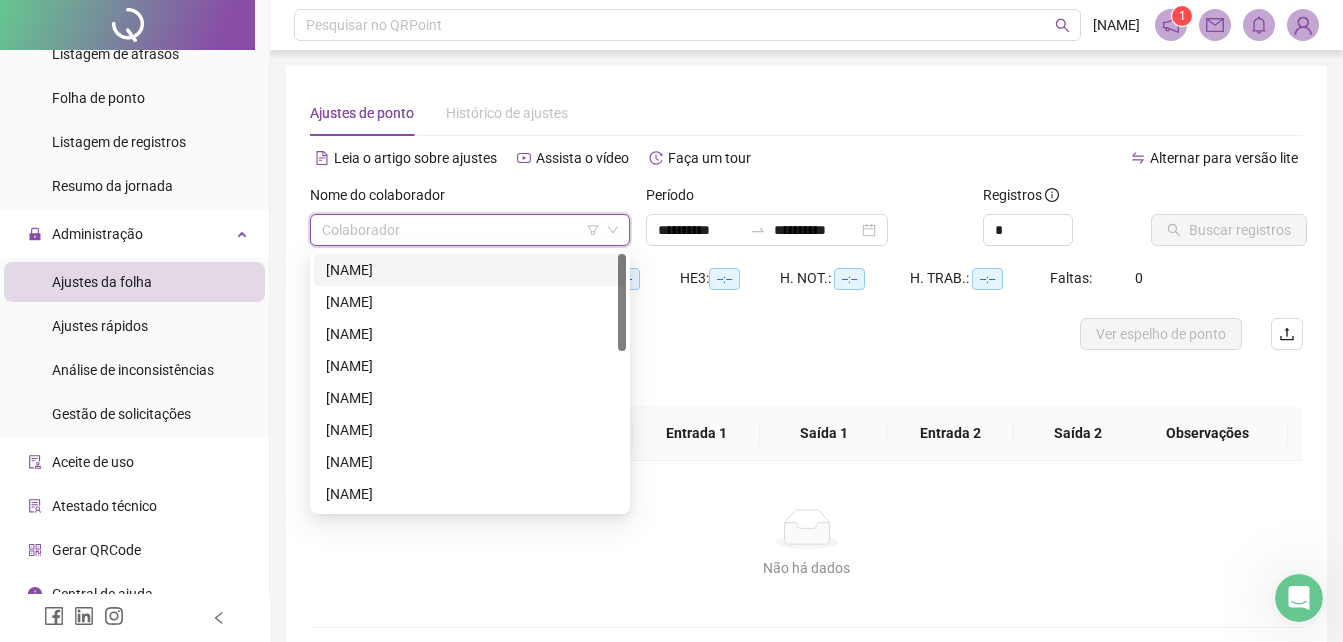 click at bounding box center (461, 230) 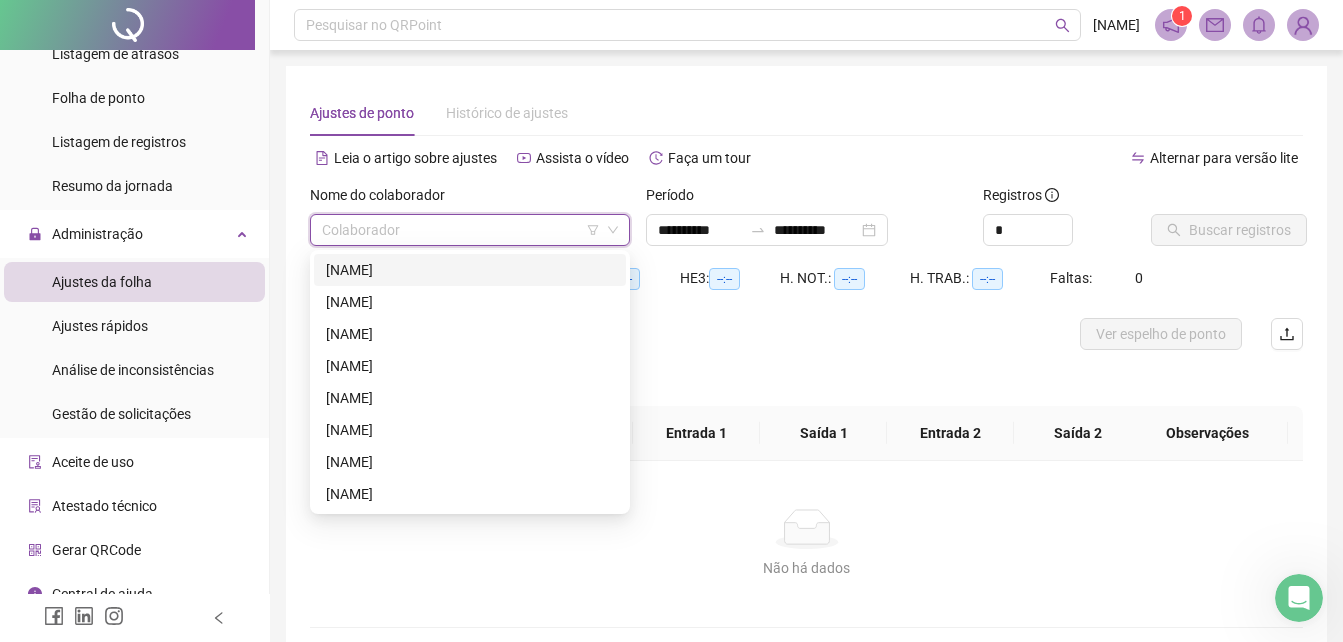 click at bounding box center (461, 230) 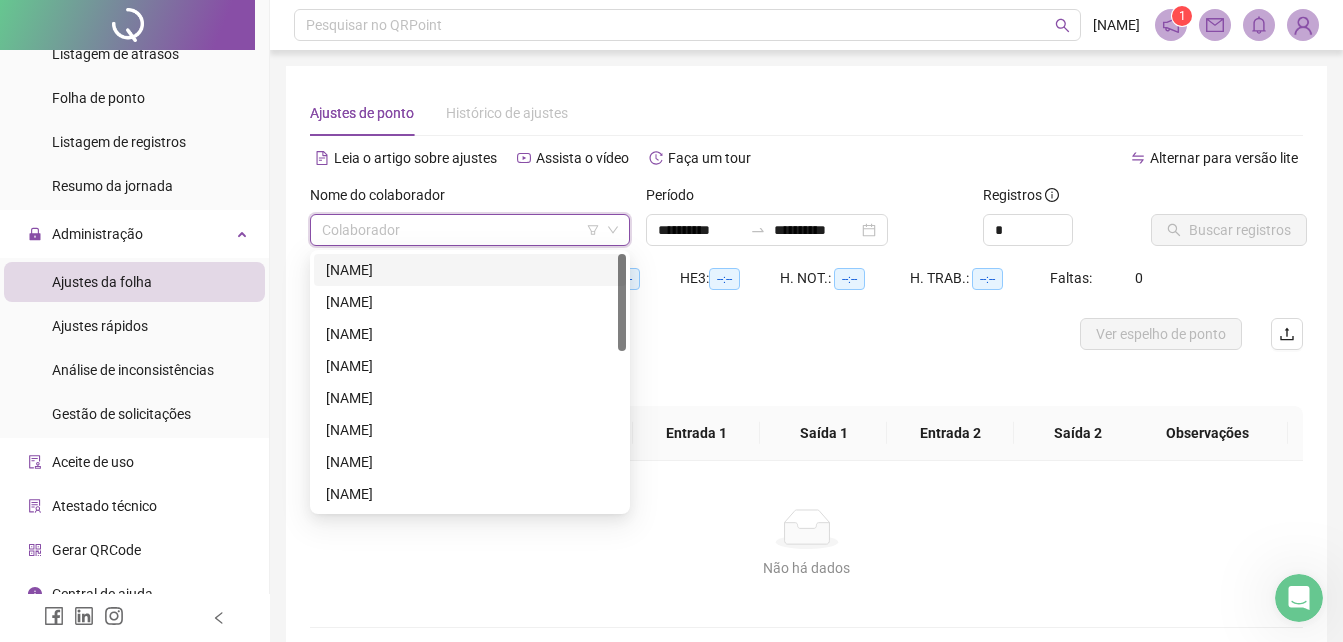 click at bounding box center [461, 230] 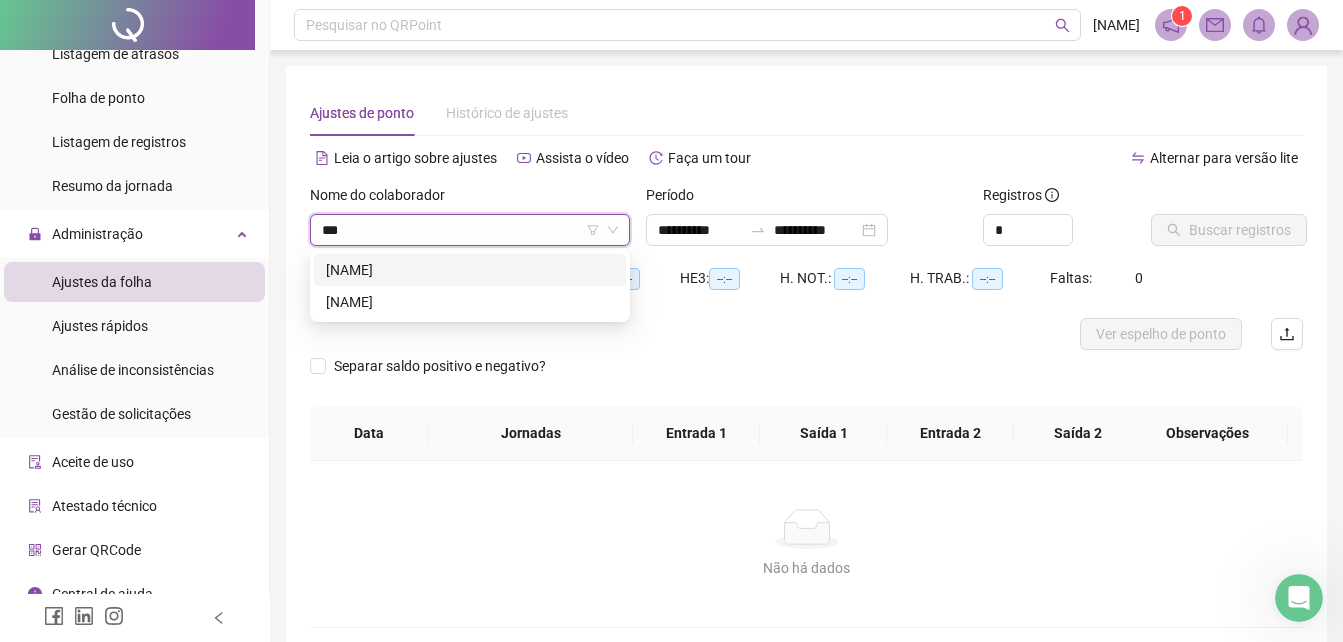 type on "****" 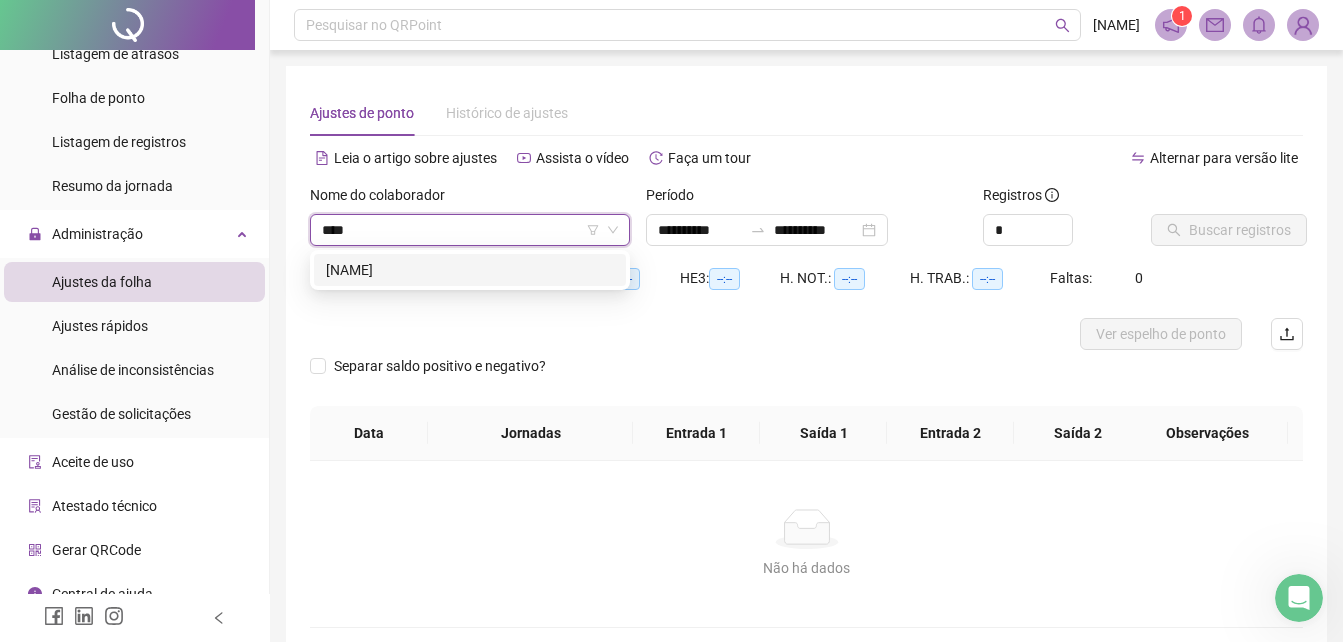 click on "[FIRST] [LAST]" at bounding box center [470, 270] 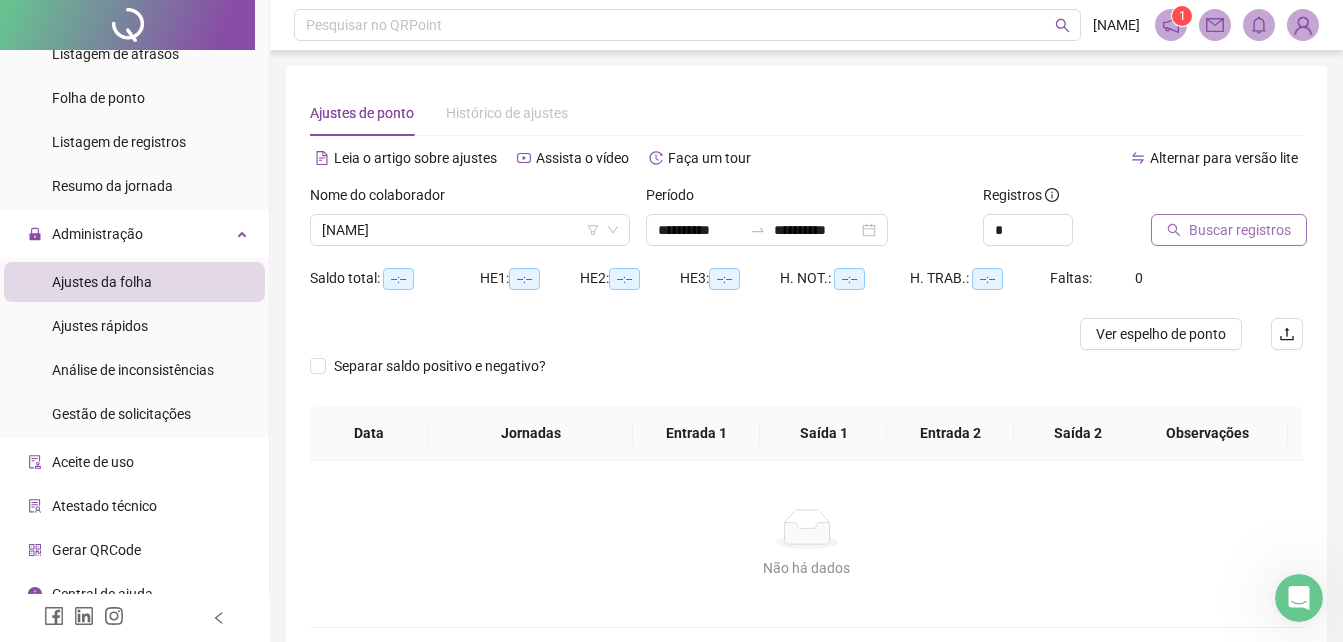 click on "Buscar registros" at bounding box center (1240, 230) 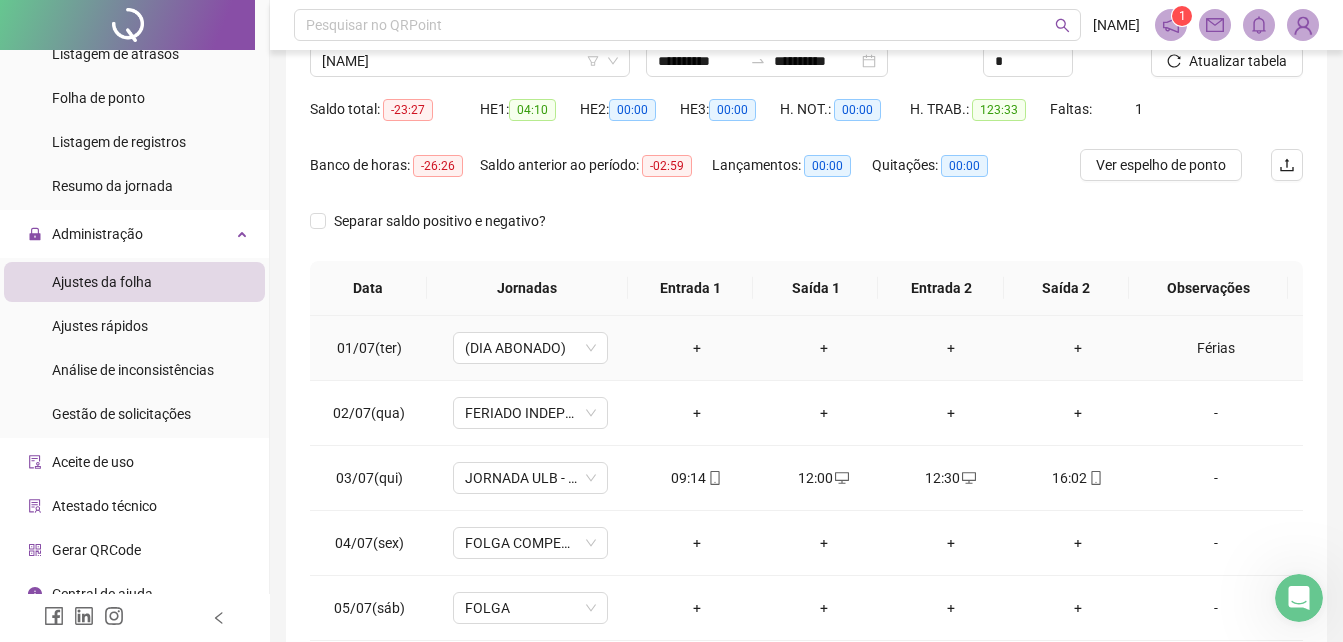 scroll, scrollTop: 200, scrollLeft: 0, axis: vertical 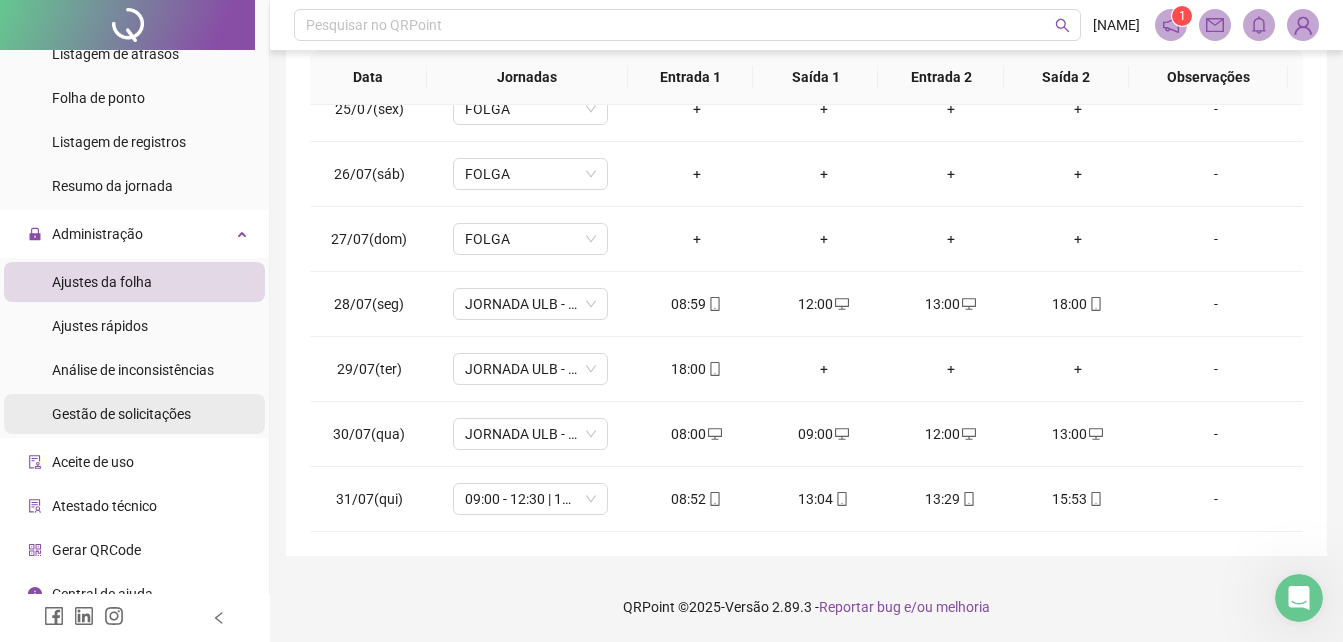click on "Gestão de solicitações" at bounding box center [121, 414] 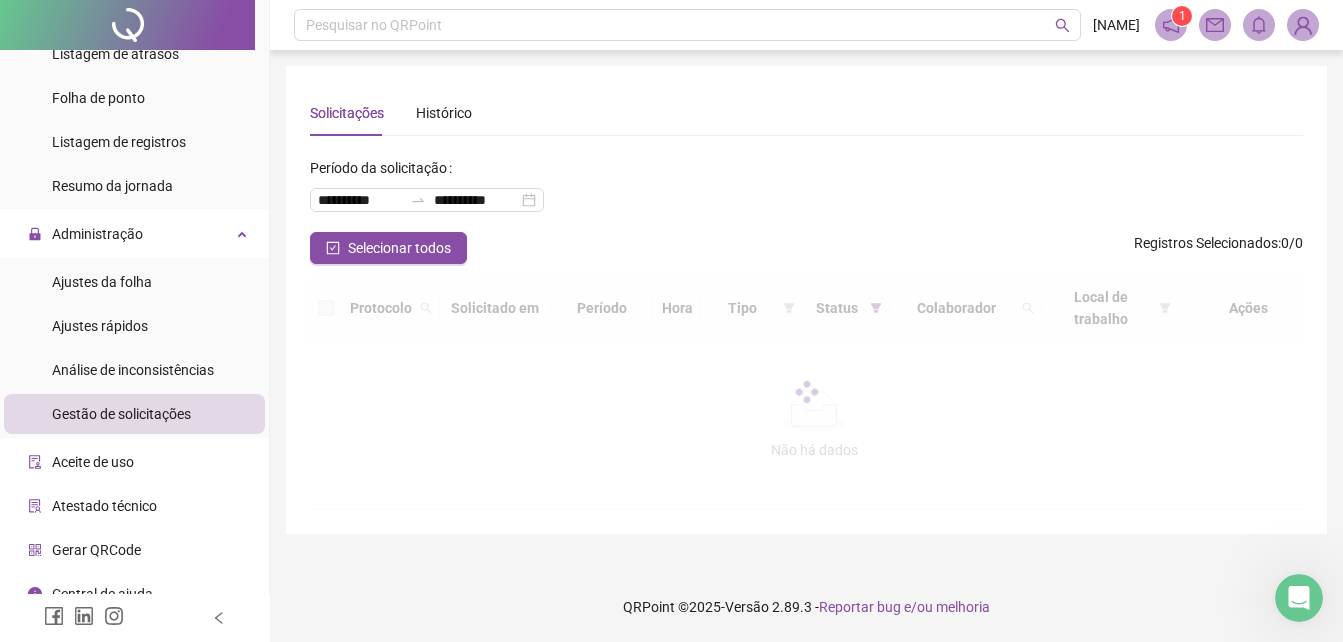 scroll, scrollTop: 0, scrollLeft: 0, axis: both 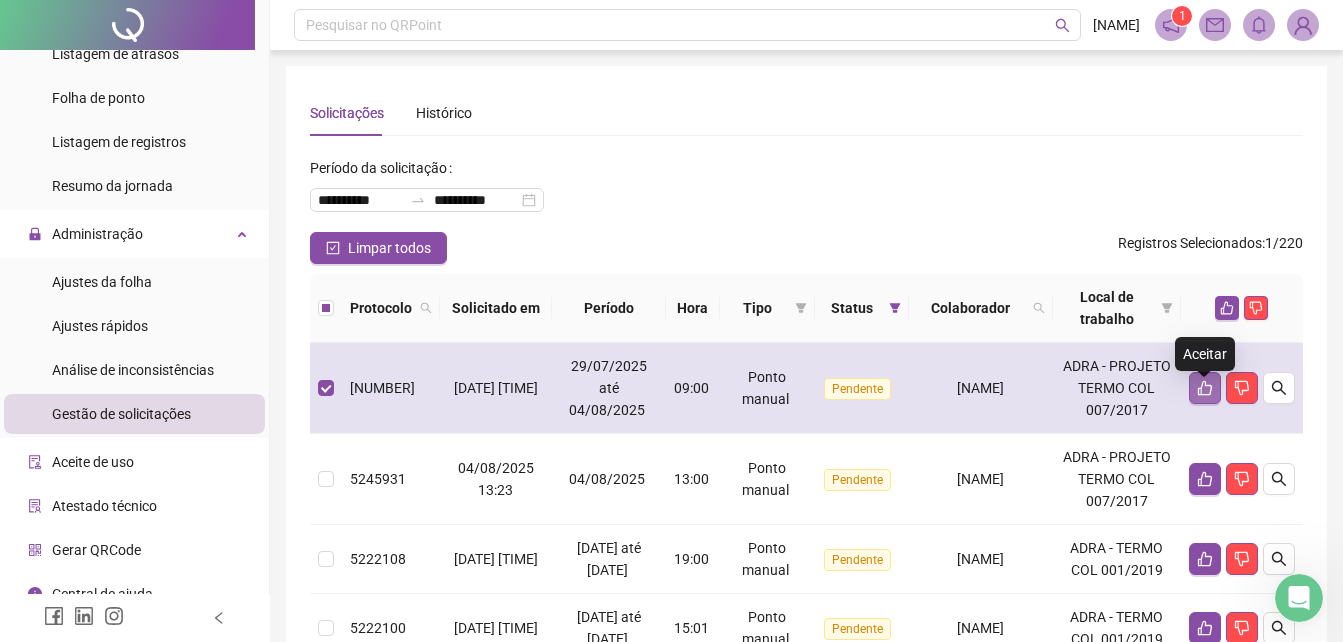 click 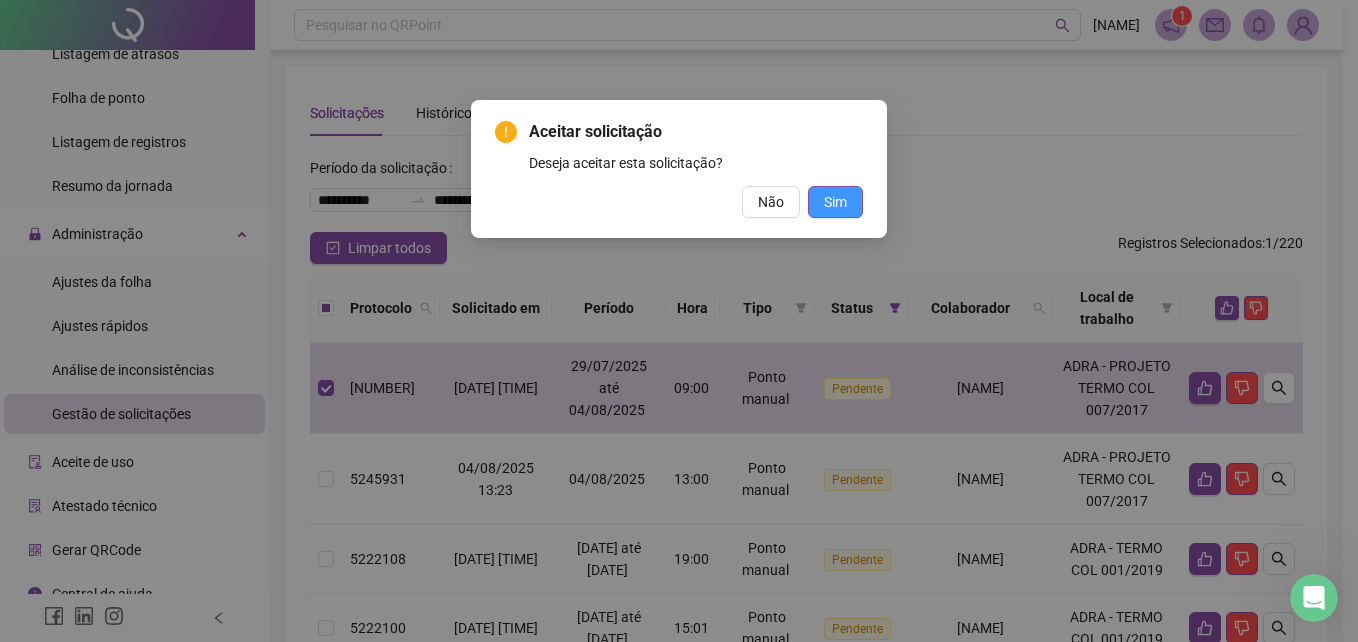 click on "Sim" at bounding box center [835, 202] 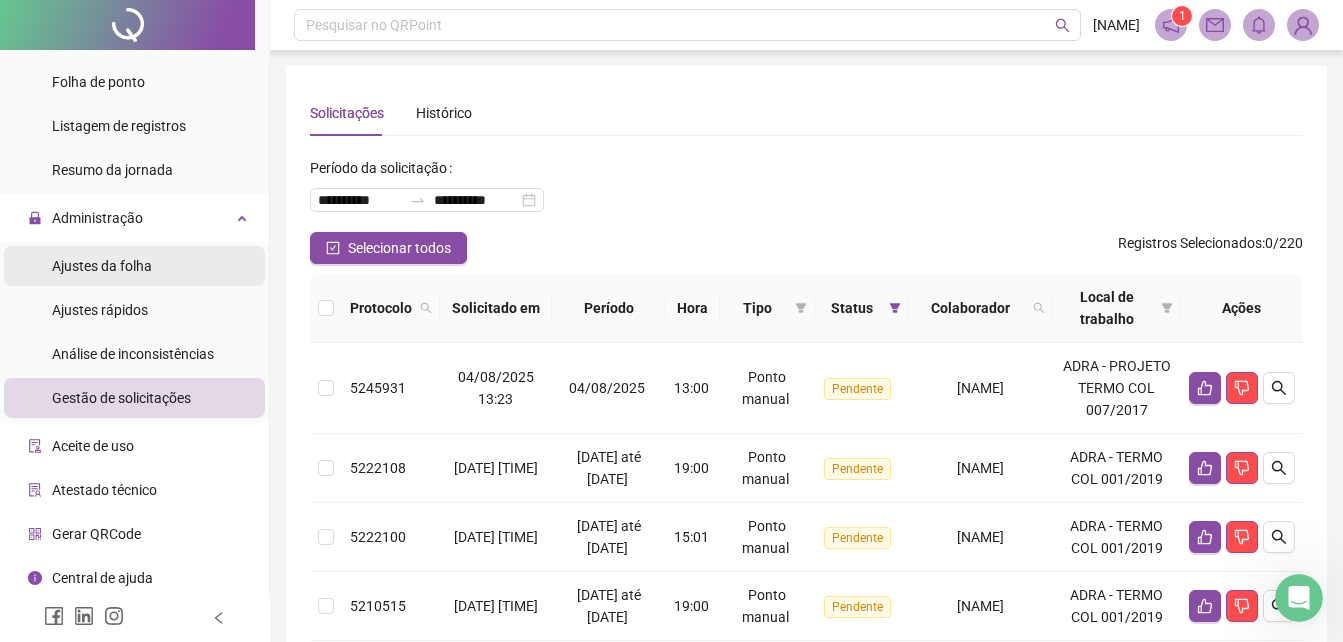 scroll, scrollTop: 220, scrollLeft: 0, axis: vertical 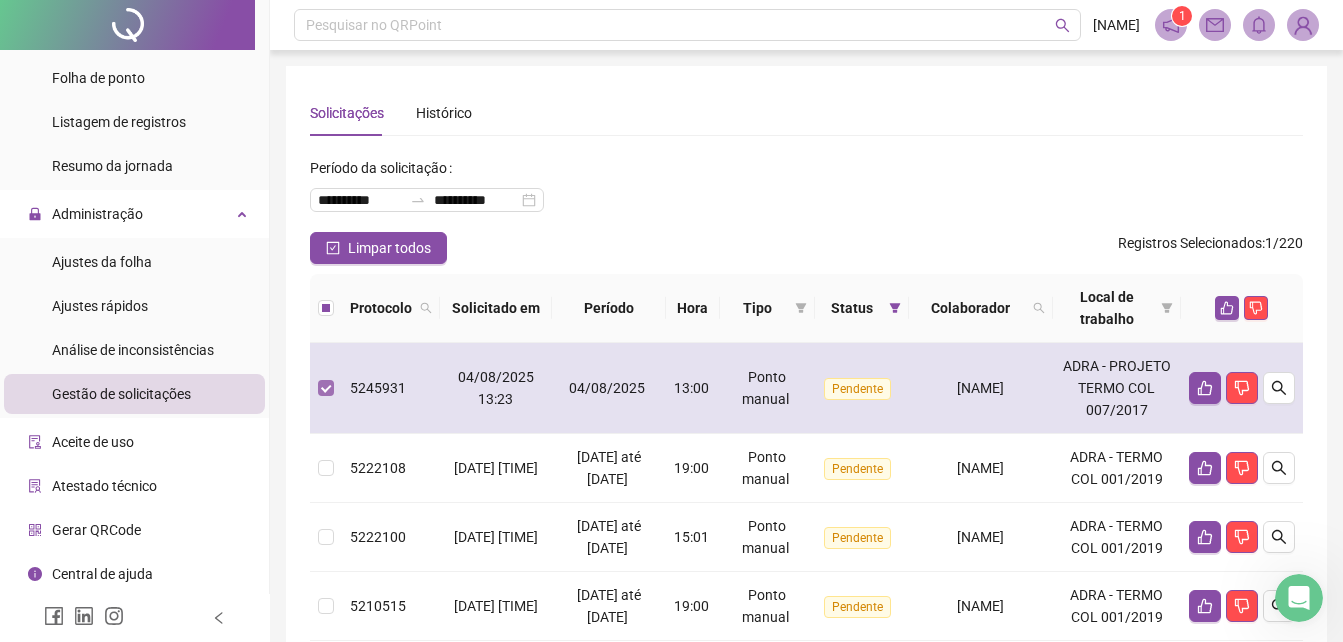 click at bounding box center [326, 388] 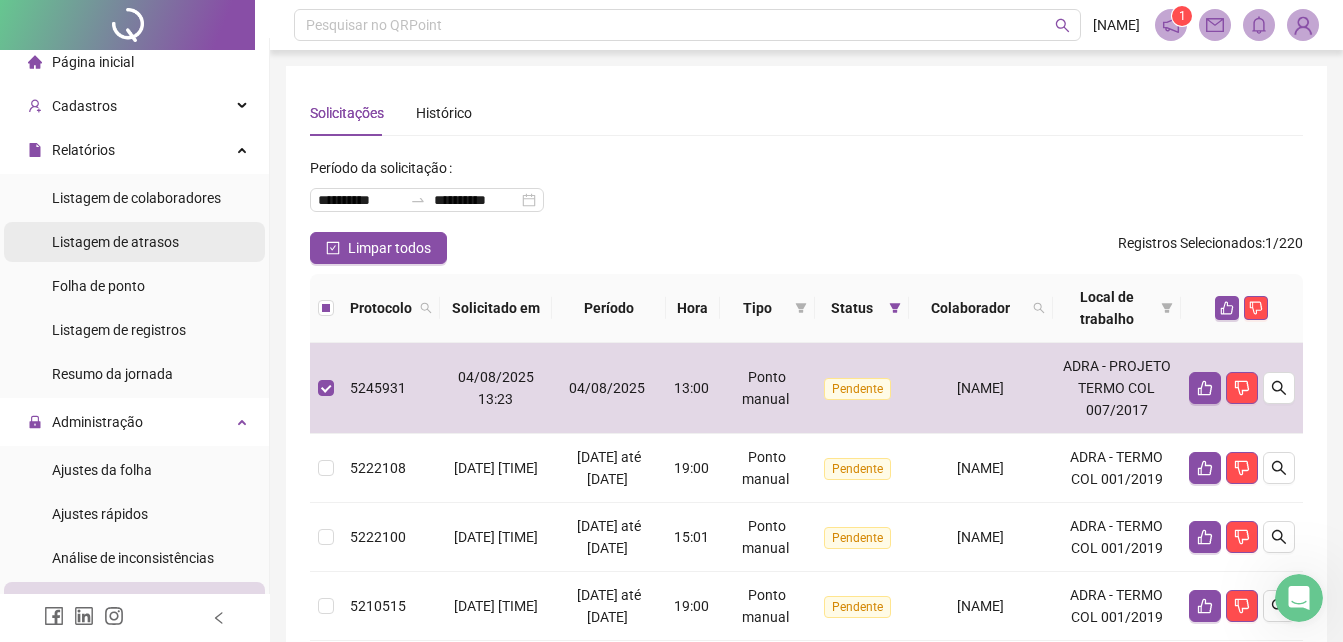 scroll, scrollTop: 0, scrollLeft: 0, axis: both 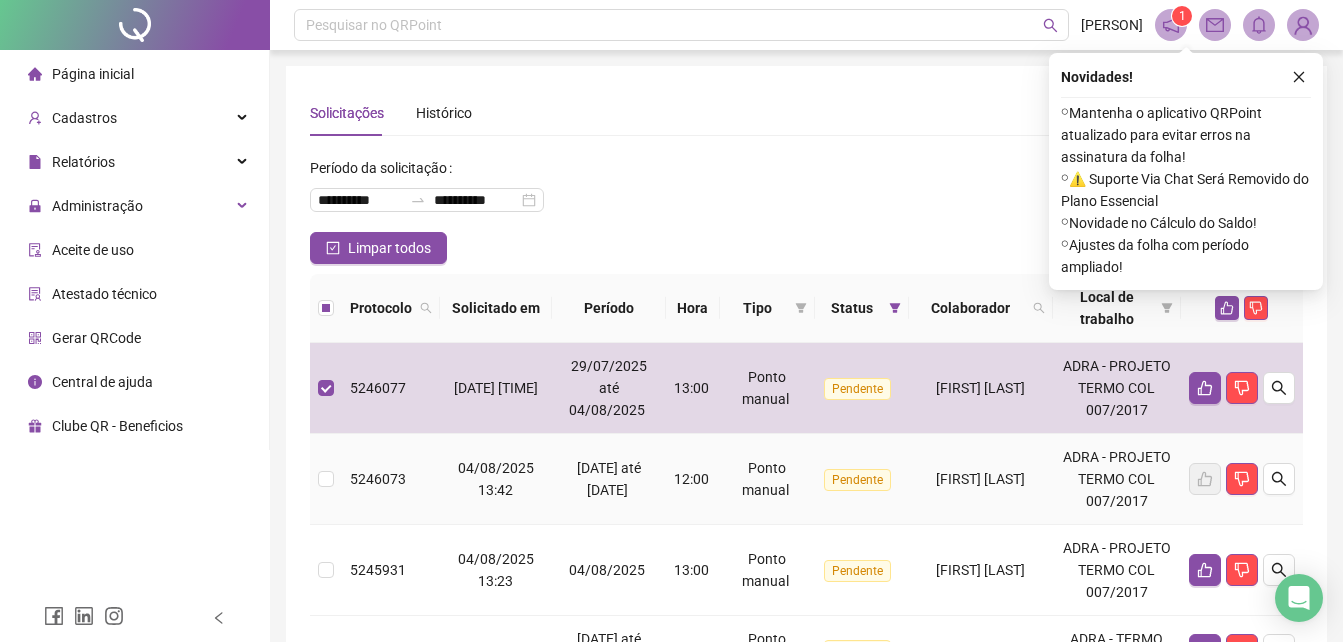 click at bounding box center (326, 479) 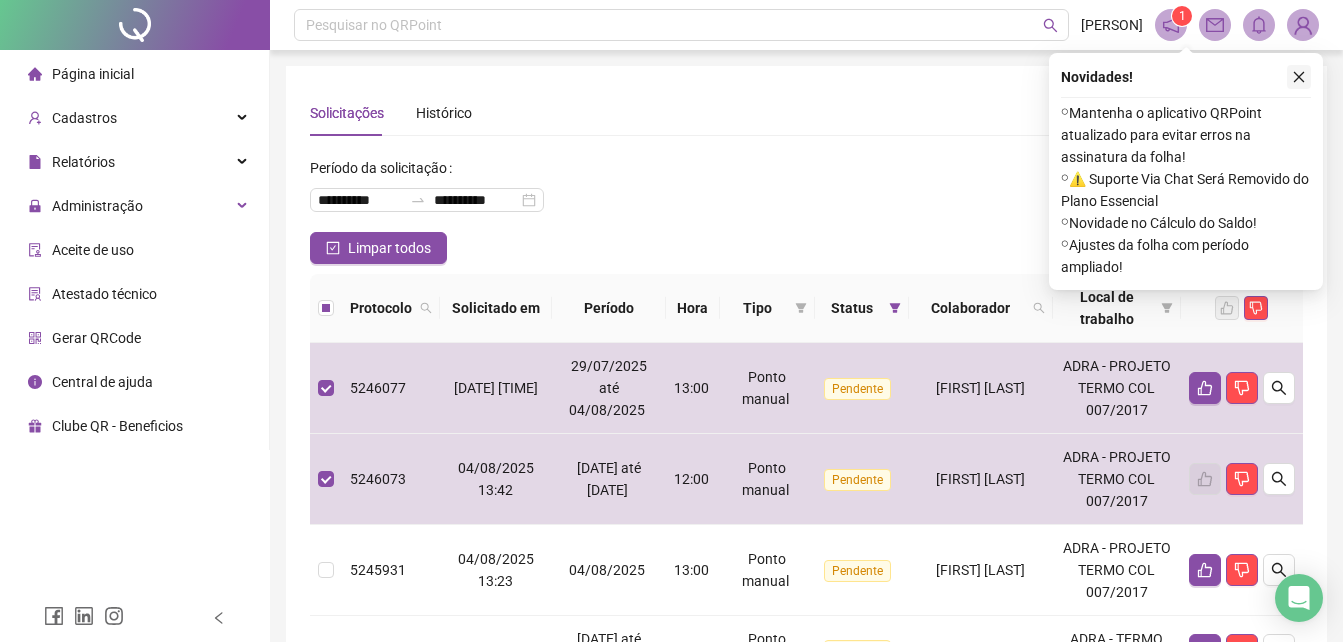 click 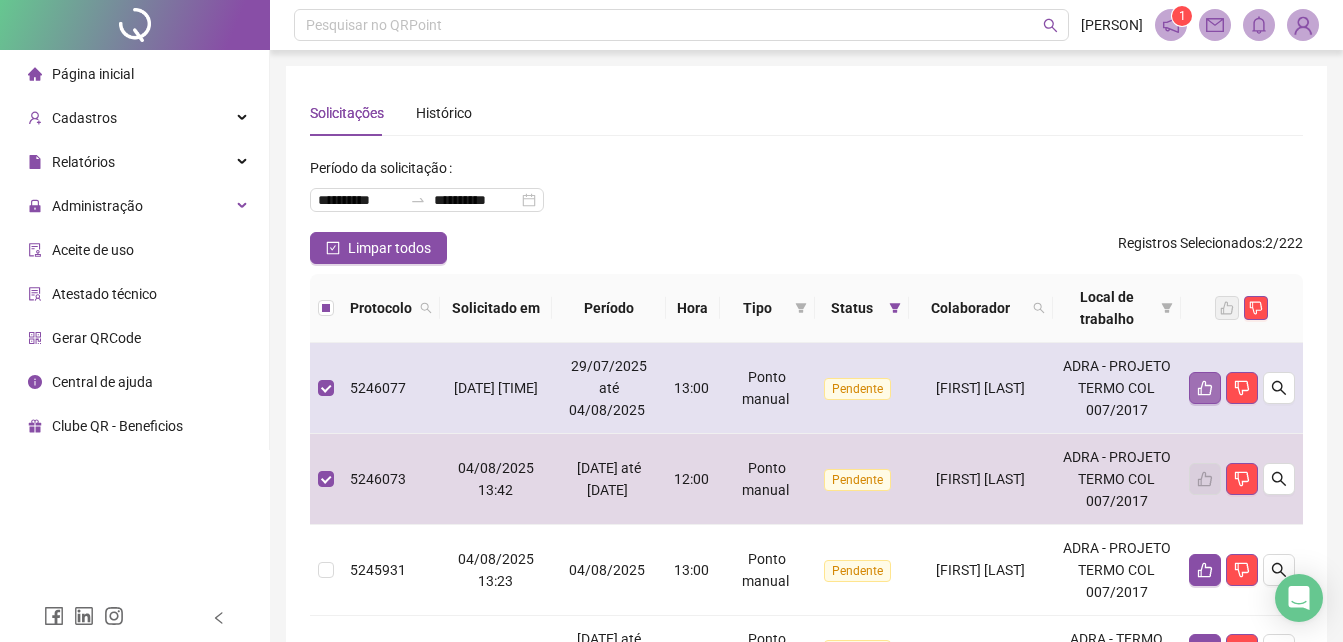 click at bounding box center [1205, 388] 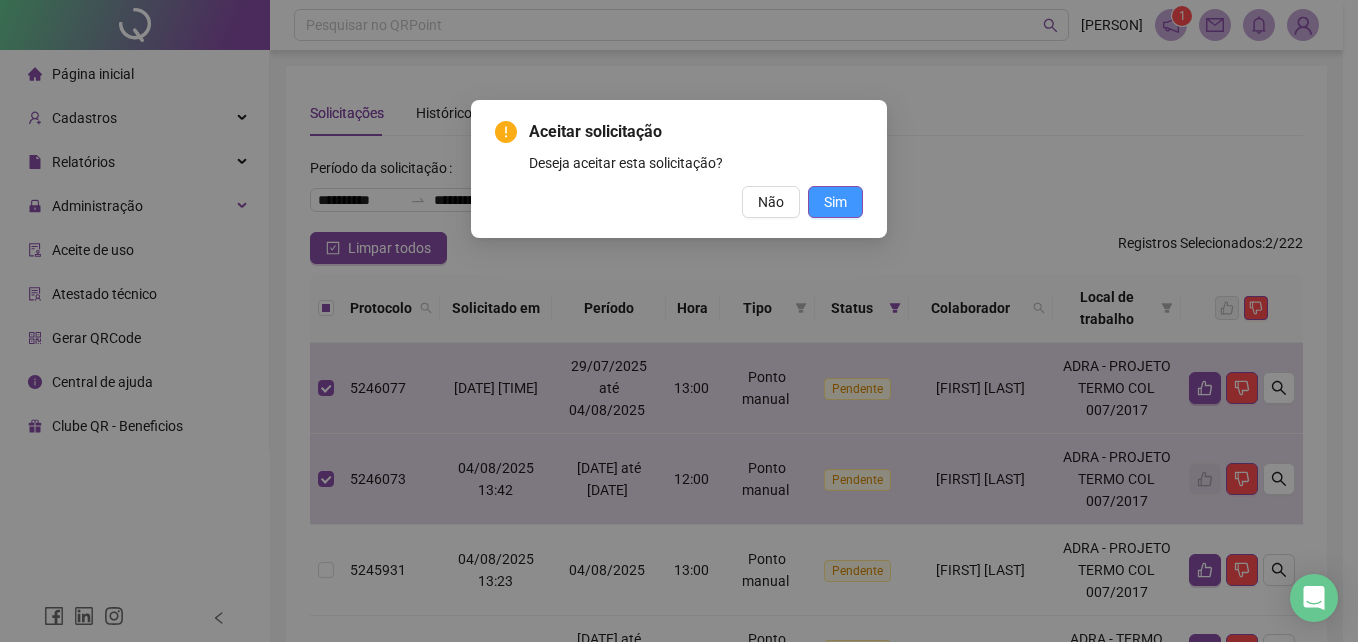 click on "Sim" at bounding box center (835, 202) 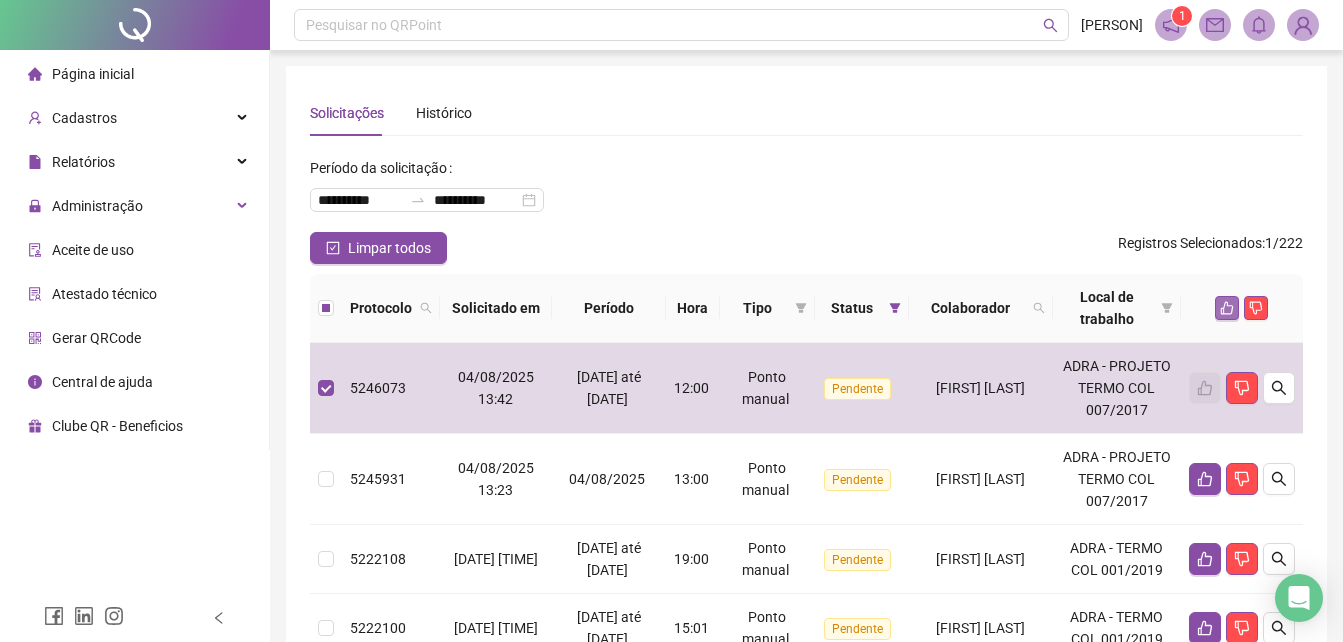 click at bounding box center [1227, 308] 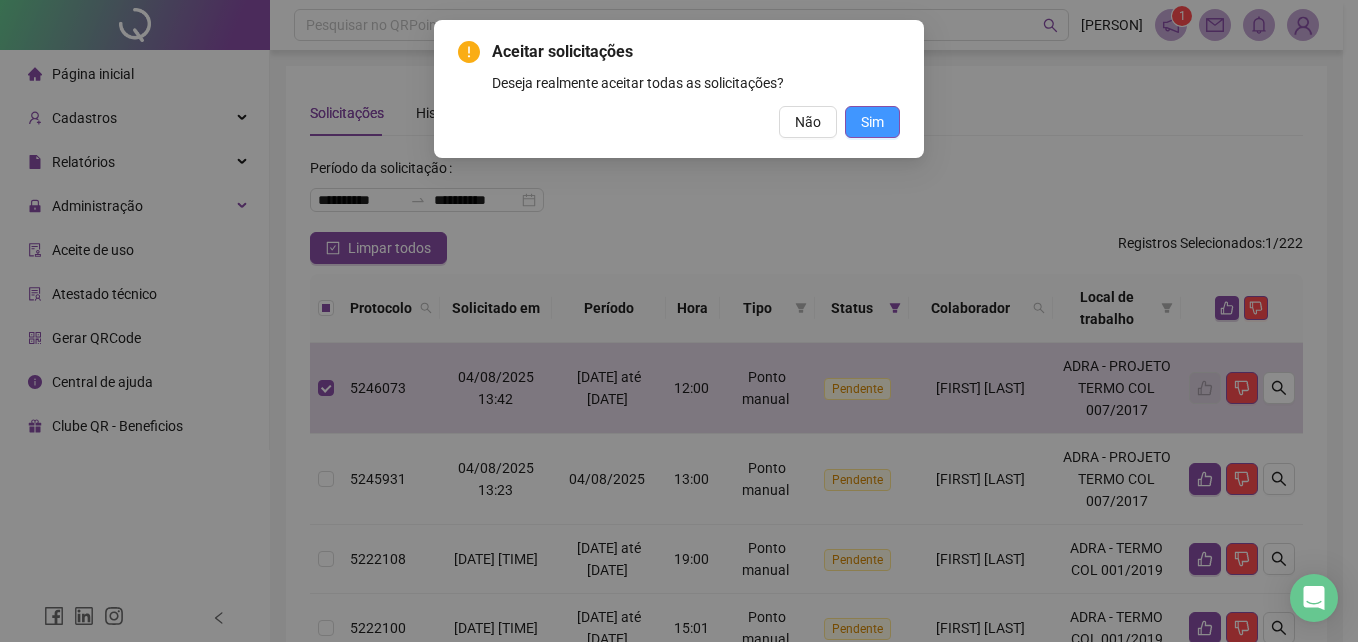 click on "Sim" at bounding box center (872, 122) 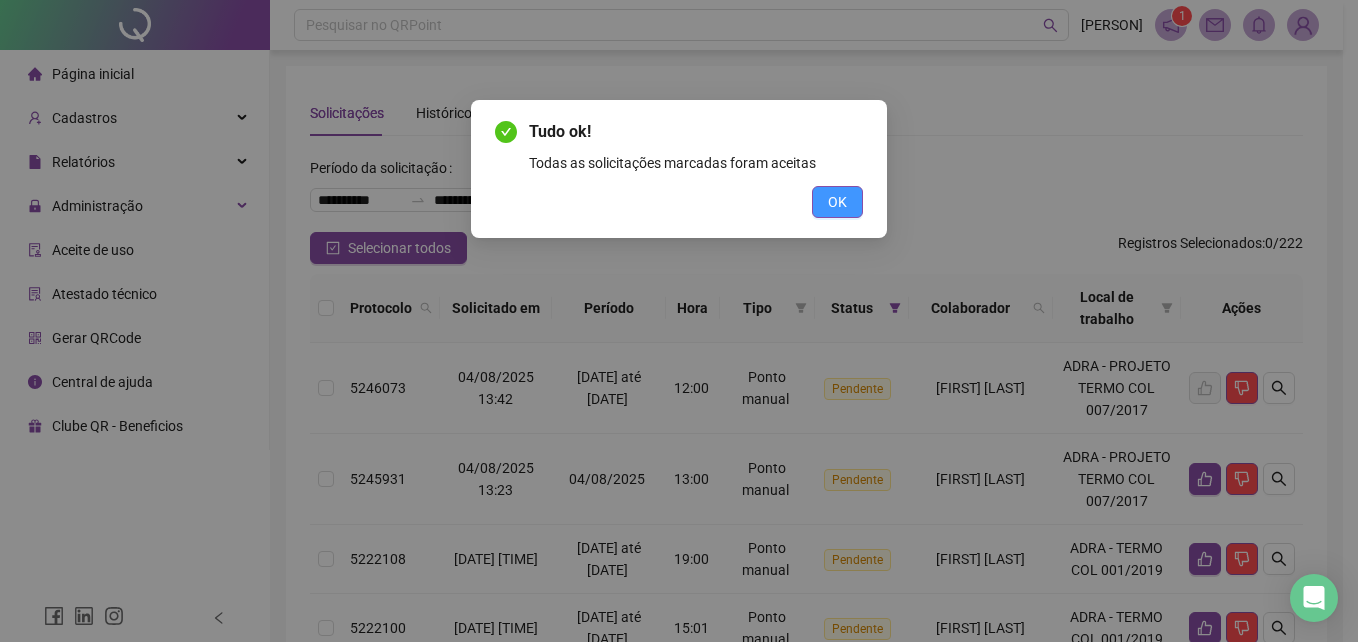 click on "OK" at bounding box center (837, 202) 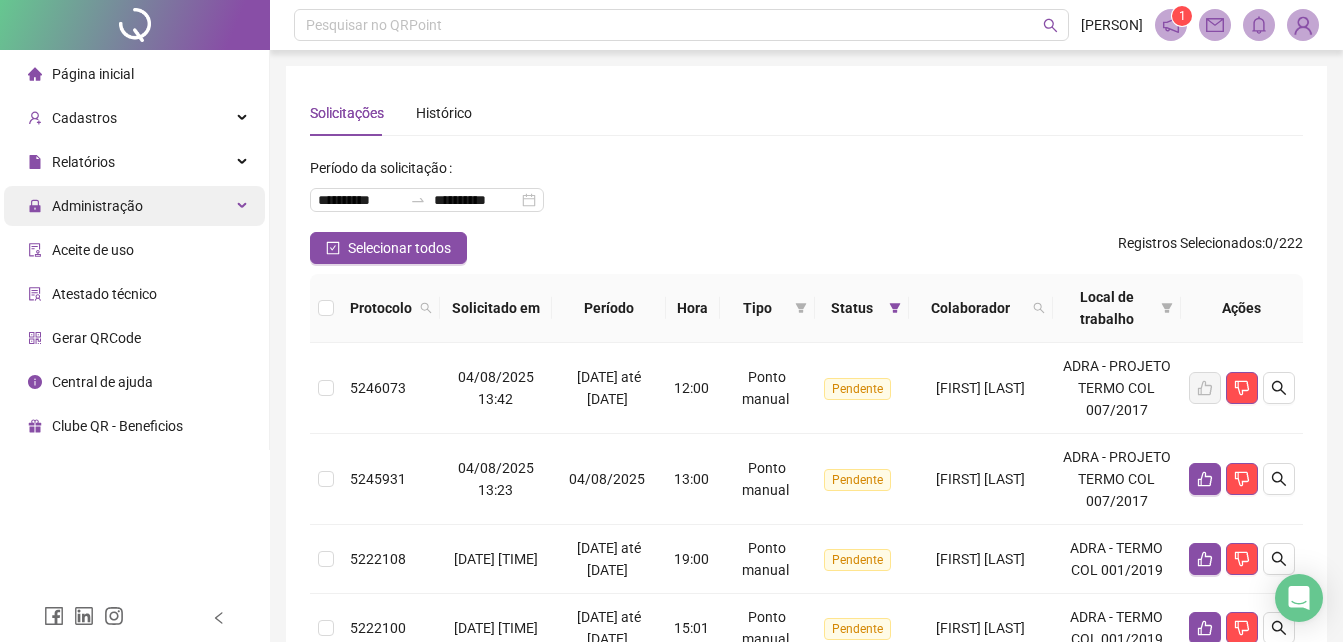 click on "Administração" at bounding box center [134, 206] 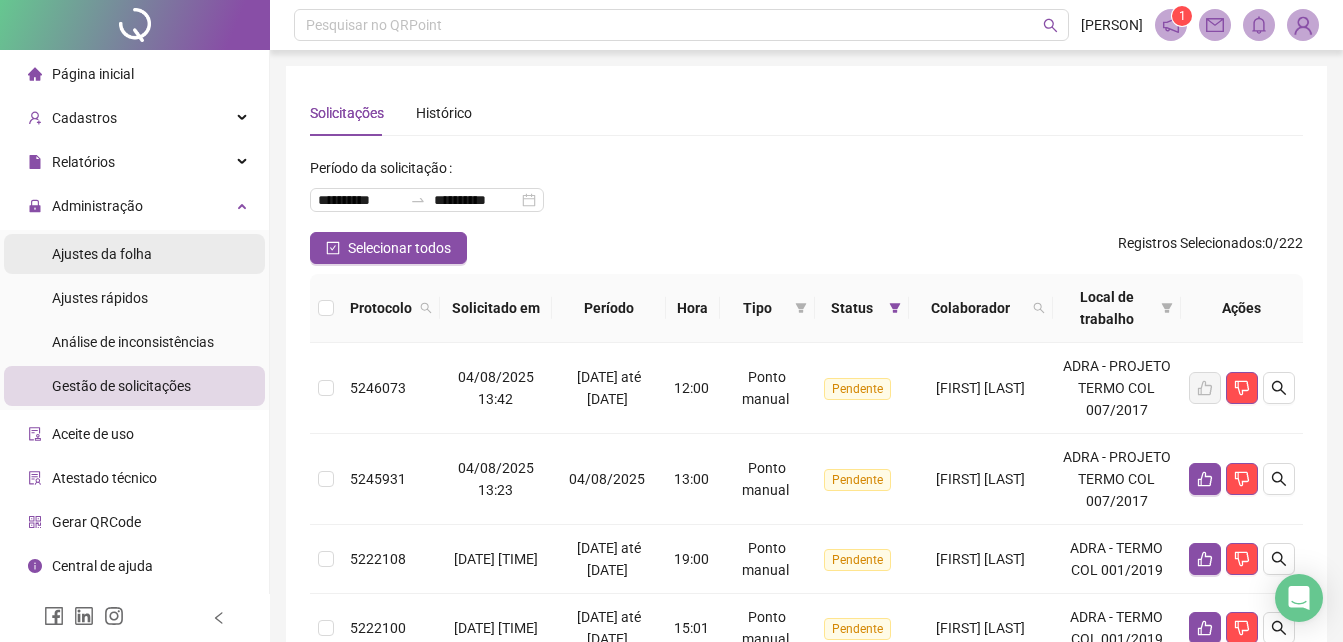 click on "Ajustes da folha" at bounding box center [134, 254] 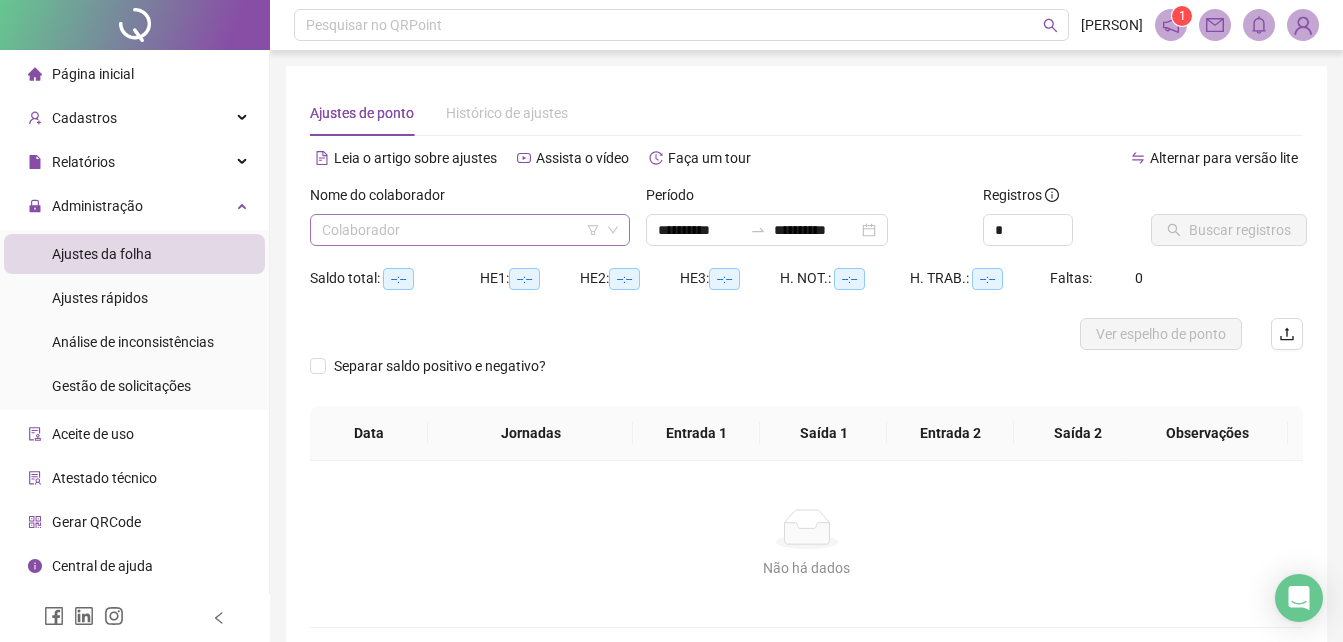 click at bounding box center (461, 230) 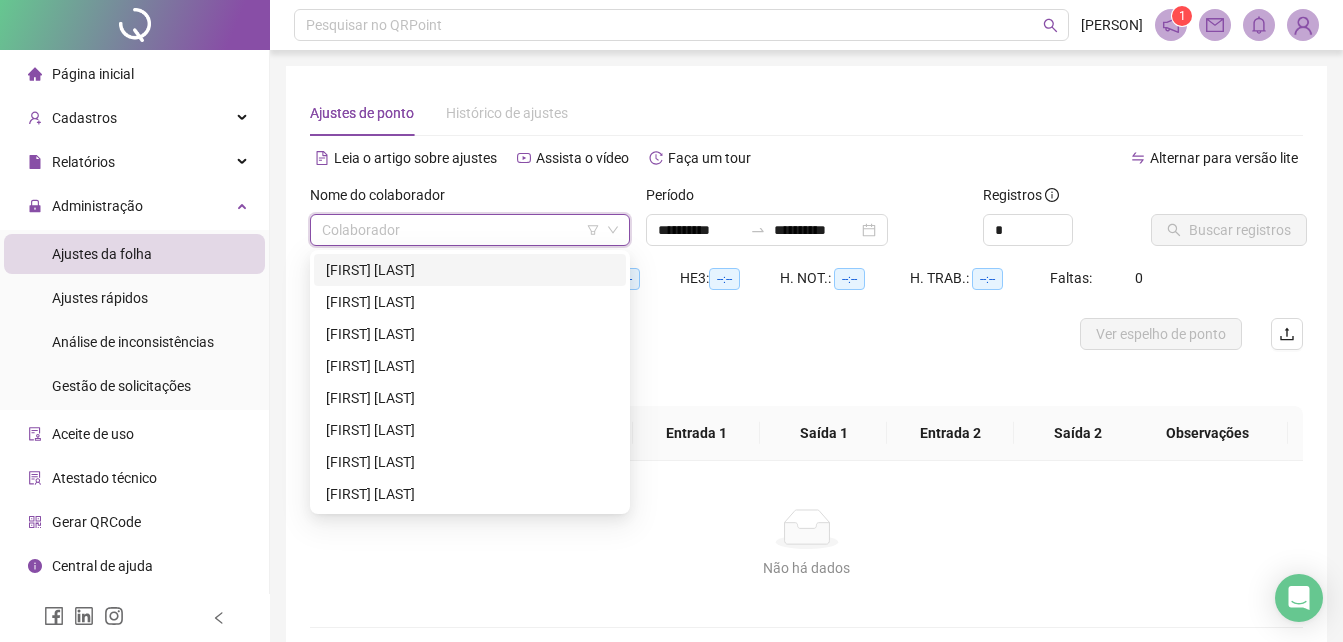 type on "*" 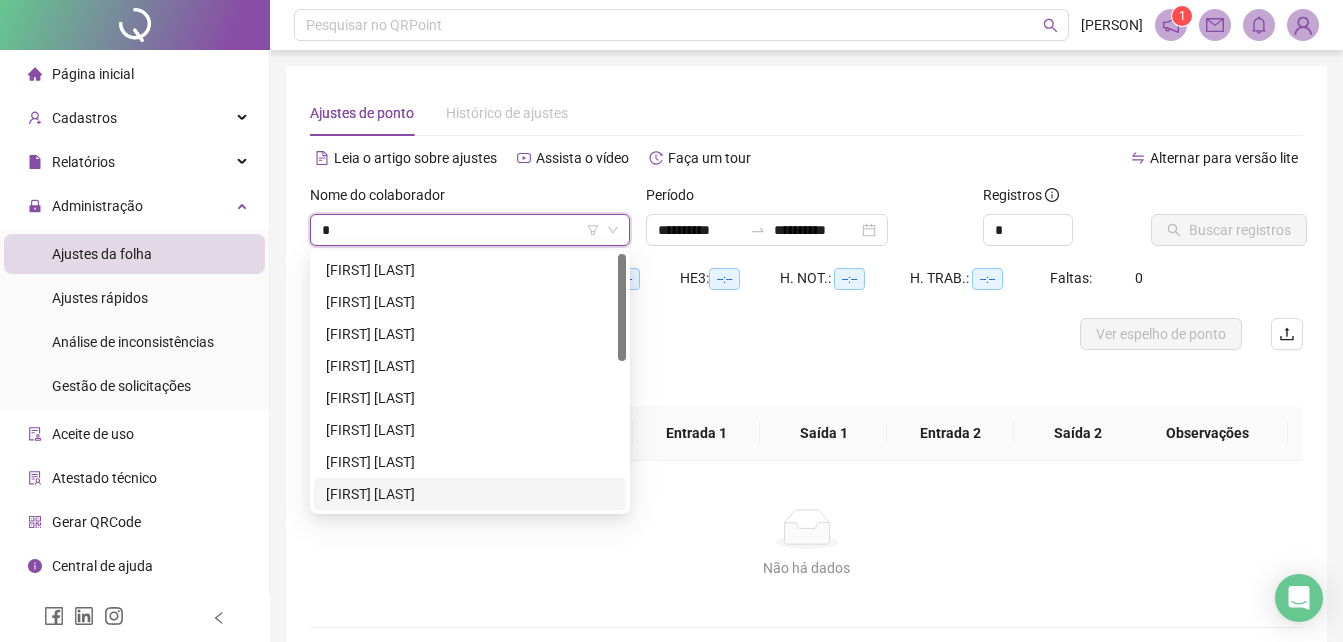 click on "[FIRST] [LAST]" at bounding box center (470, 494) 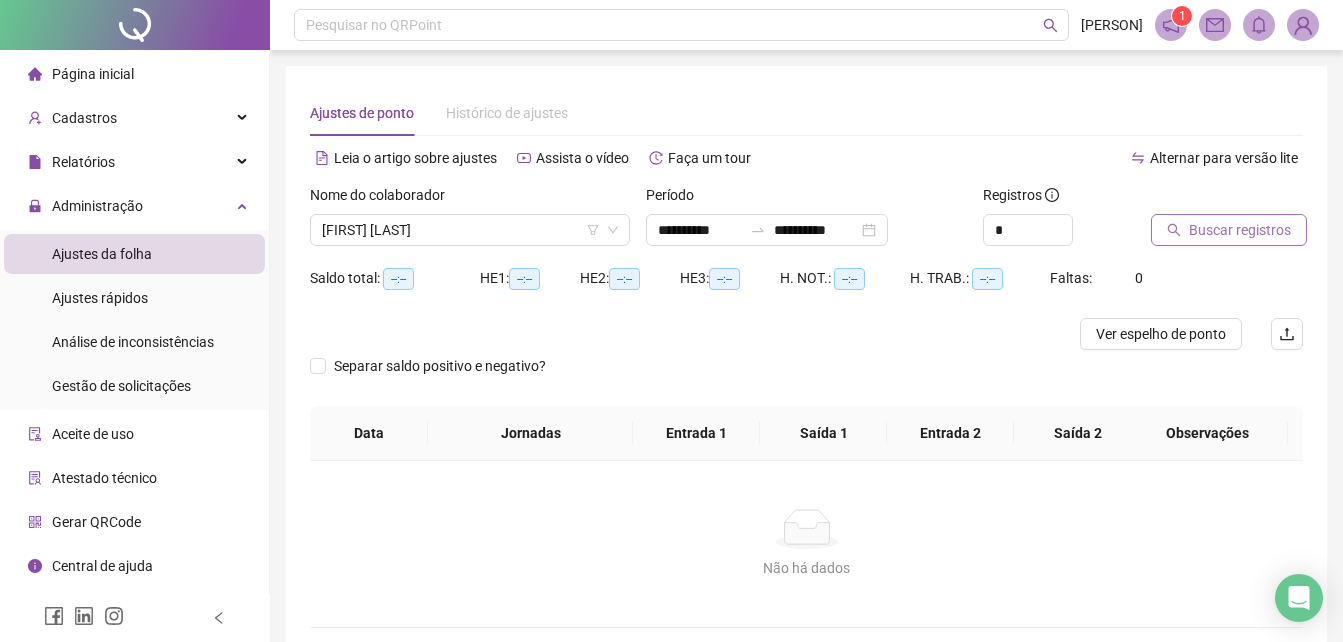 click on "Buscar registros" at bounding box center [1240, 230] 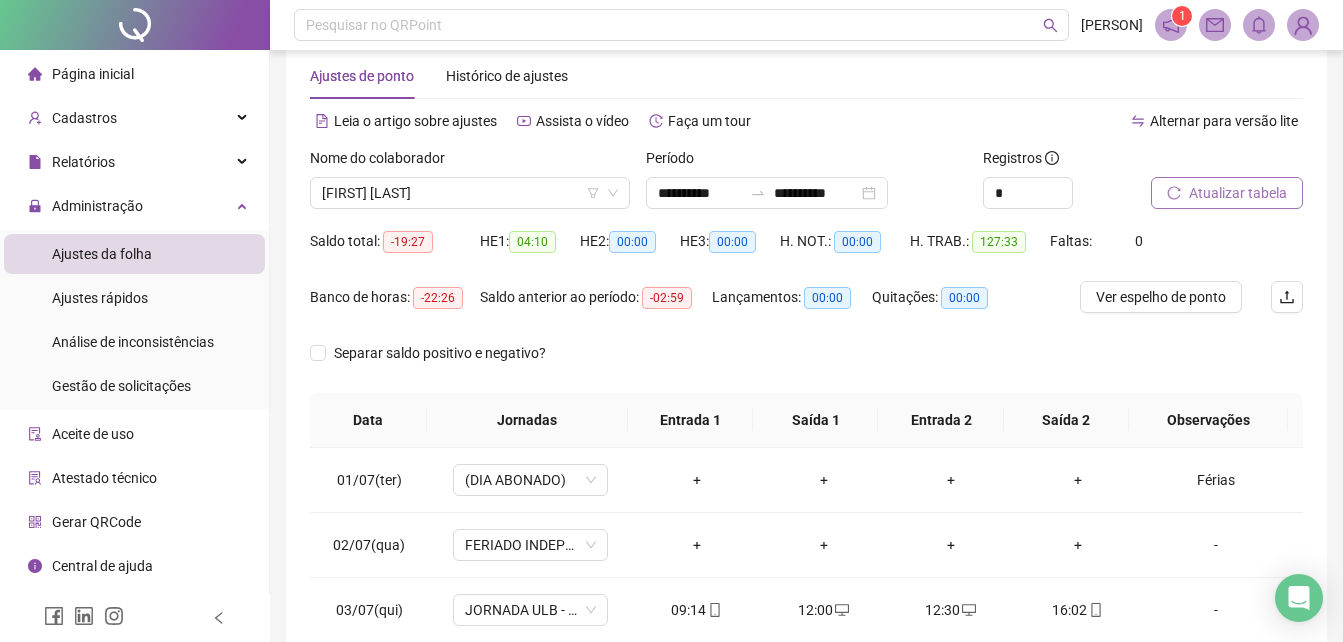 scroll, scrollTop: 0, scrollLeft: 0, axis: both 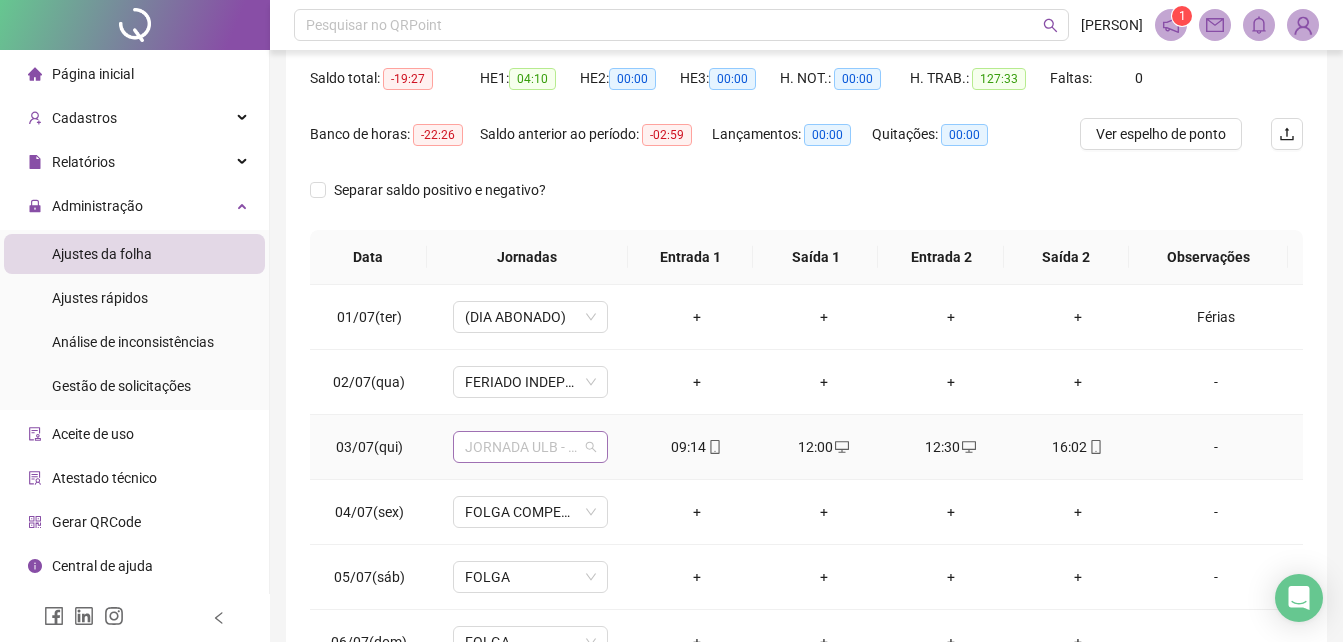 click on "JORNADA ULB - 09:00 A 18:00" at bounding box center [530, 447] 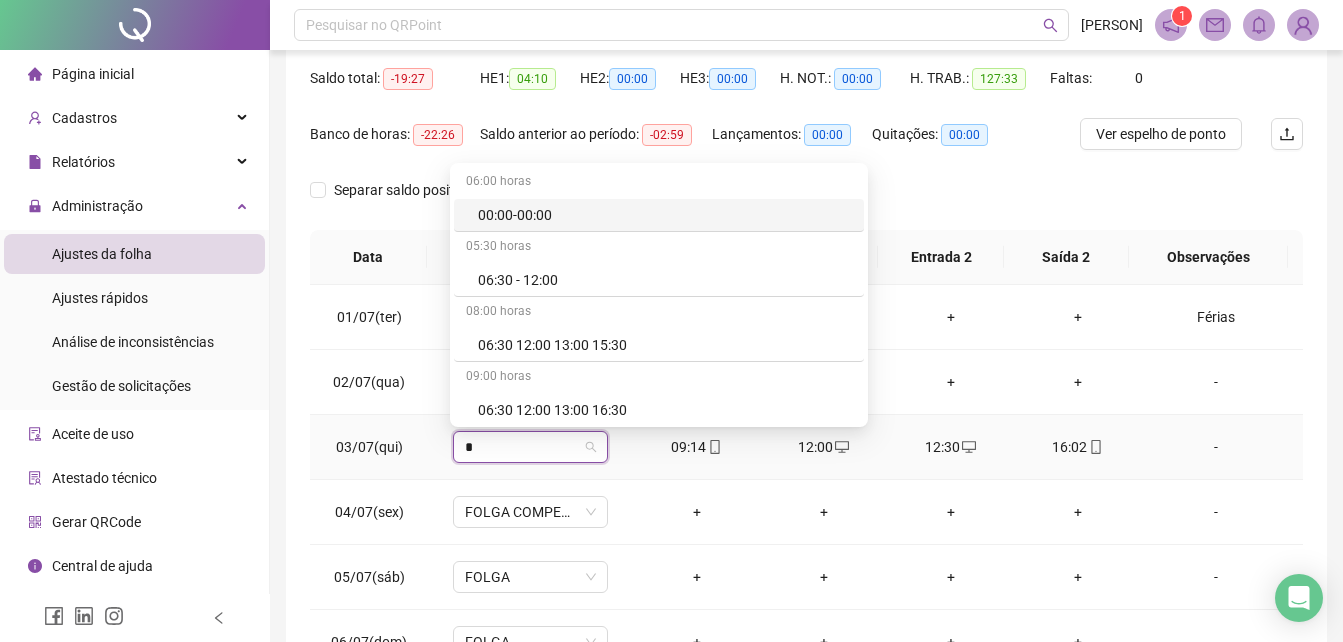 type on "**" 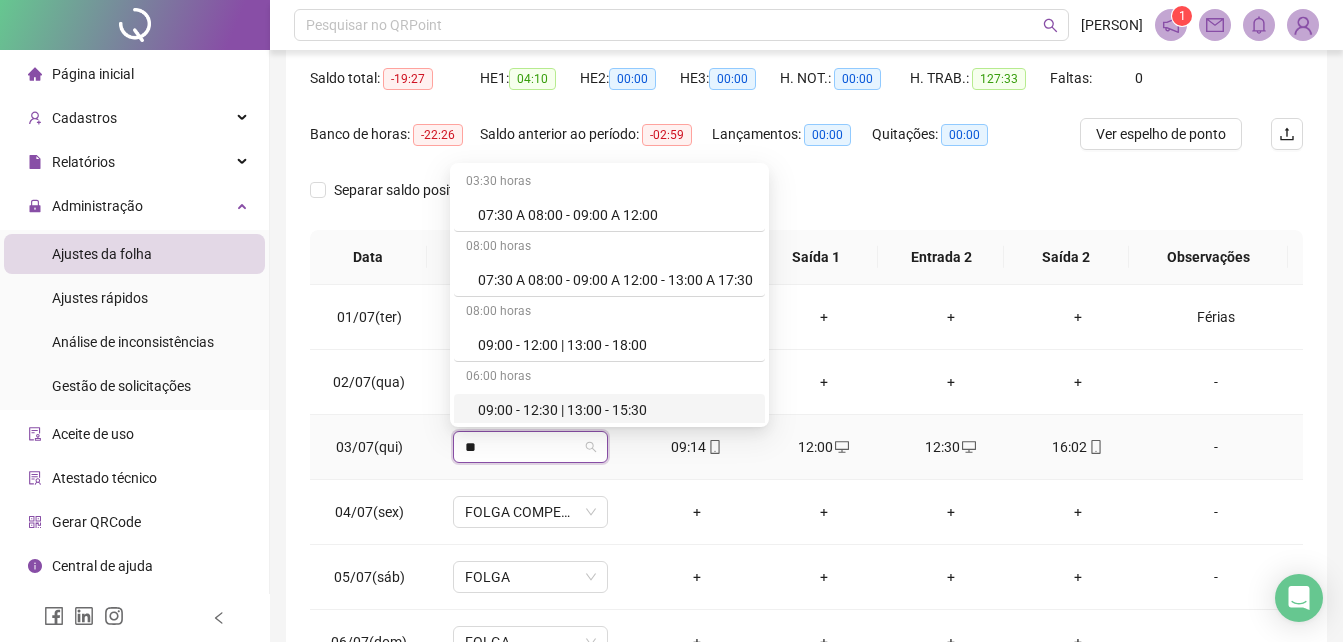 click on "09:00 - 12:30 | 13:00 - 15:30" at bounding box center [615, 410] 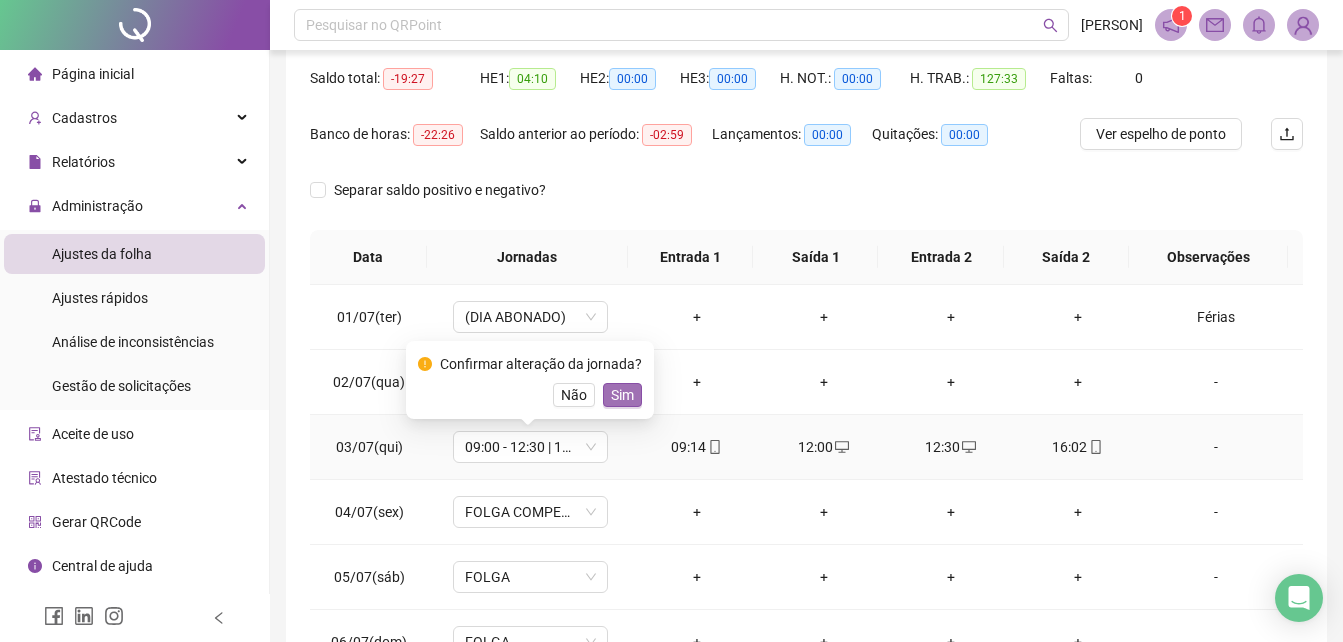 click on "Sim" at bounding box center [622, 395] 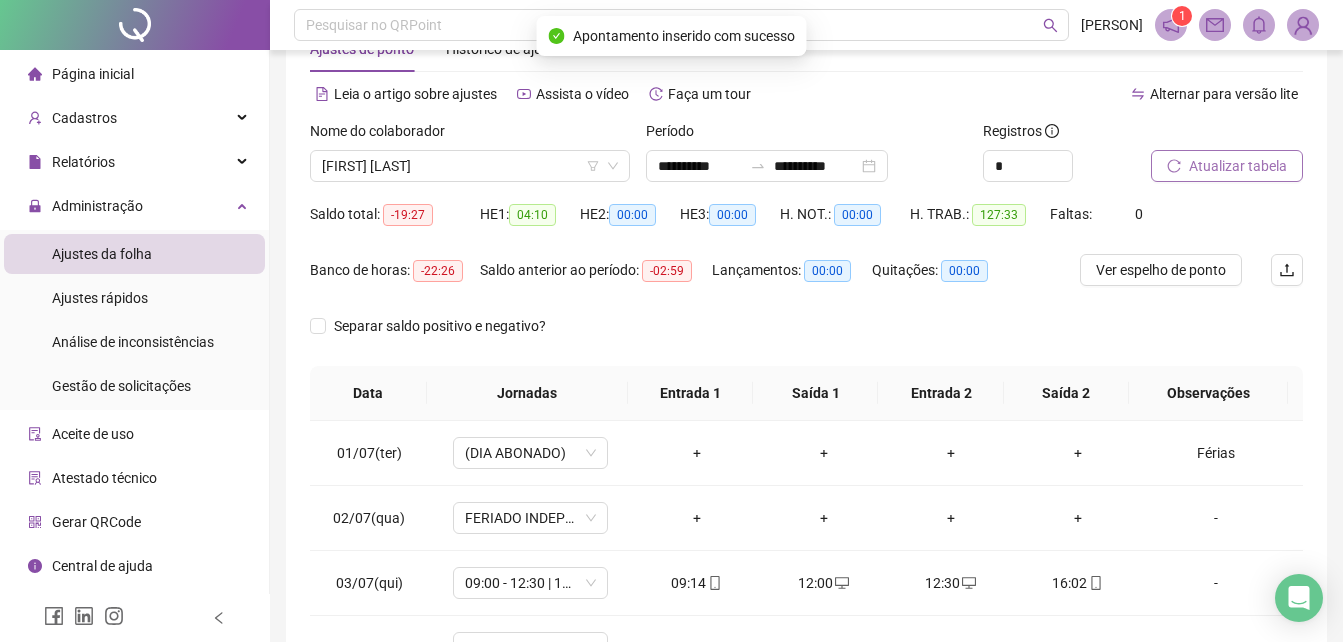 scroll, scrollTop: 22, scrollLeft: 0, axis: vertical 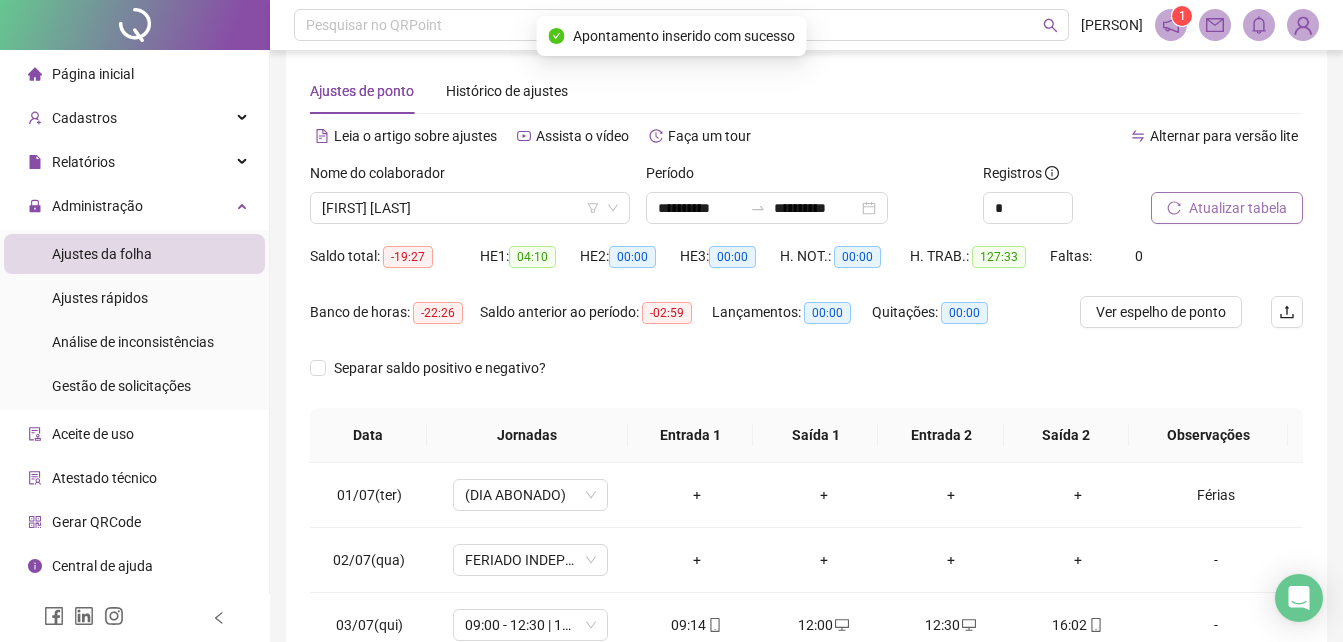 click on "Atualizar tabela" at bounding box center (1238, 208) 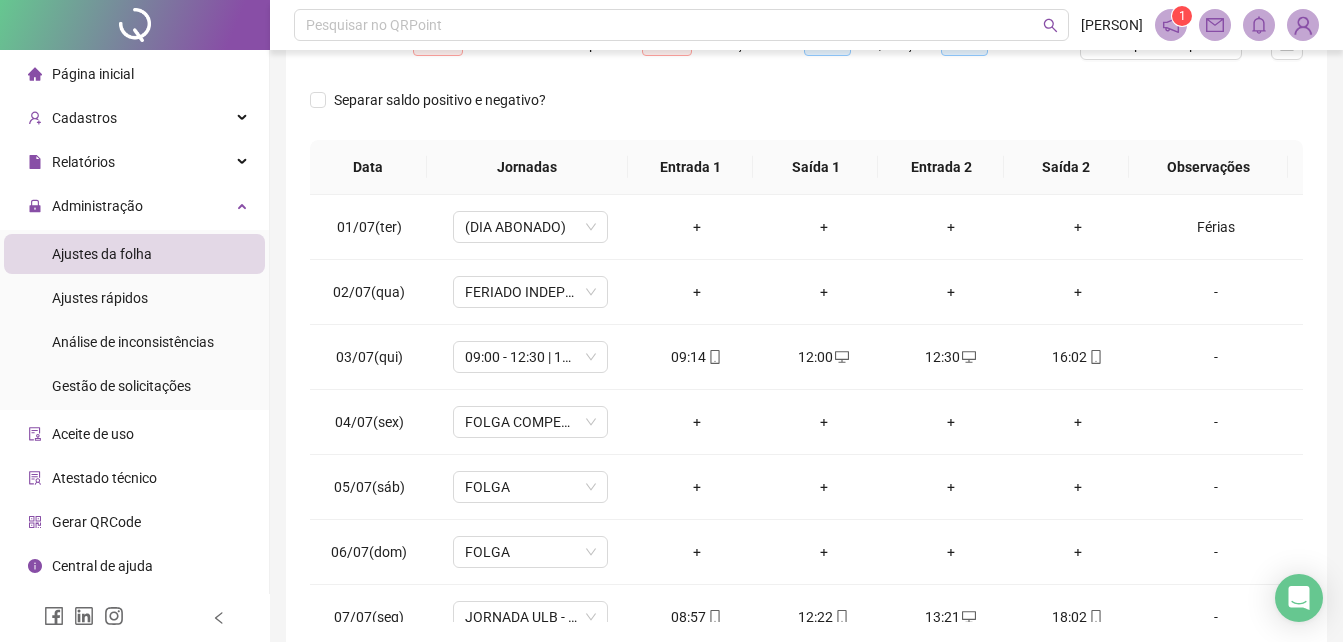 scroll, scrollTop: 289, scrollLeft: 0, axis: vertical 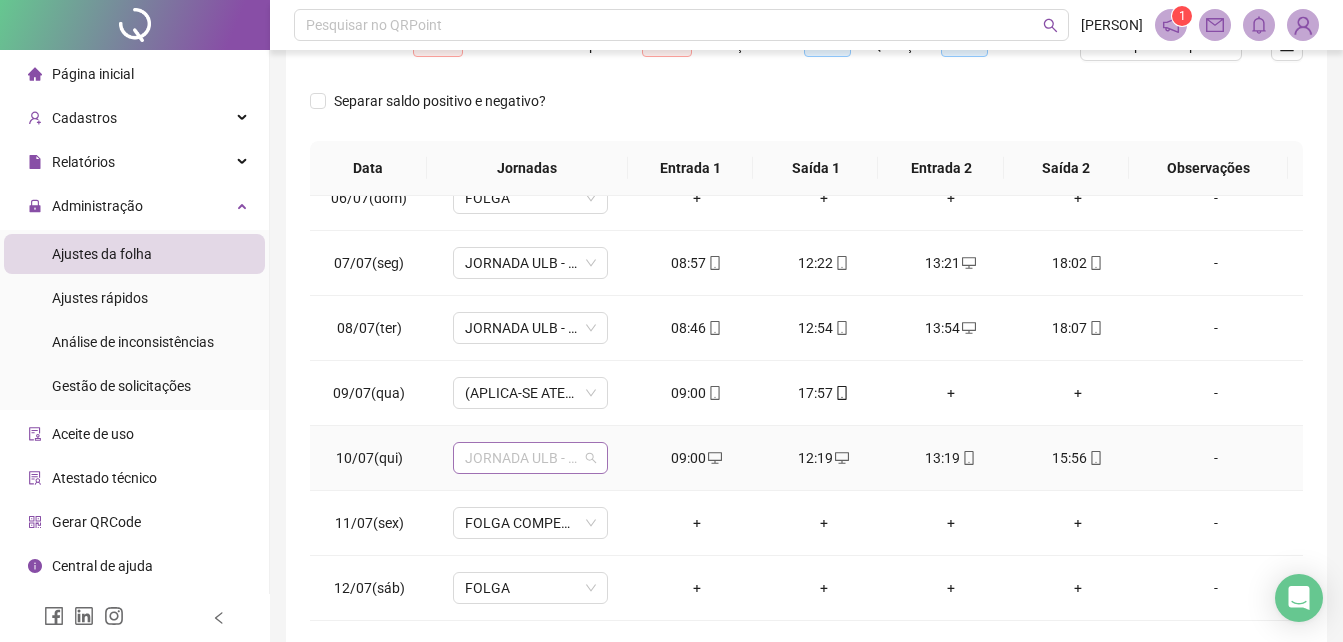 click on "JORNADA ULB - 09:00 A 18:00" at bounding box center (530, 458) 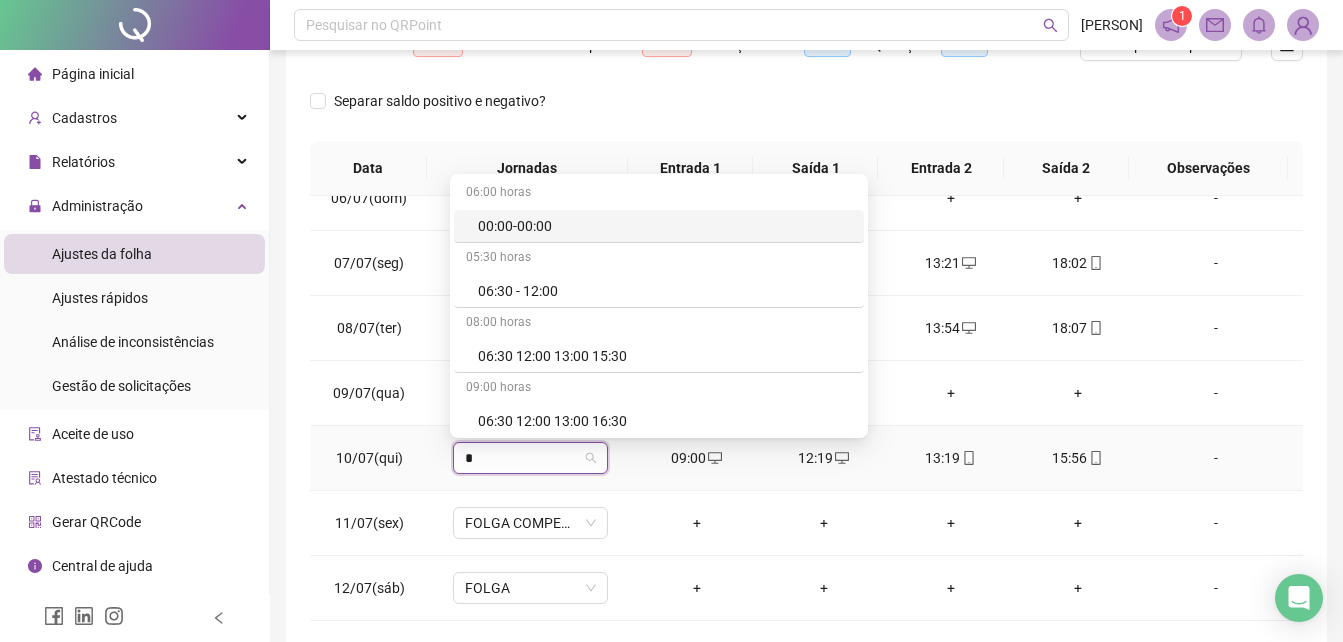 type on "**" 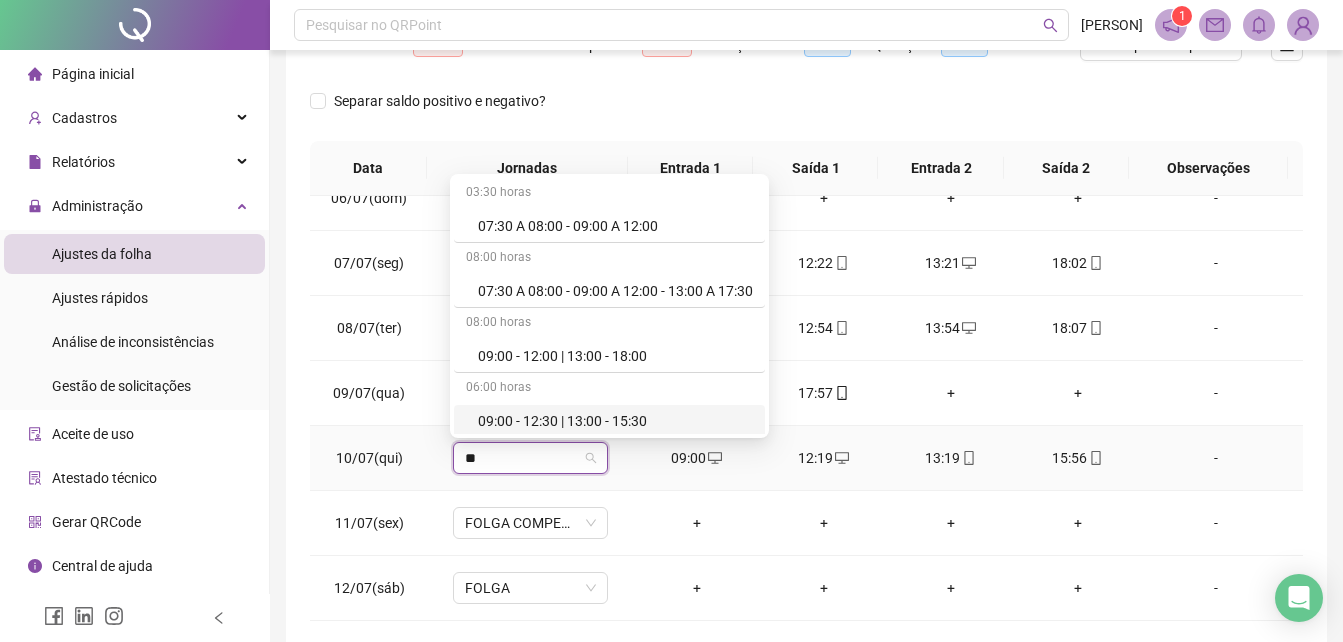 click on "09:00 - 12:30 | 13:00 - 15:30" at bounding box center (615, 421) 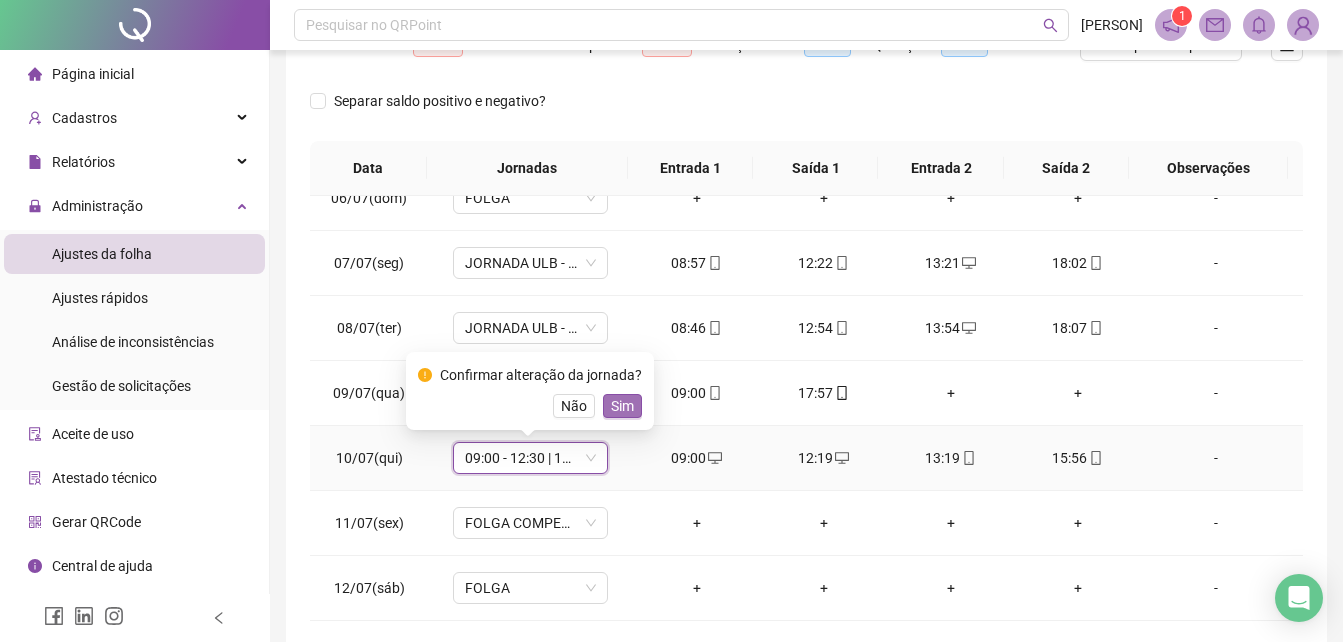 click on "Sim" at bounding box center (622, 406) 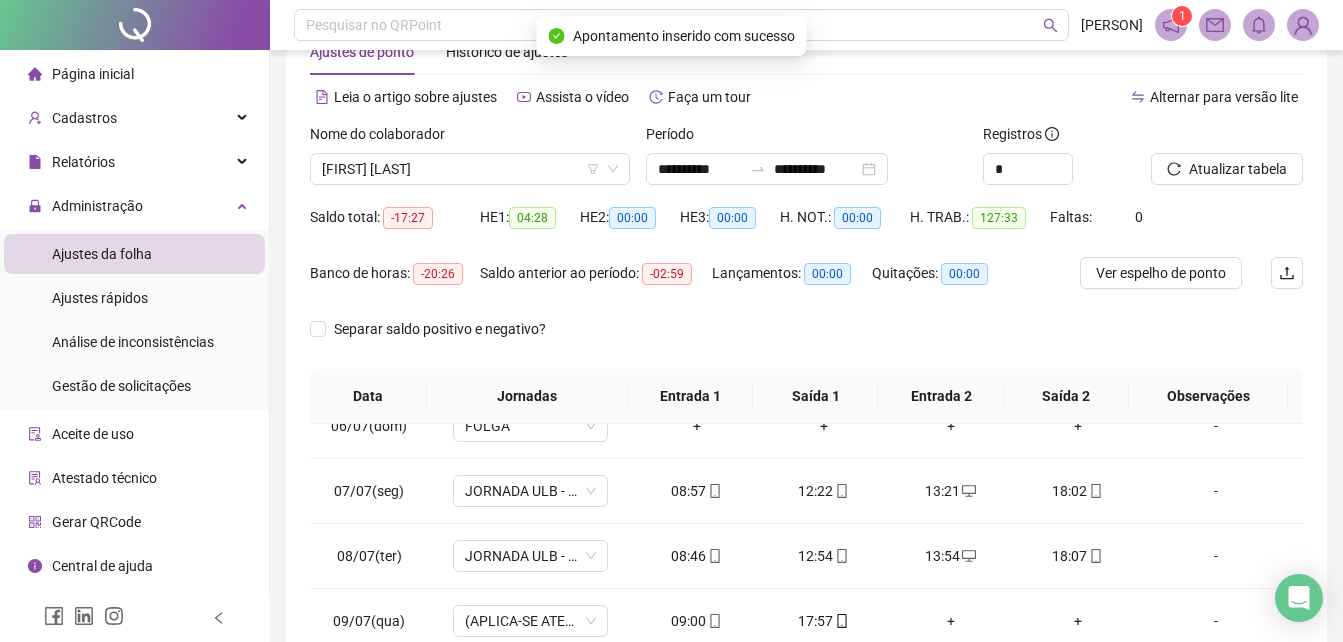 scroll, scrollTop: 52, scrollLeft: 0, axis: vertical 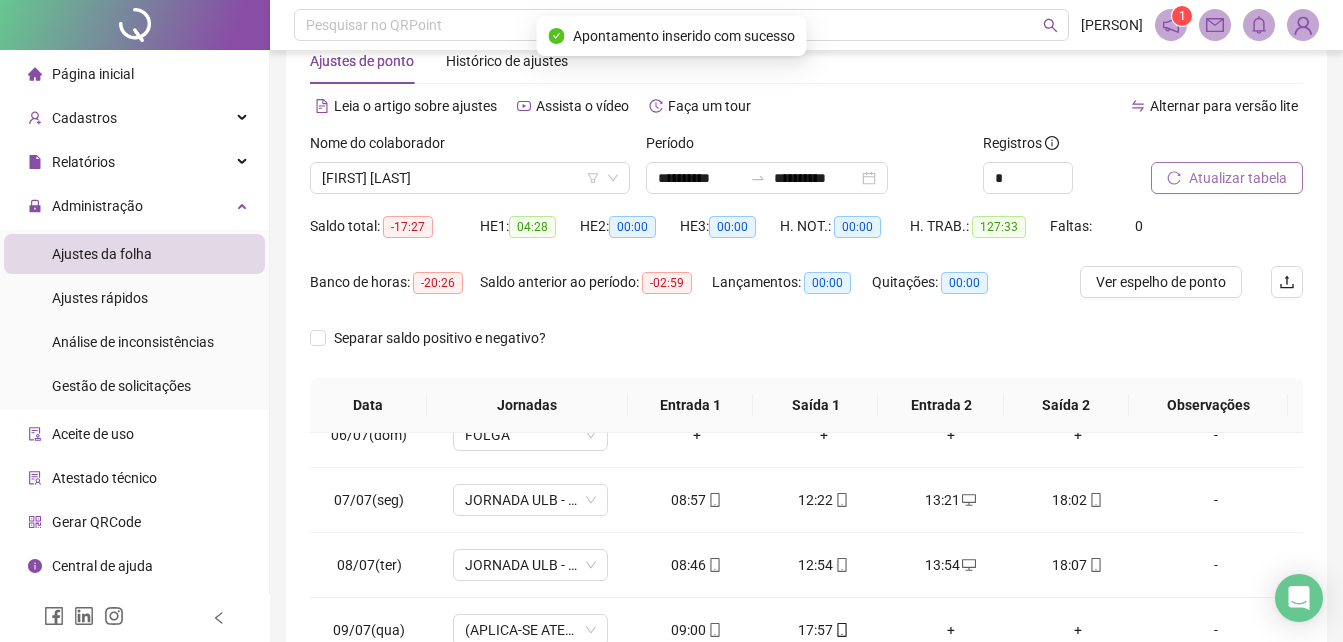 click on "Atualizar tabela" at bounding box center (1238, 178) 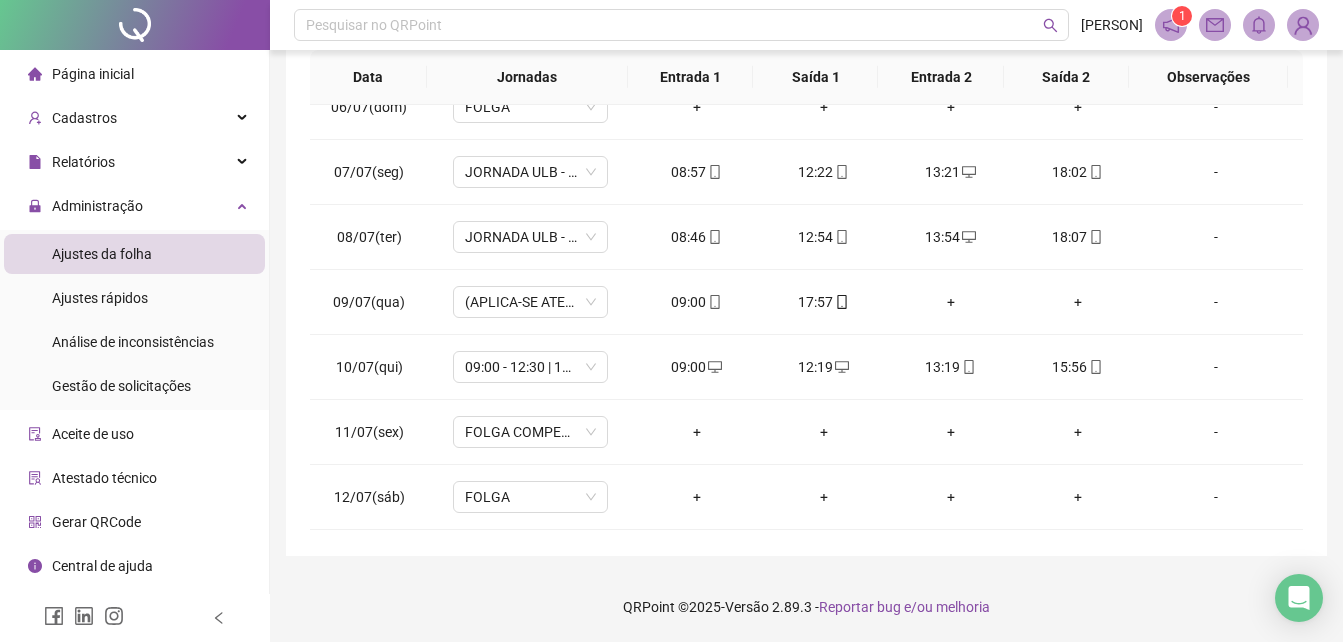 scroll, scrollTop: 379, scrollLeft: 0, axis: vertical 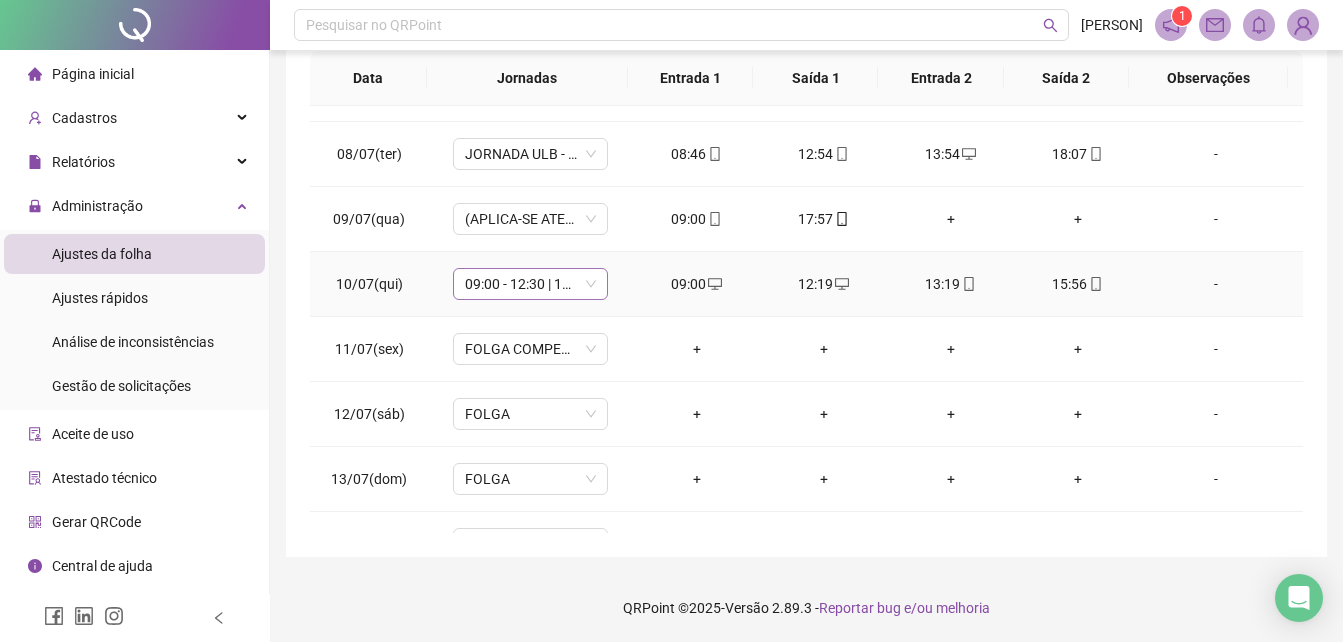 click on "09:00 - 12:30 | 13:00 - 15:30" at bounding box center (530, 284) 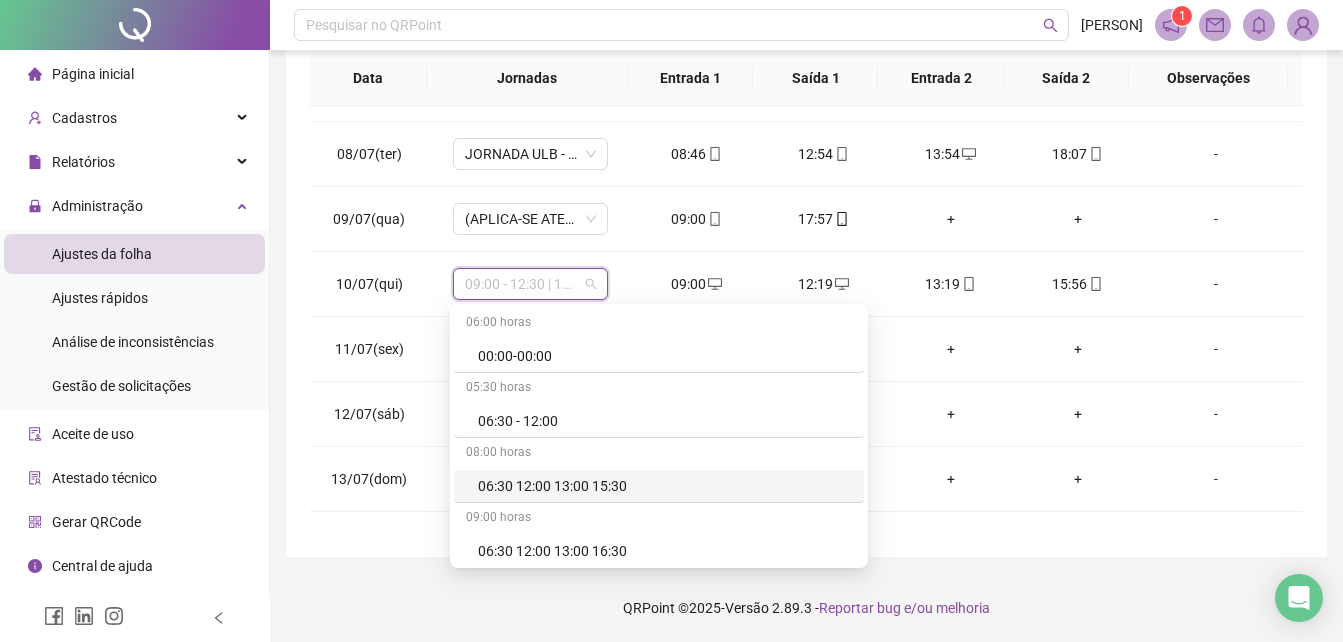 click on "**********" at bounding box center [806, 122] 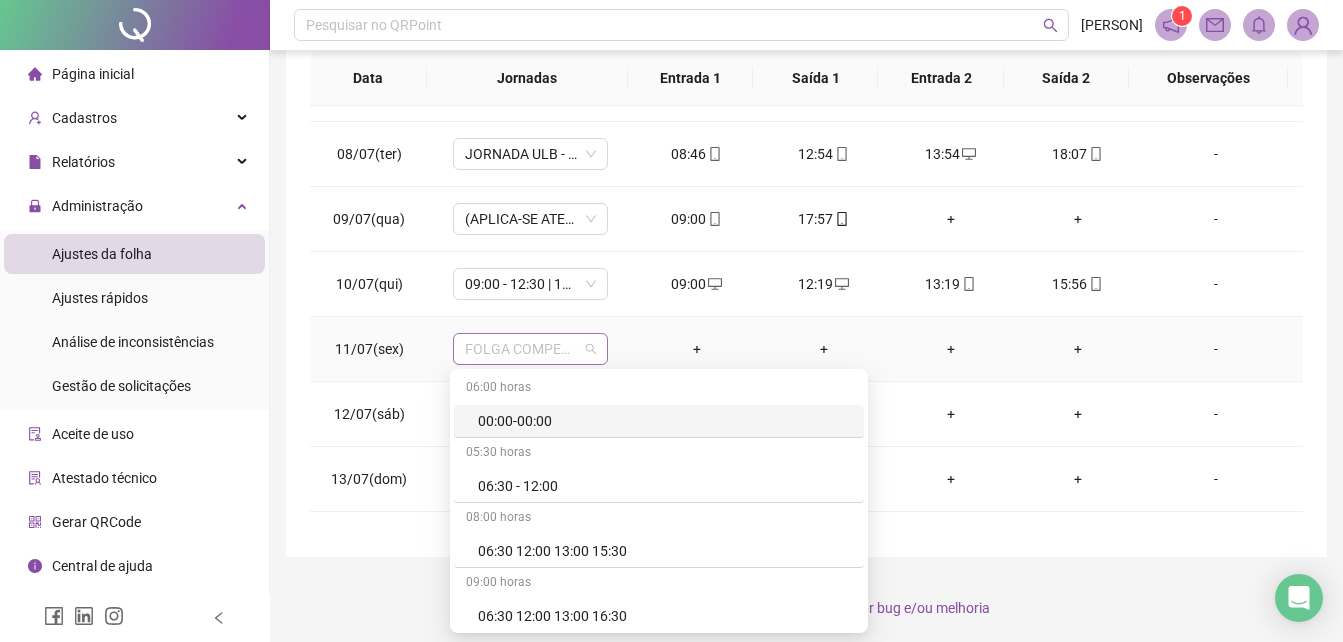 click on "FOLGA COMPENSATÓRIA" at bounding box center [530, 349] 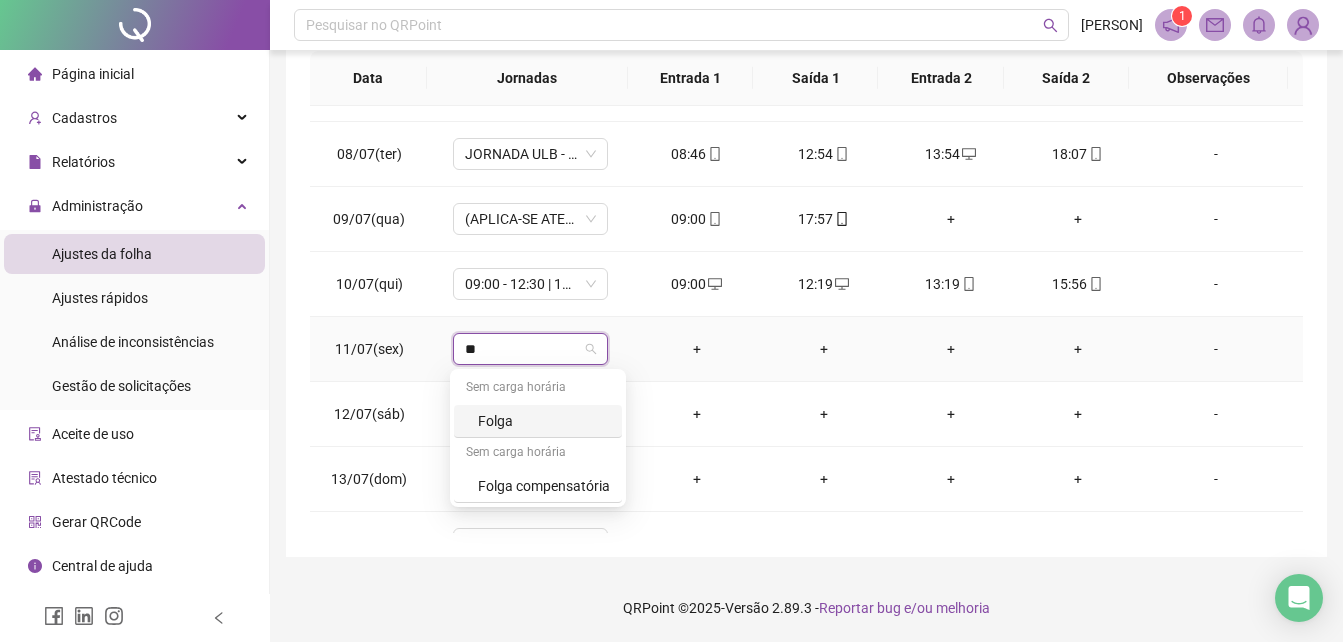 type on "***" 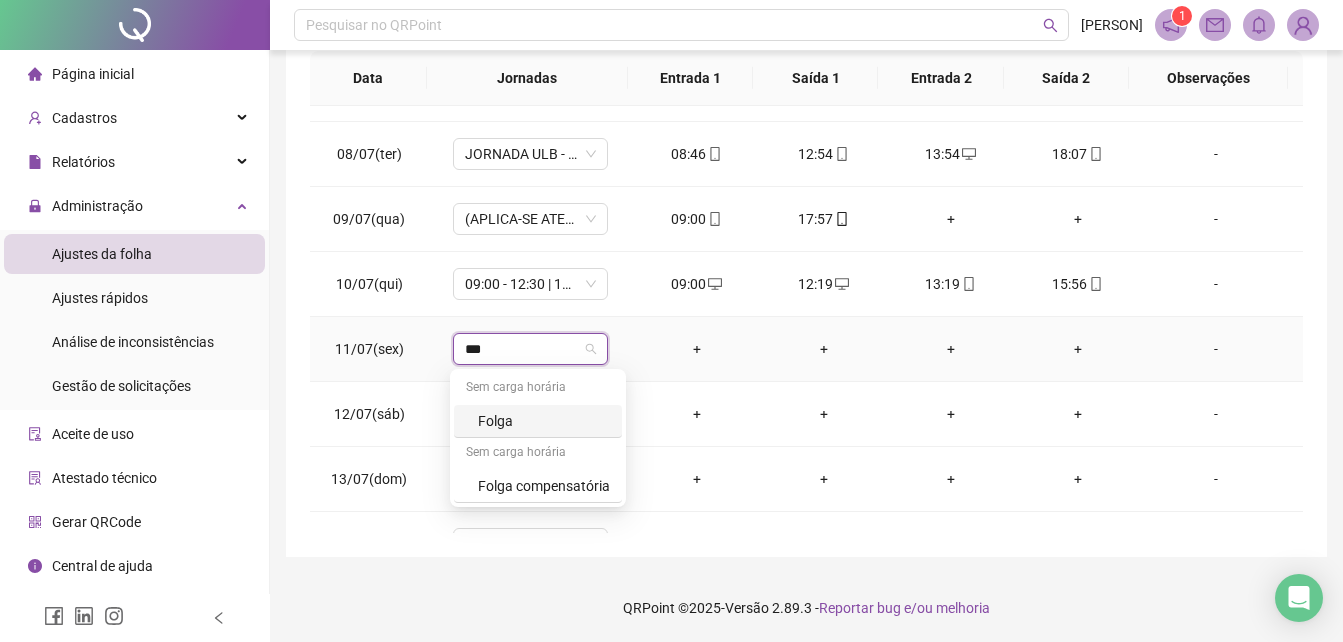 click on "Folga" at bounding box center [544, 421] 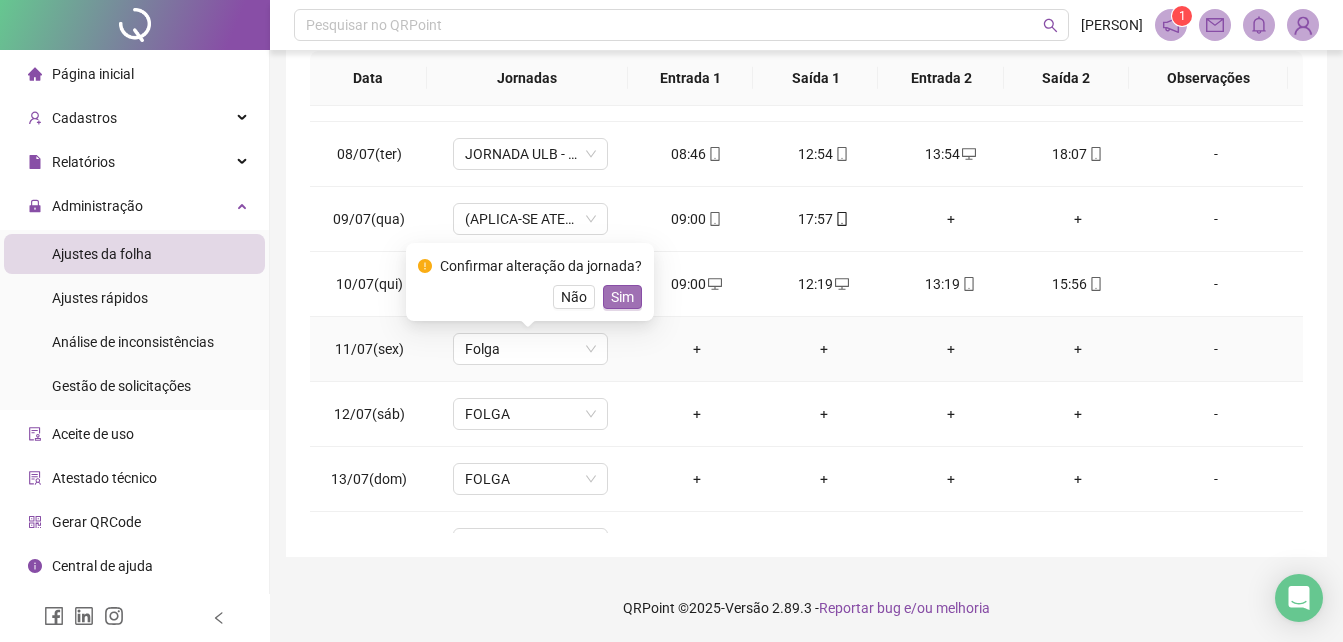 click on "Sim" at bounding box center [622, 297] 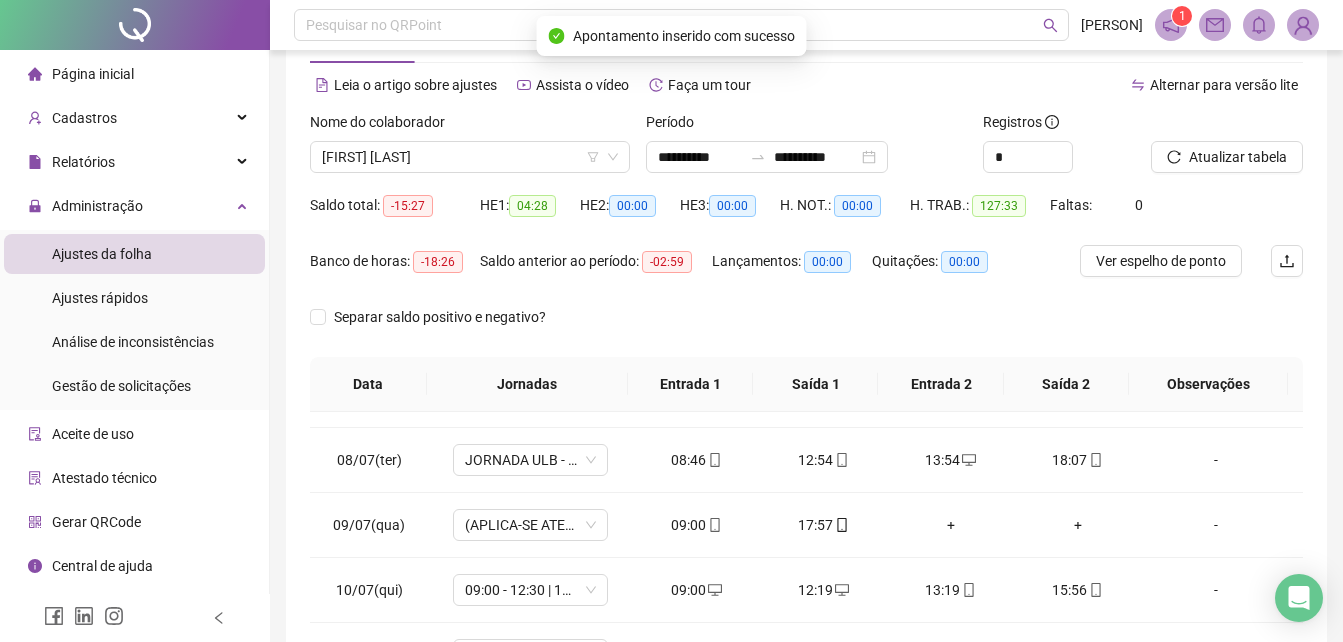scroll, scrollTop: 39, scrollLeft: 0, axis: vertical 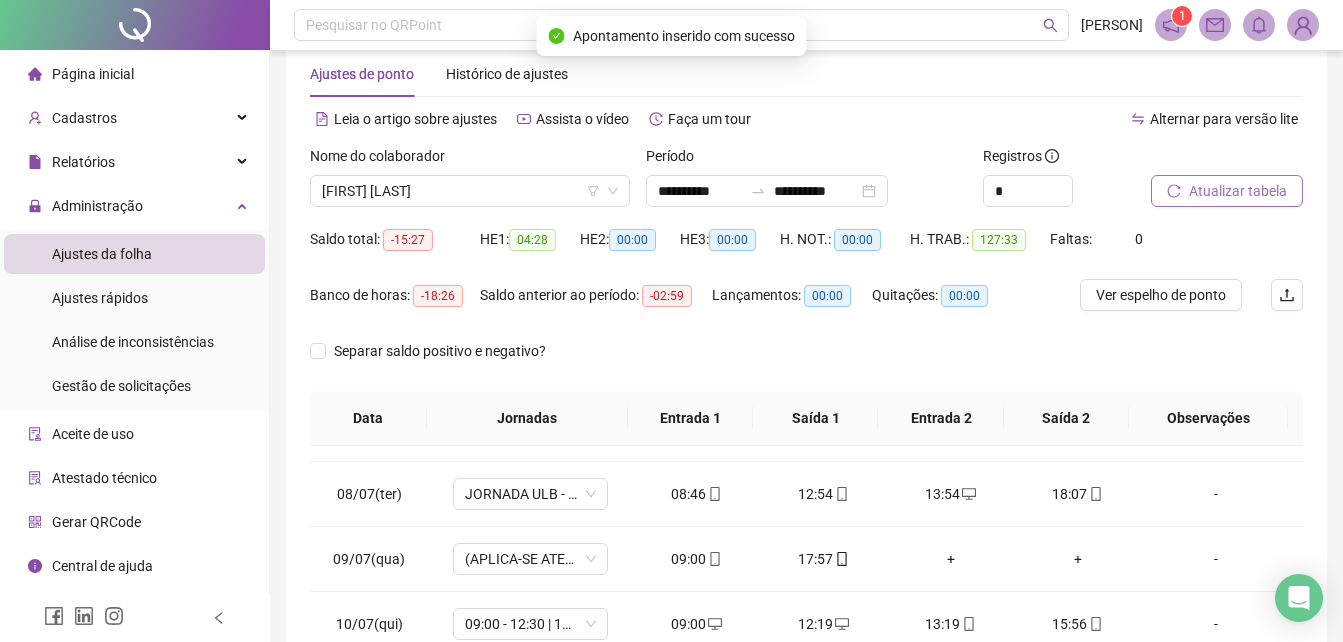 click on "Atualizar tabela" at bounding box center (1238, 191) 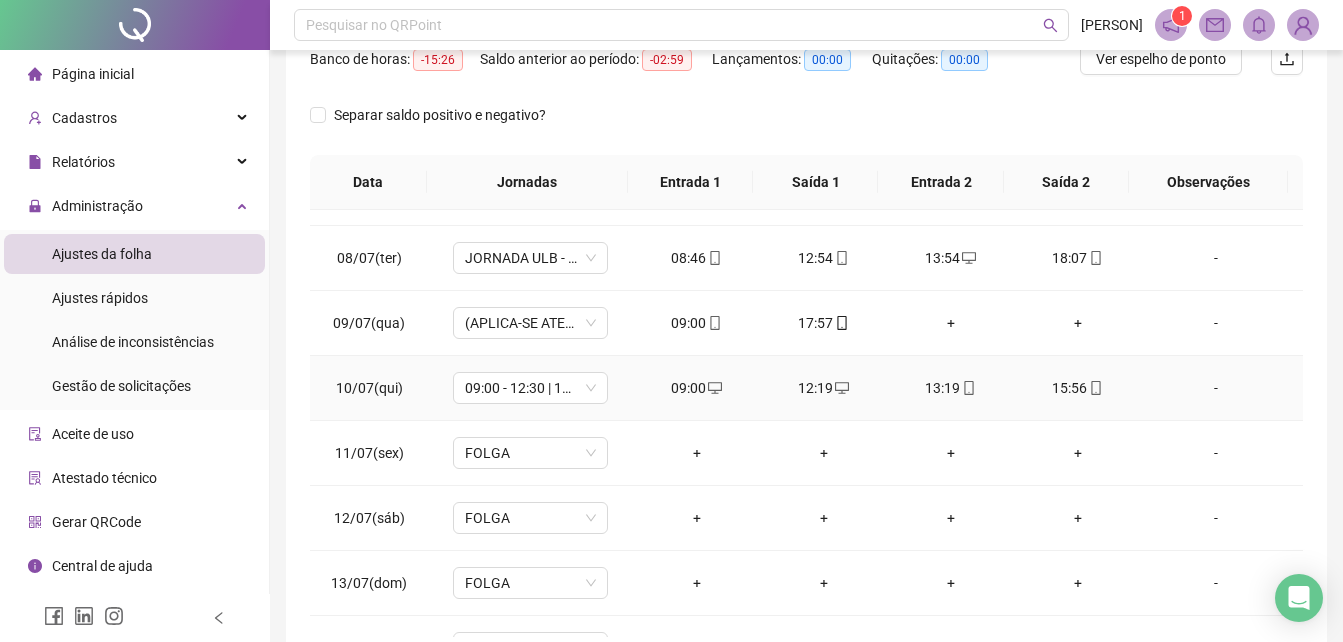 scroll, scrollTop: 285, scrollLeft: 0, axis: vertical 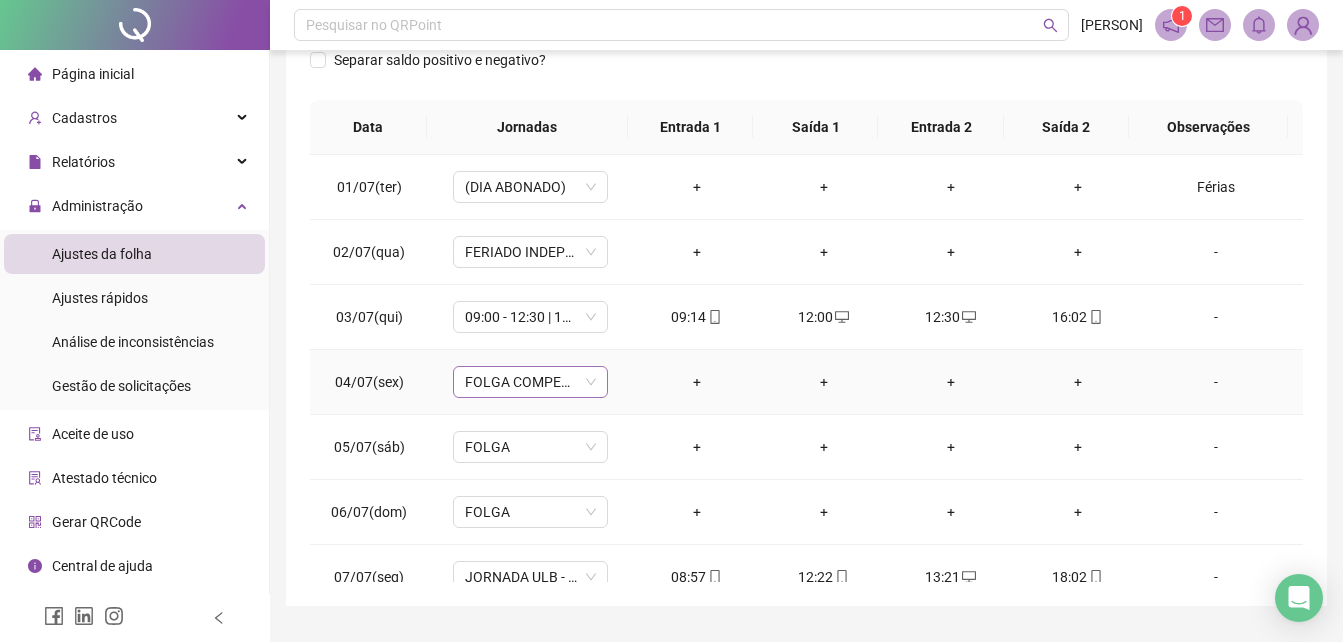 click on "FOLGA COMPENSATÓRIA" at bounding box center (530, 382) 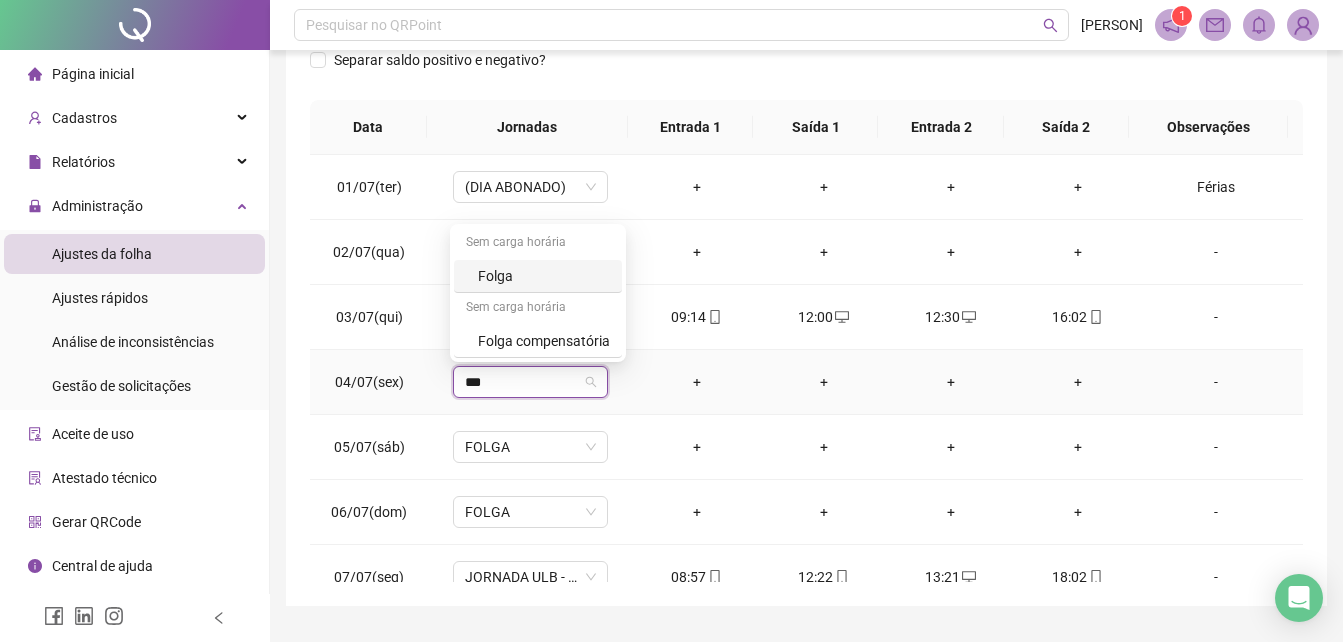 type on "****" 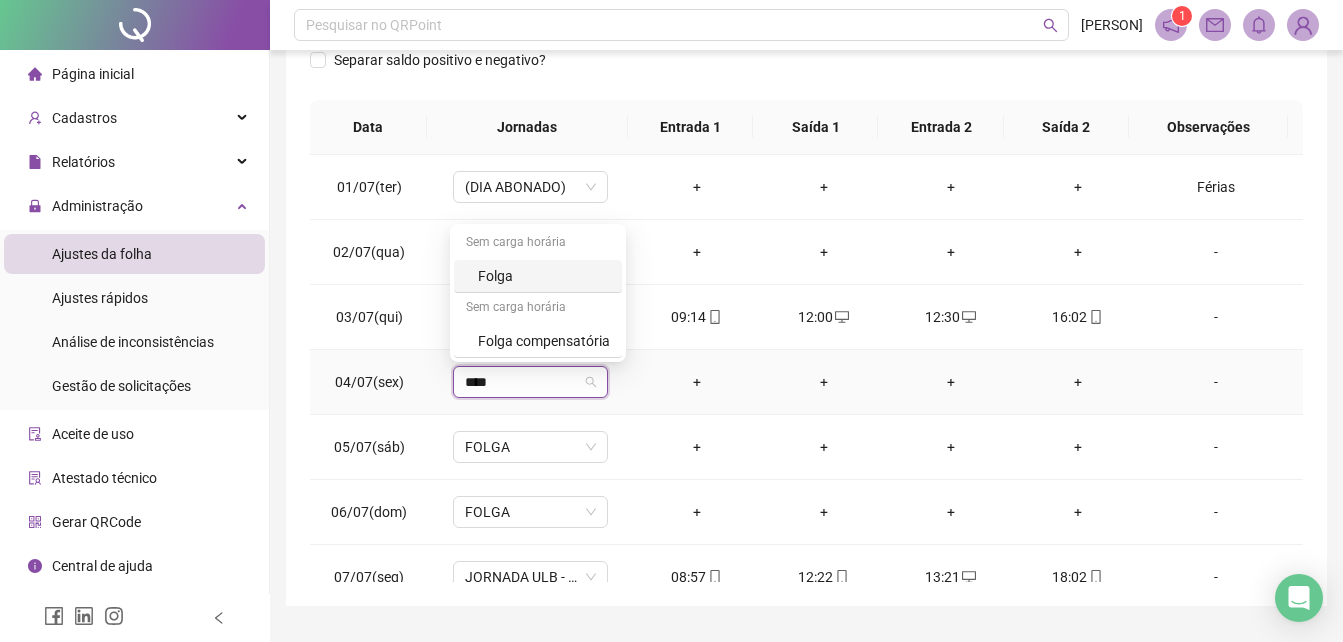 click on "Folga" at bounding box center (544, 276) 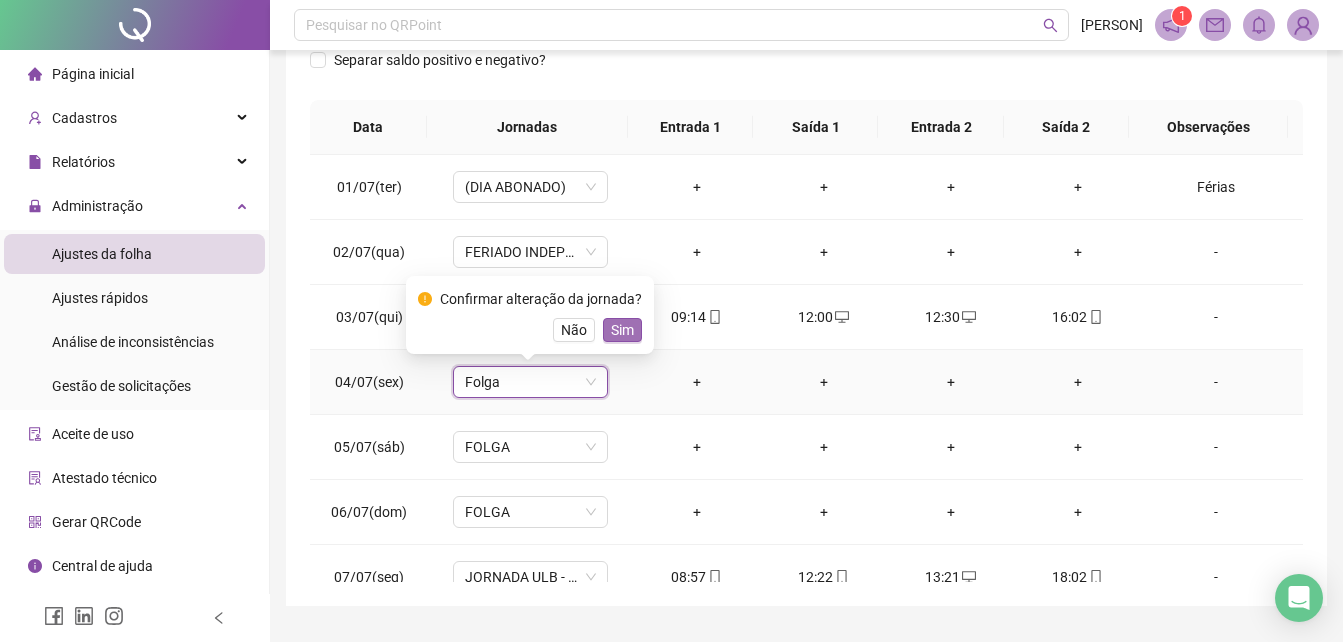 click on "Sim" at bounding box center [622, 330] 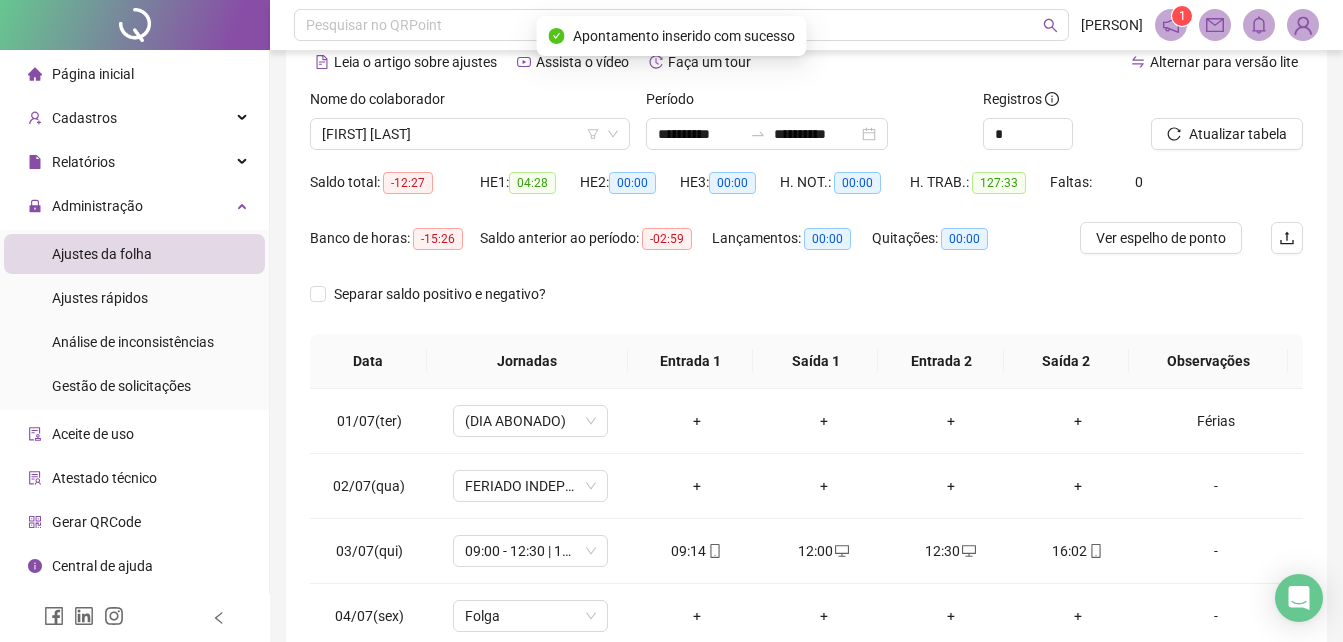 scroll, scrollTop: 89, scrollLeft: 0, axis: vertical 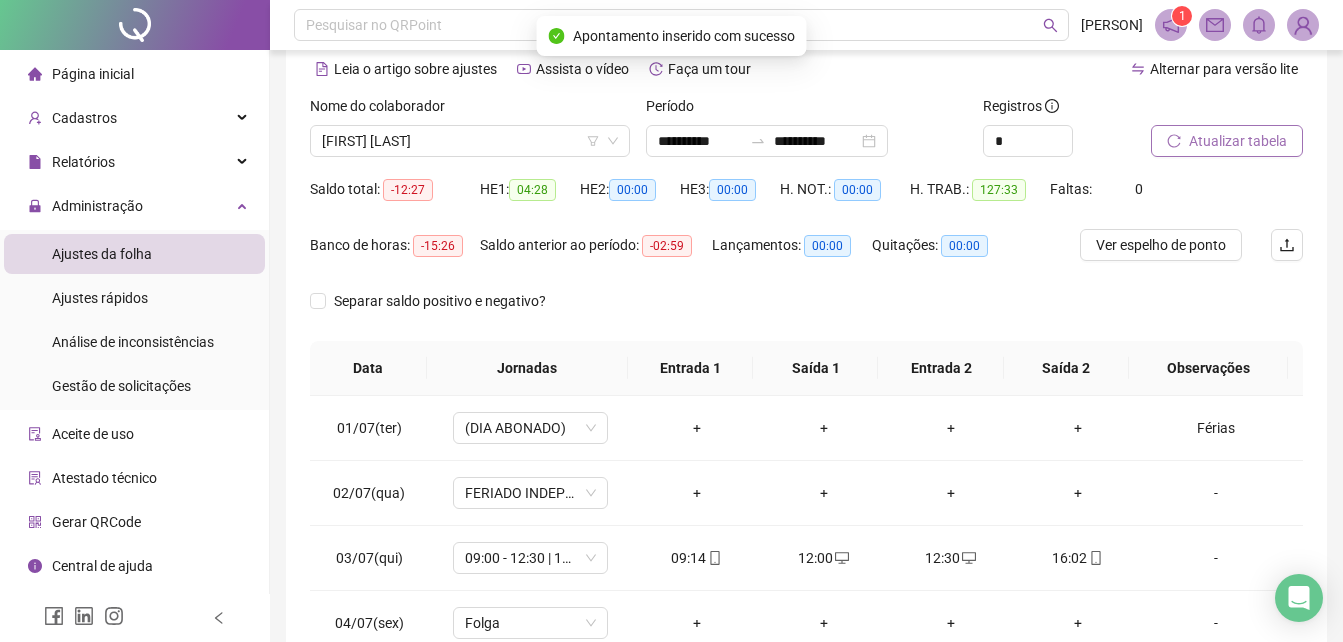 click on "Atualizar tabela" at bounding box center (1238, 141) 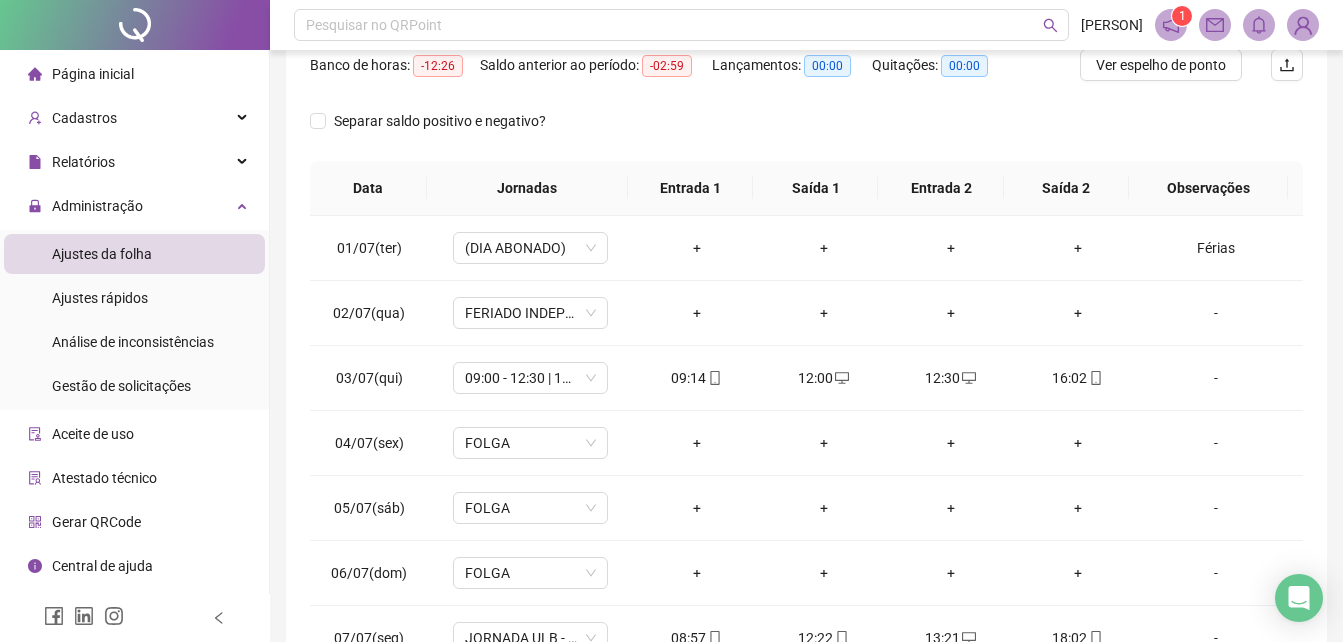 scroll, scrollTop: 324, scrollLeft: 0, axis: vertical 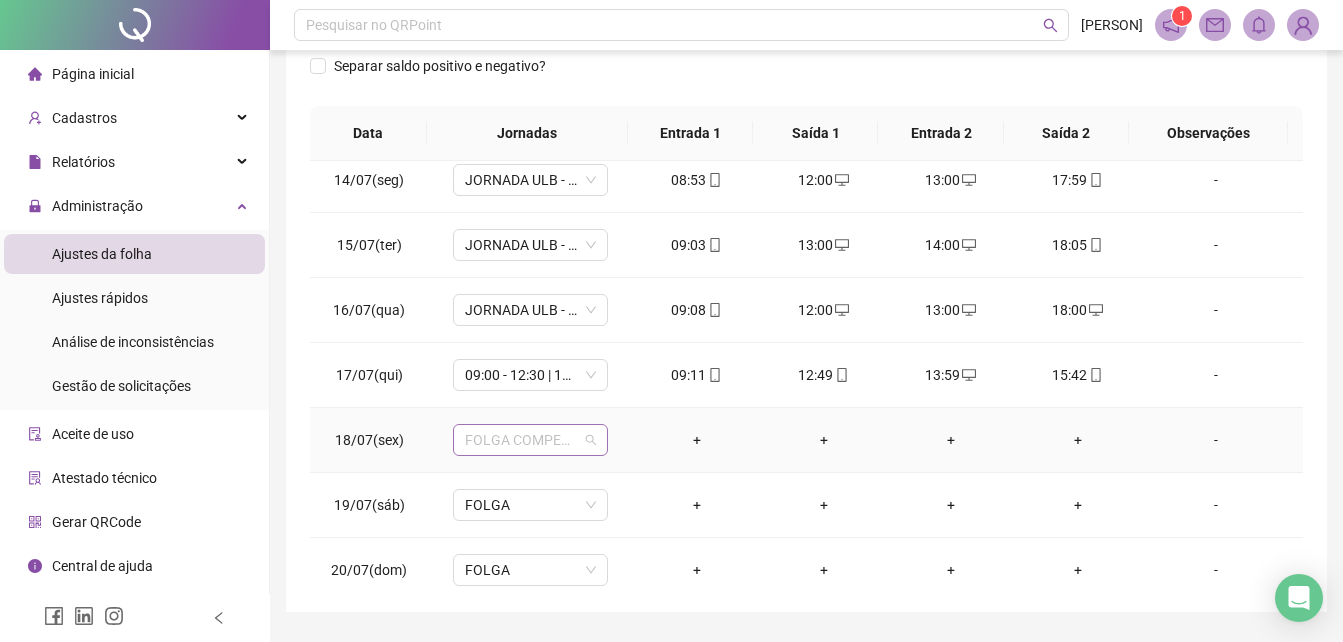 click on "FOLGA COMPENSATÓRIA" at bounding box center [530, 440] 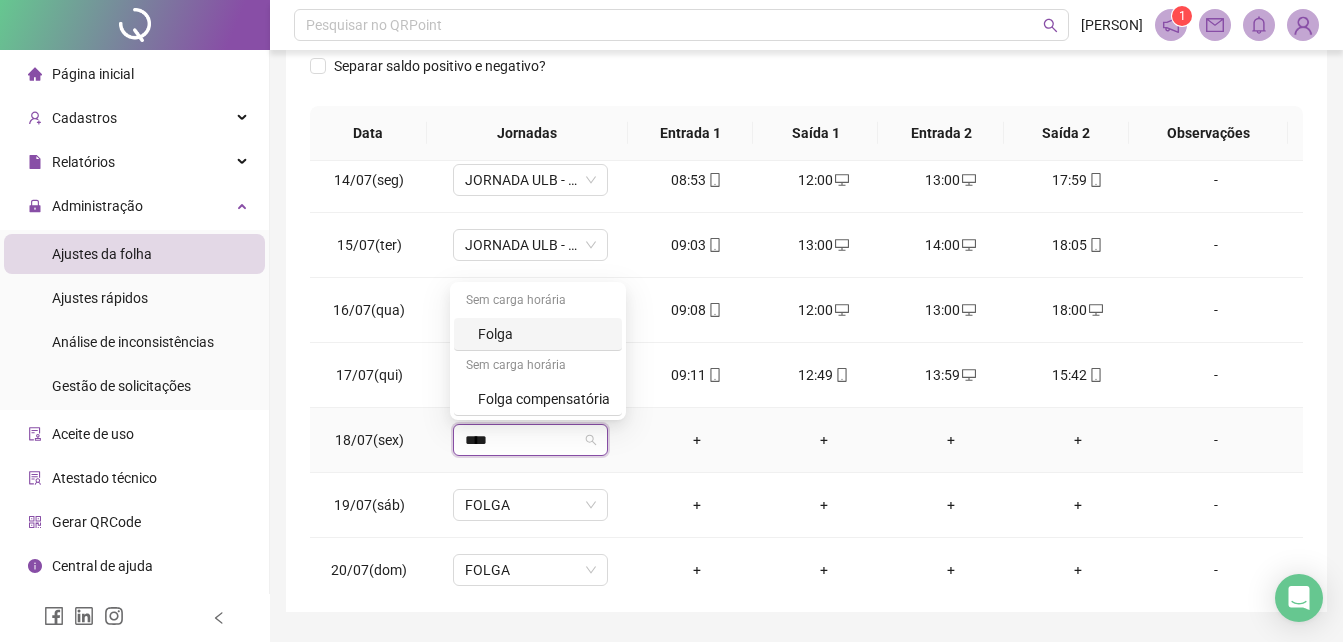 type on "*****" 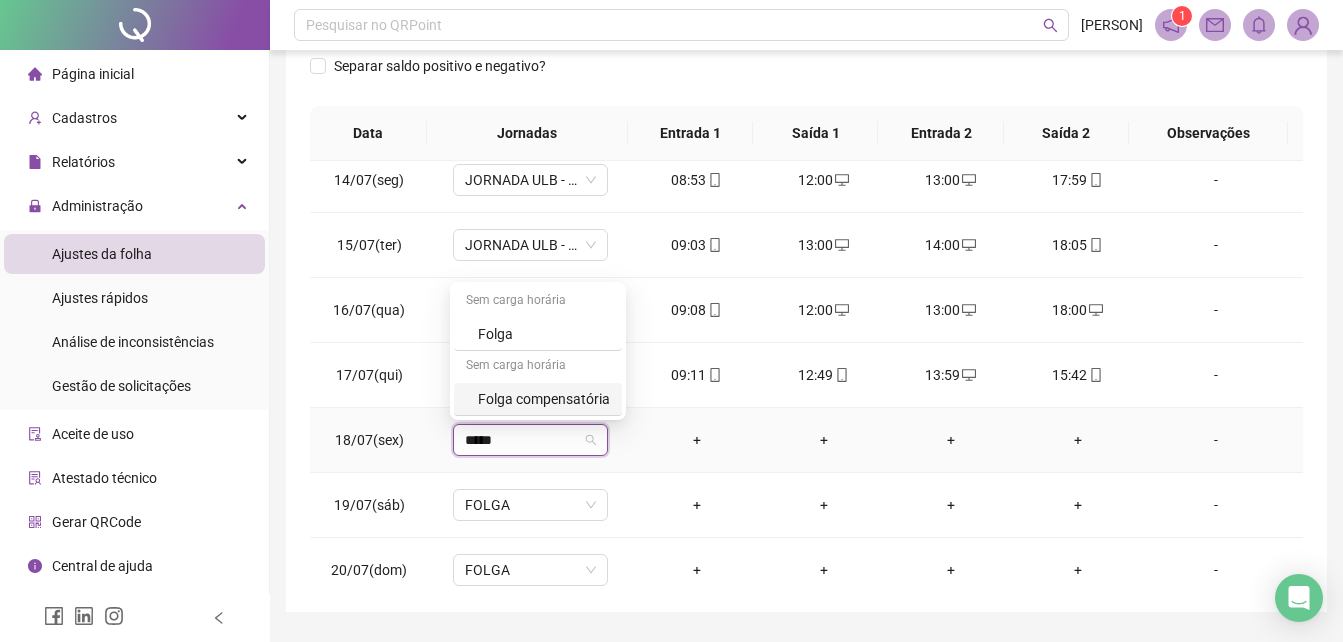 drag, startPoint x: 516, startPoint y: 394, endPoint x: 498, endPoint y: 440, distance: 49.396355 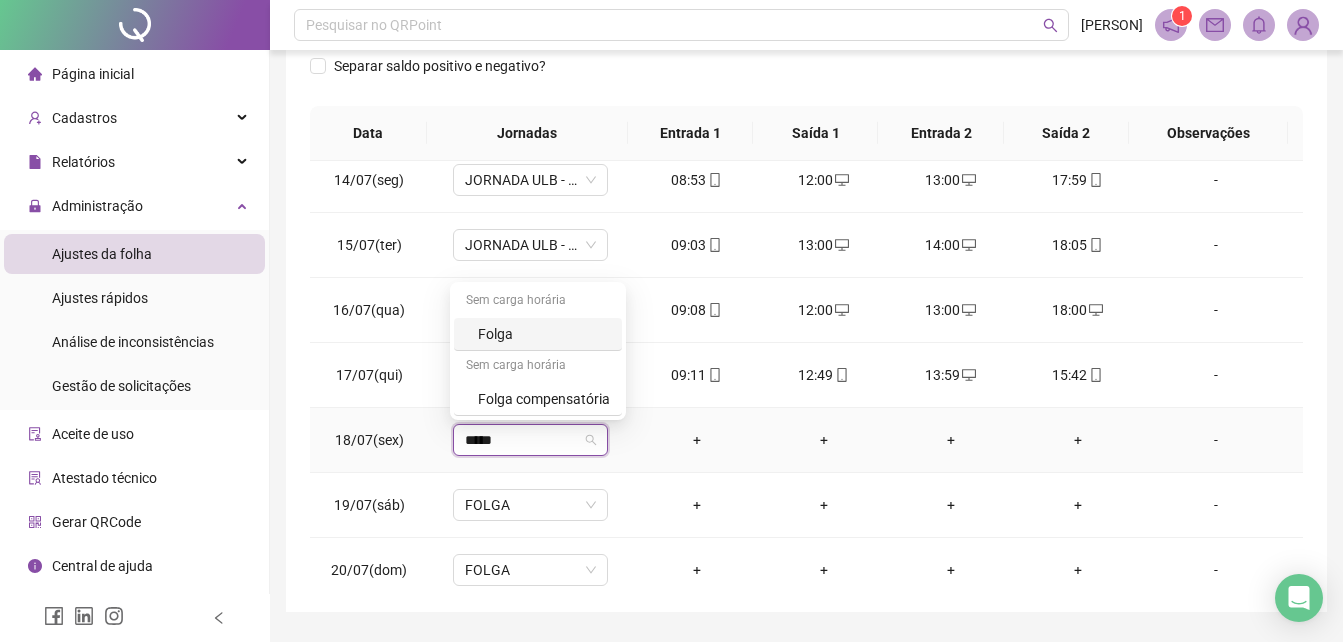click on "Folga" at bounding box center (544, 334) 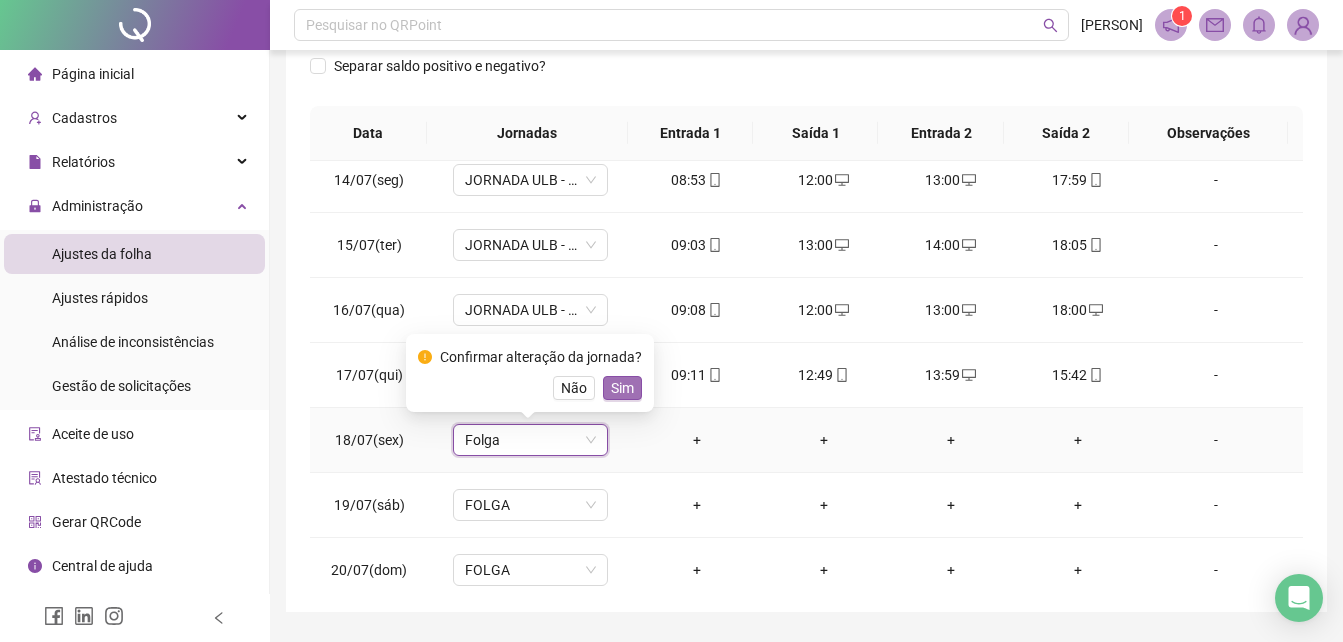click on "Sim" at bounding box center [622, 388] 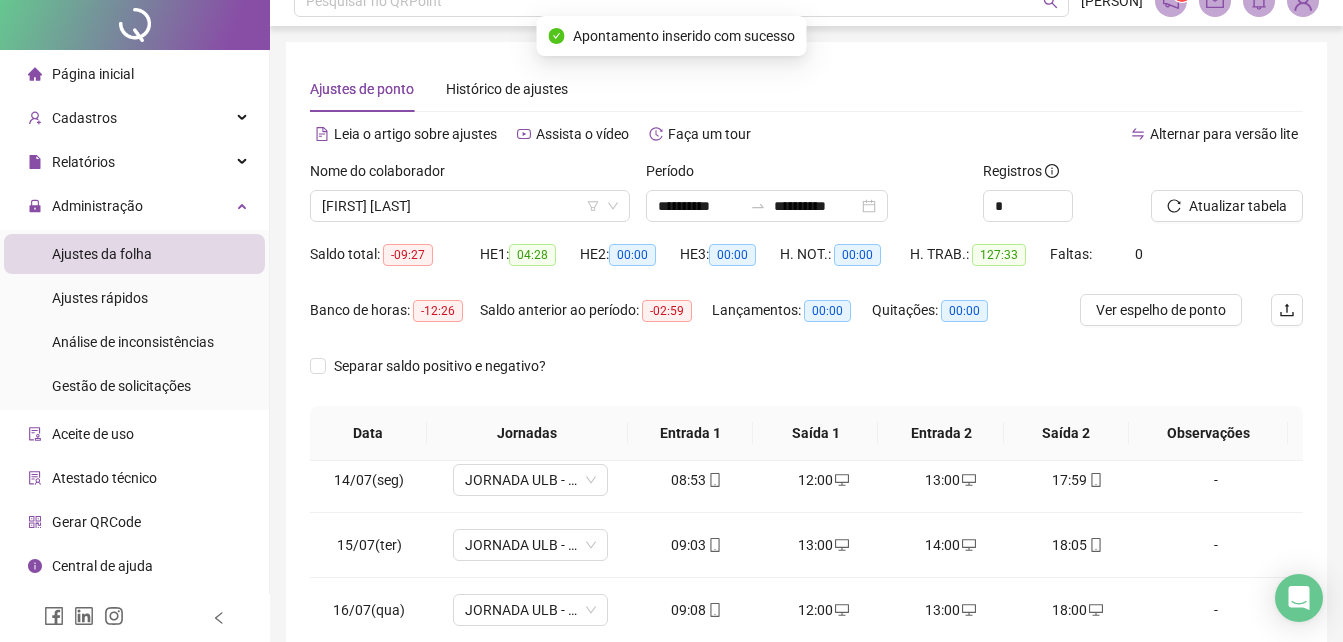 scroll, scrollTop: 0, scrollLeft: 0, axis: both 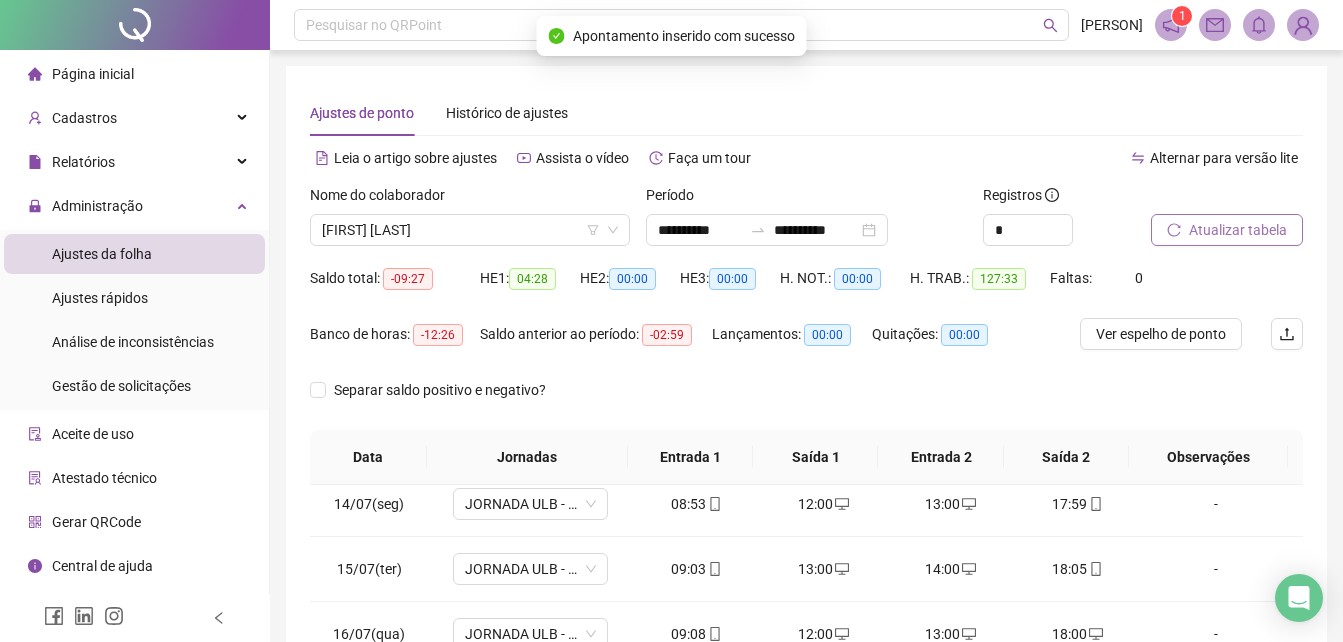 click on "Atualizar tabela" at bounding box center (1238, 230) 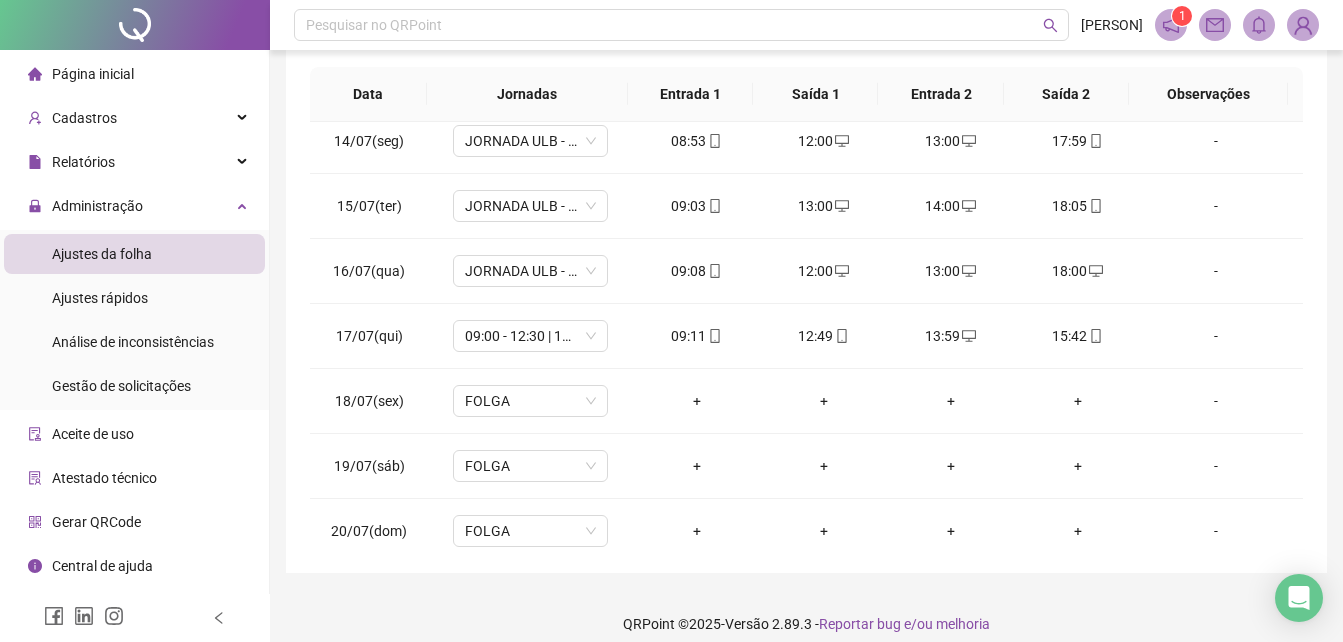 scroll, scrollTop: 380, scrollLeft: 0, axis: vertical 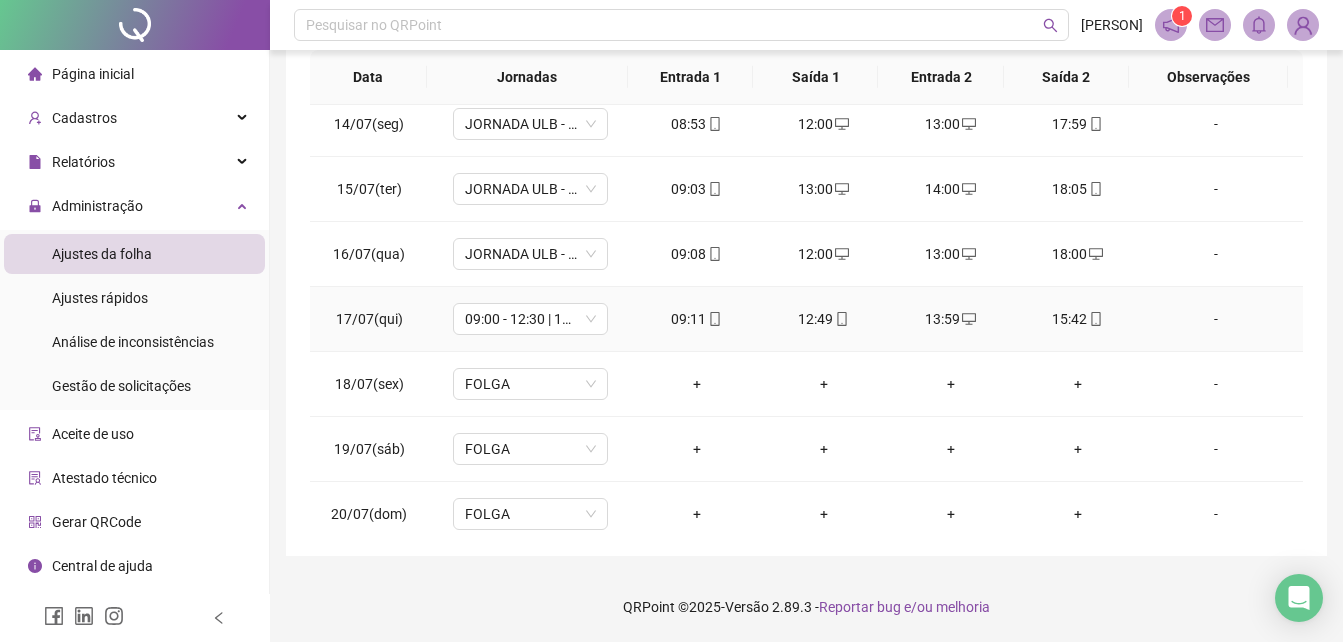 drag, startPoint x: 1287, startPoint y: 320, endPoint x: 1287, endPoint y: 338, distance: 18 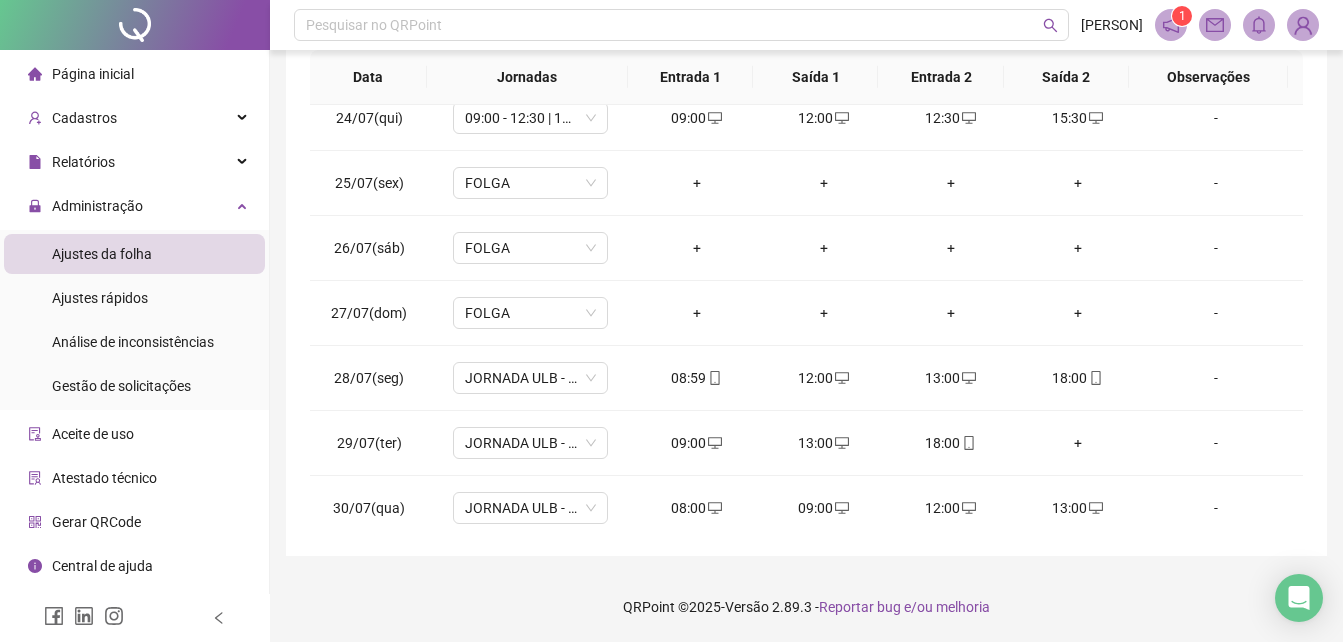 scroll, scrollTop: 1588, scrollLeft: 0, axis: vertical 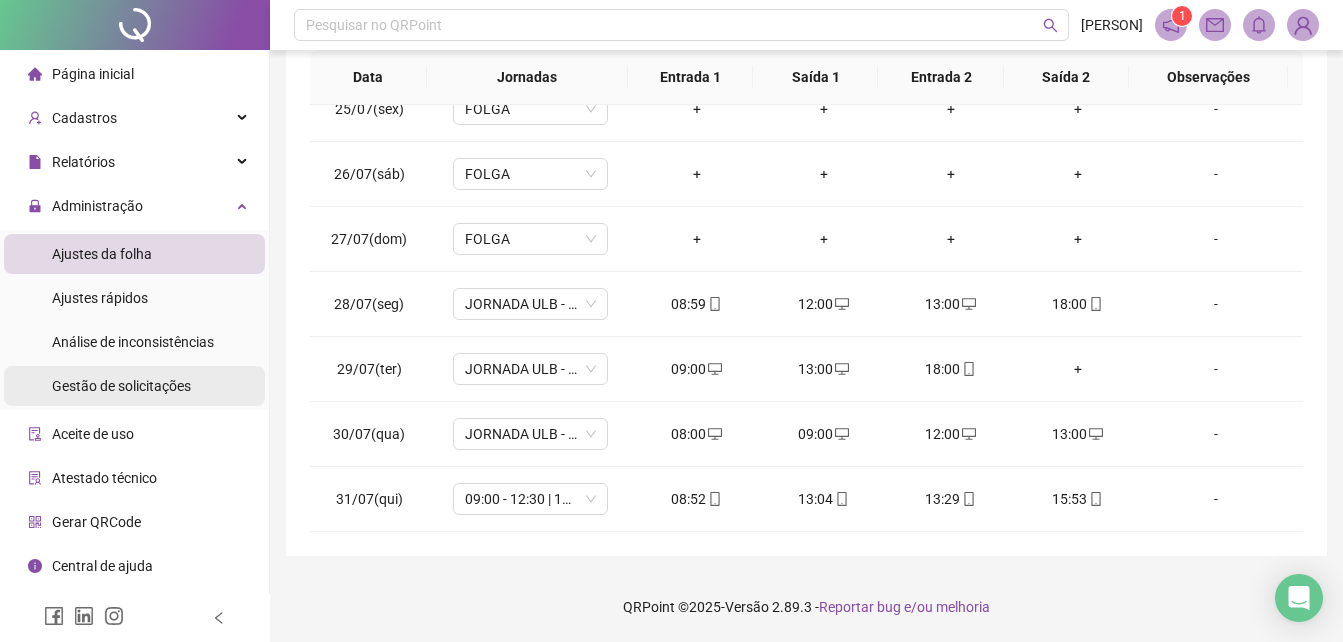 click on "Gestão de solicitações" at bounding box center [121, 386] 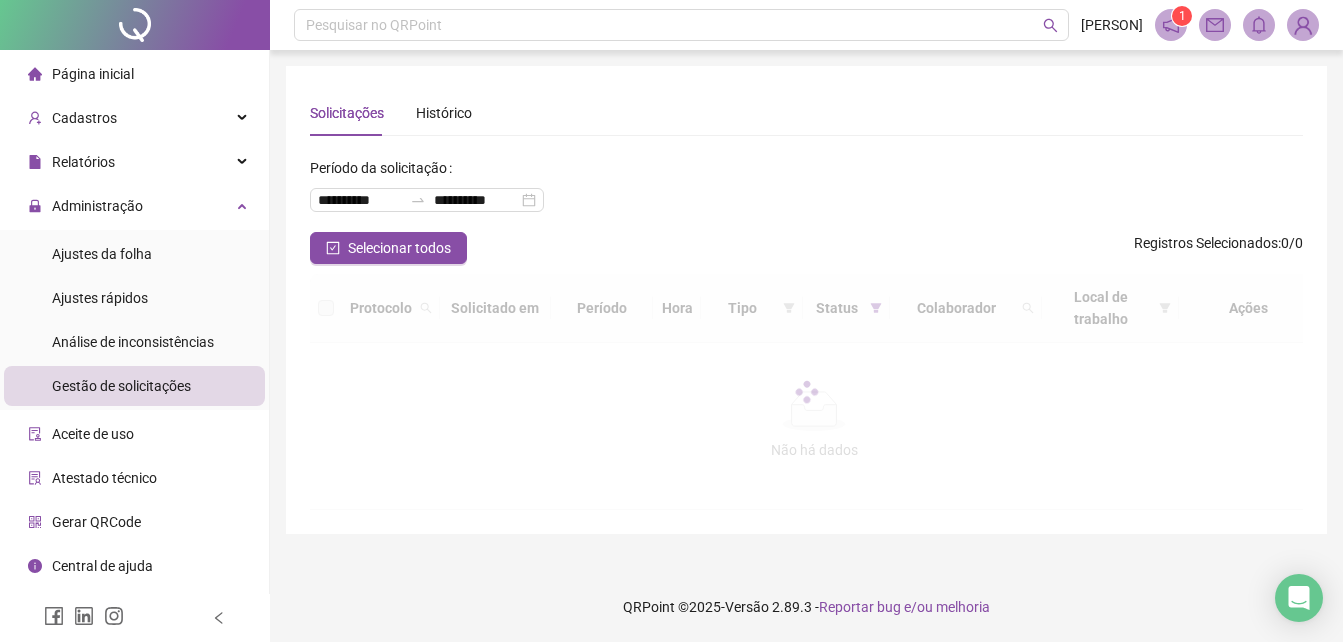 scroll, scrollTop: 0, scrollLeft: 0, axis: both 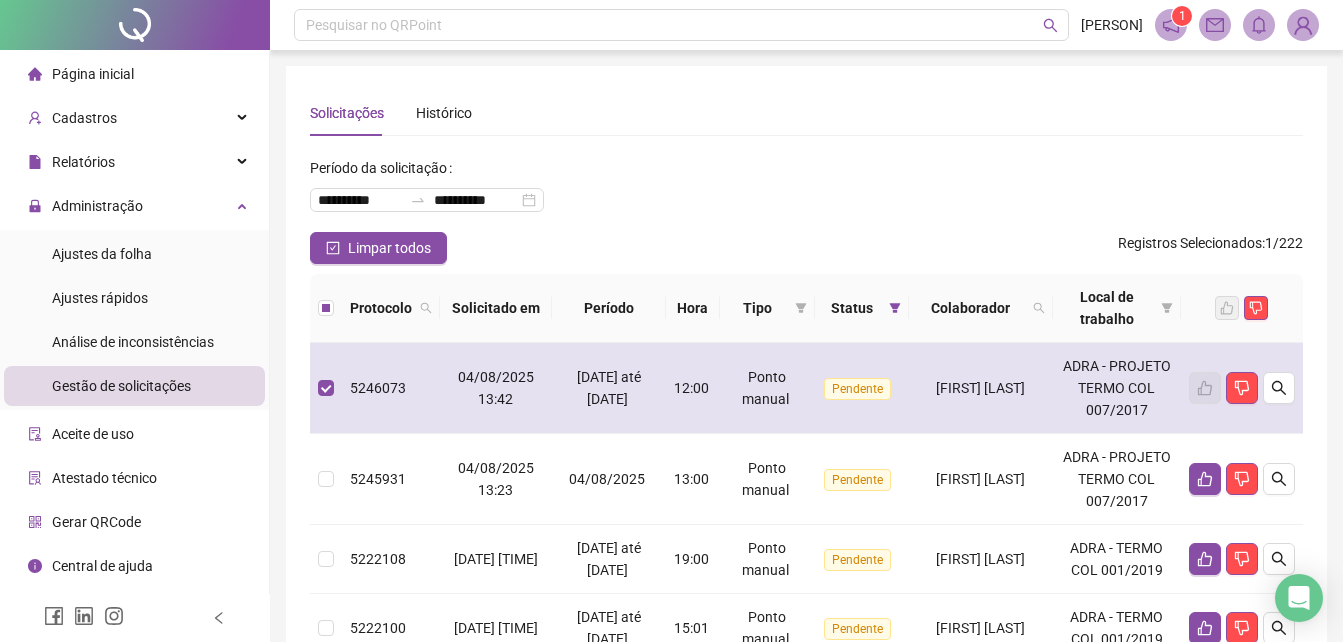 click at bounding box center [1242, 388] 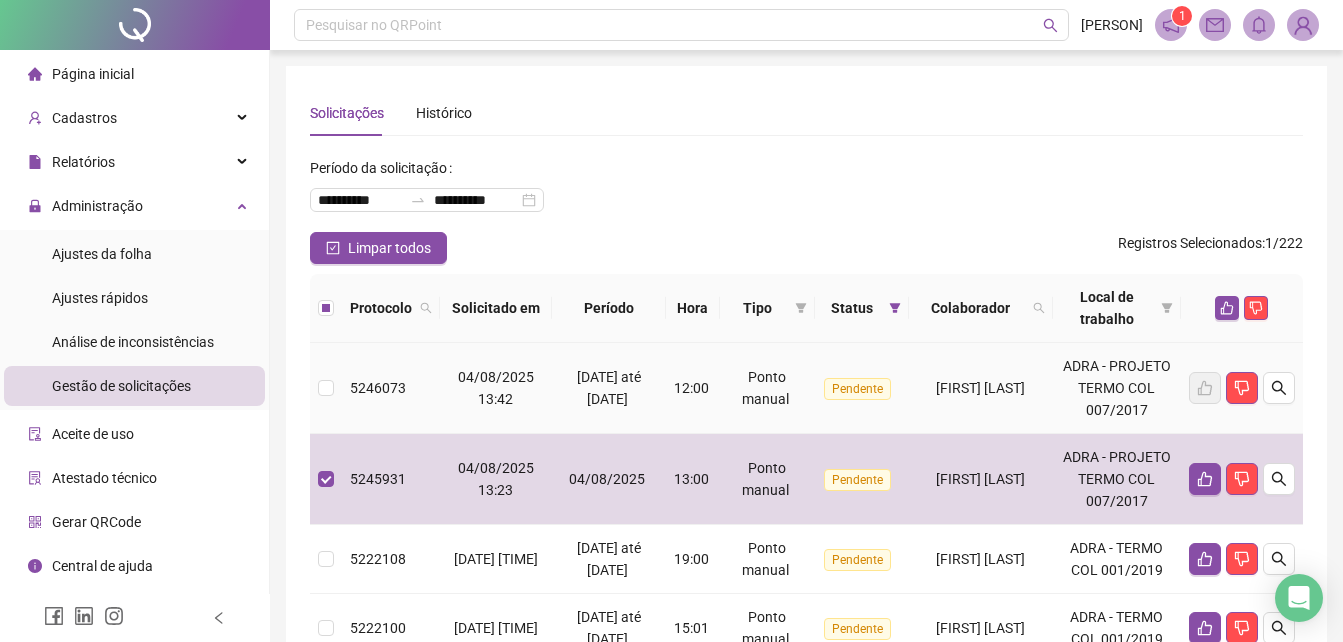 drag, startPoint x: 1236, startPoint y: 398, endPoint x: 1193, endPoint y: 439, distance: 59.413803 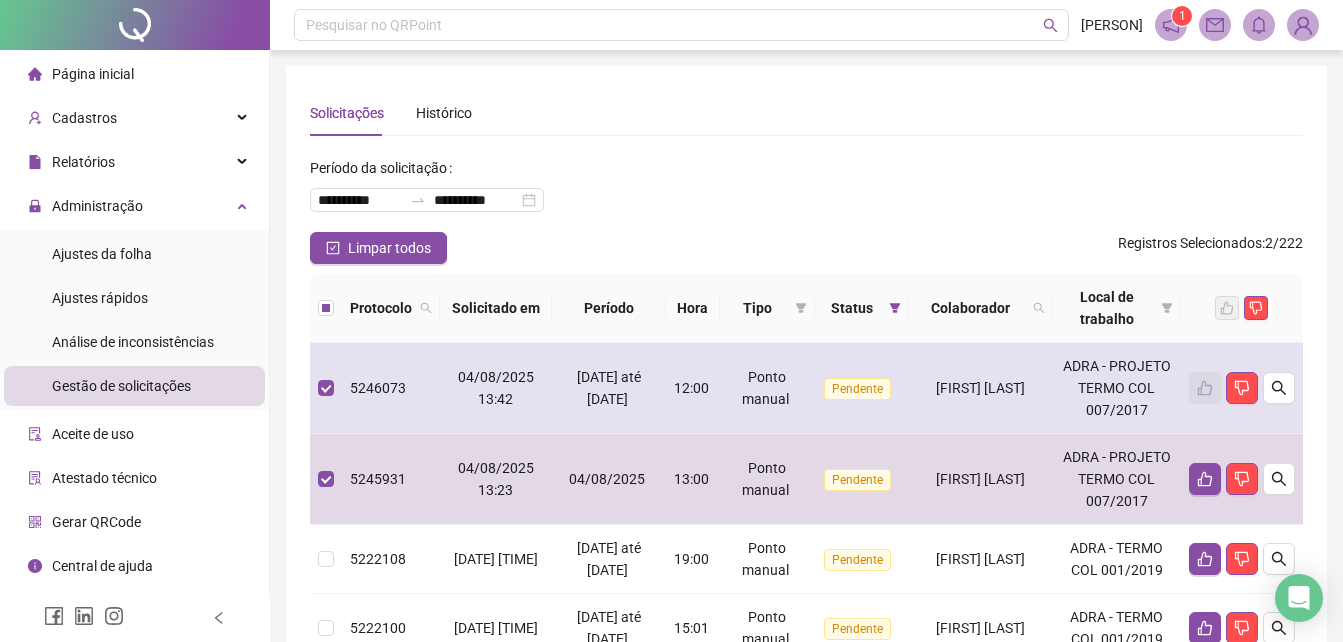 click on "Pendente" at bounding box center (857, 389) 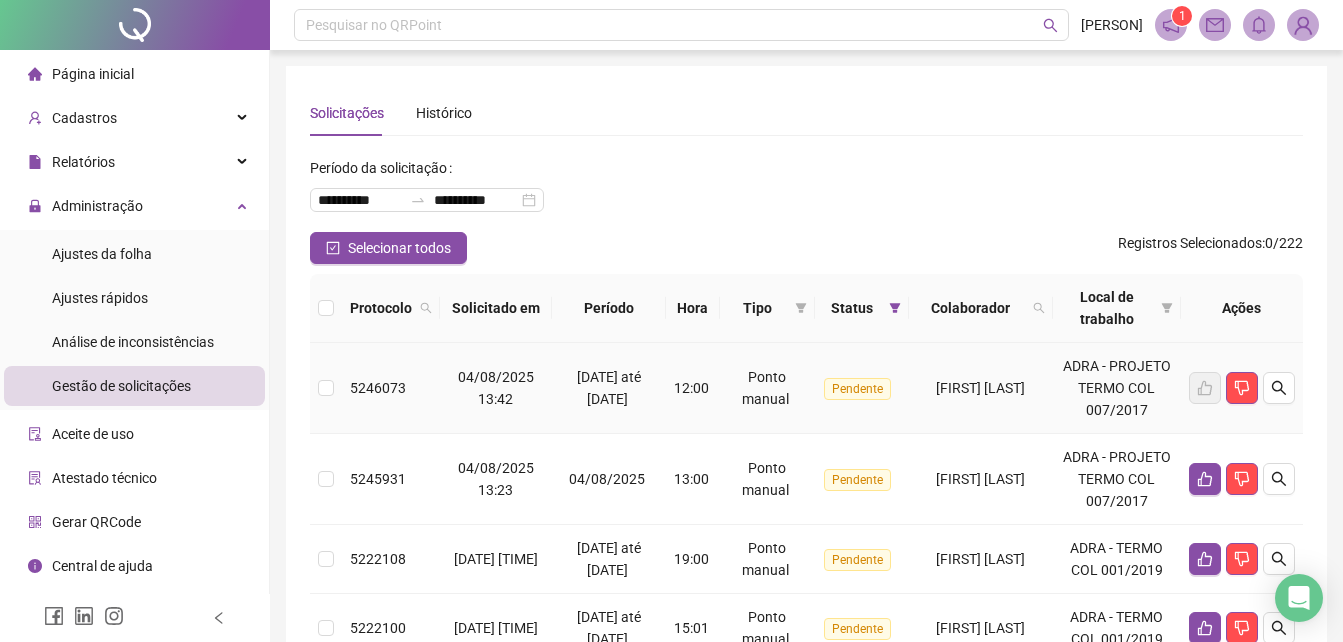 click on "[FIRST] [LAST]" at bounding box center (981, 388) 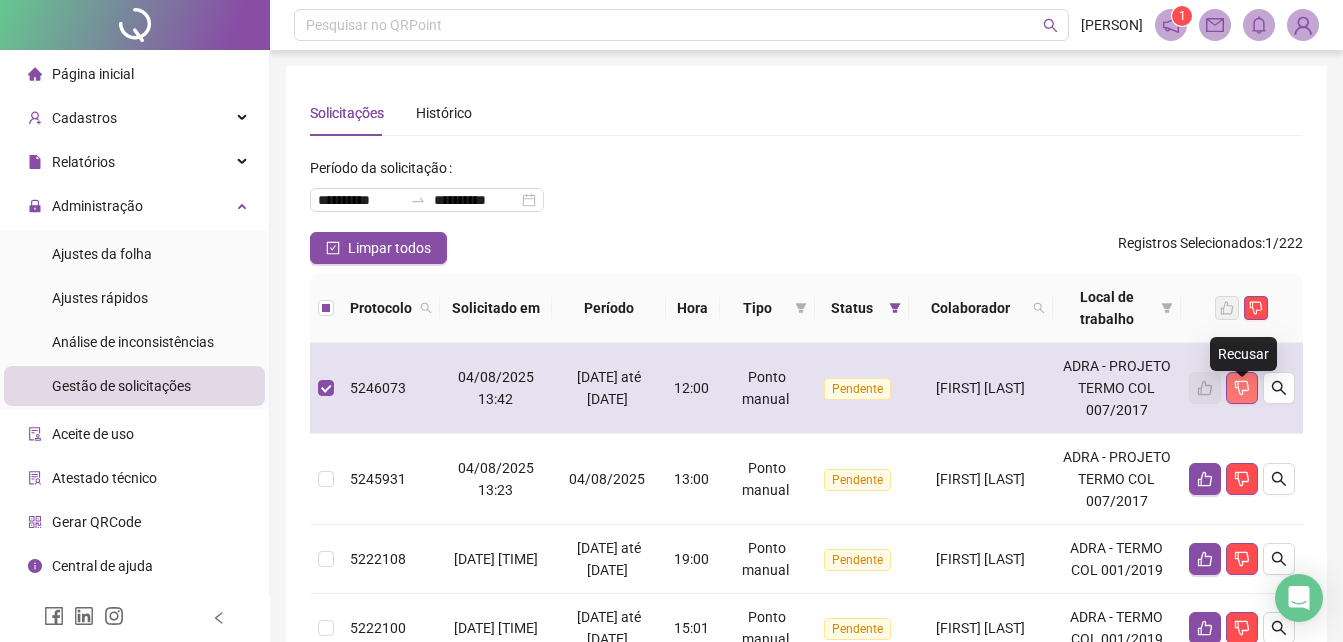 click 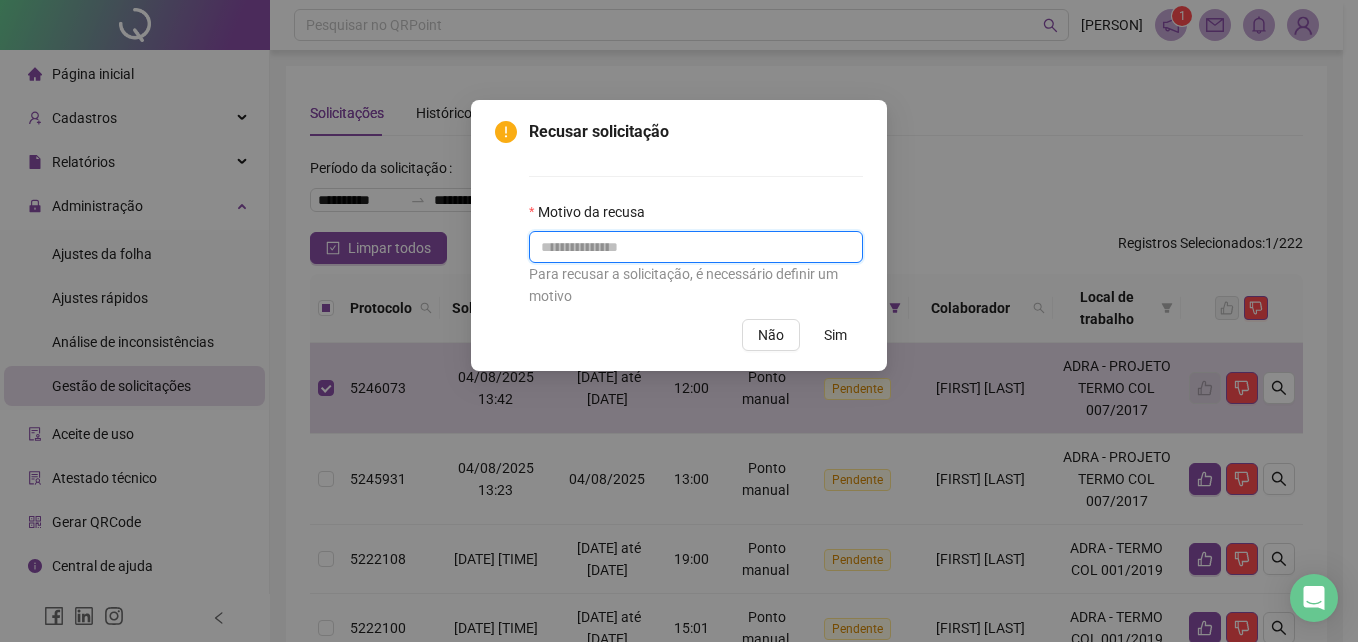 click at bounding box center [696, 247] 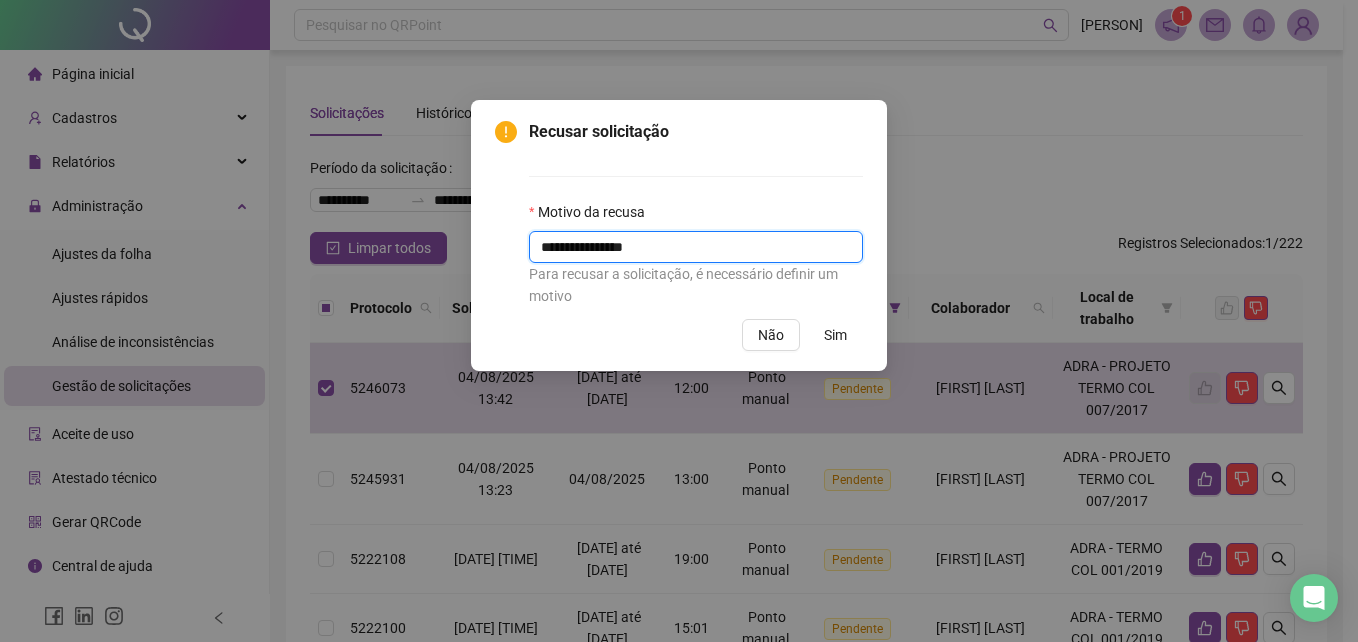 type on "**********" 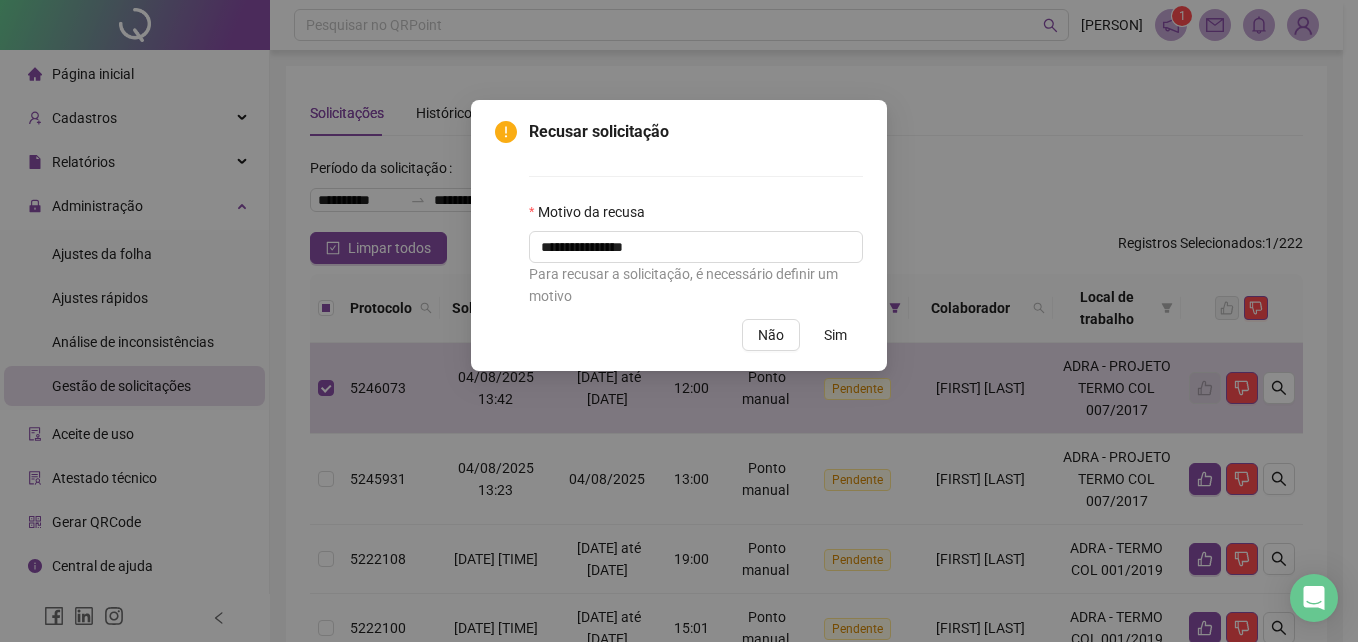 click on "Sim" at bounding box center (835, 335) 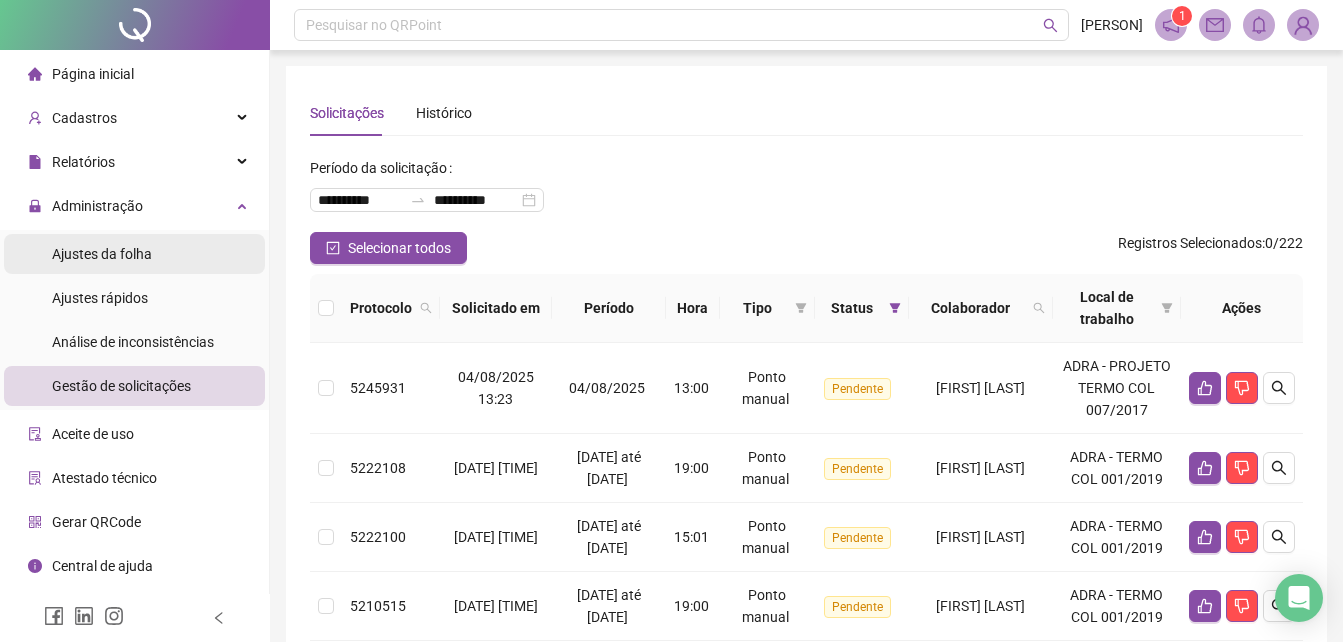 click on "Ajustes da folha" at bounding box center [134, 254] 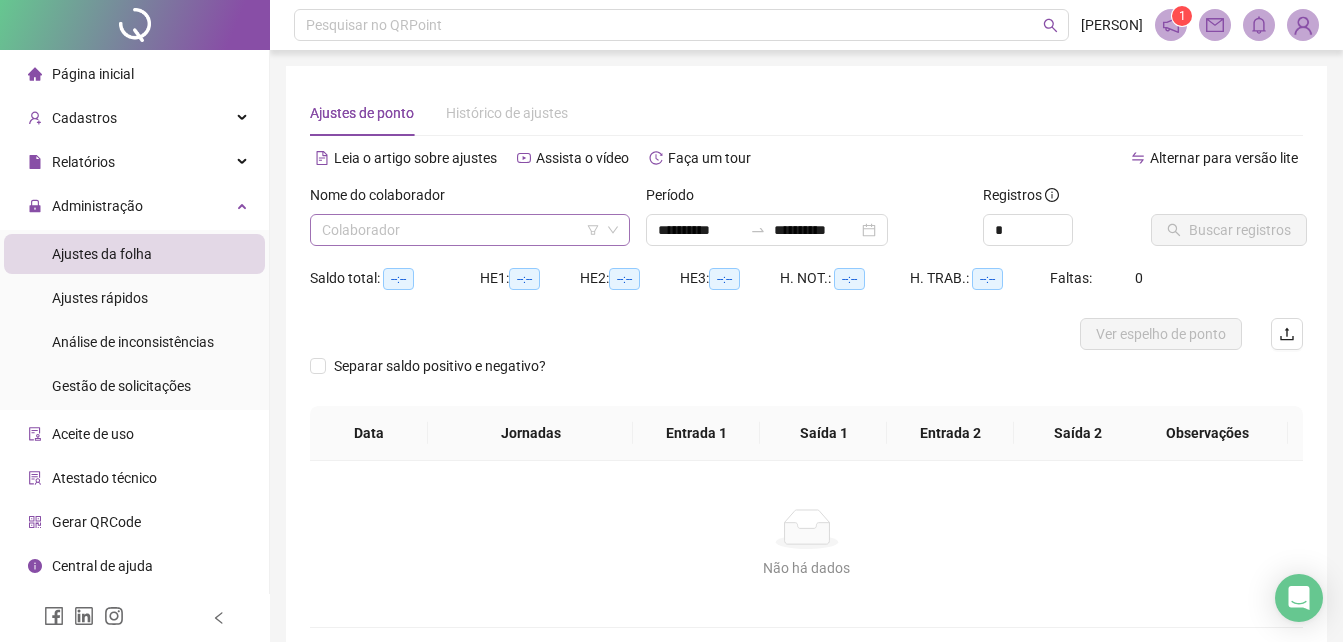click at bounding box center (461, 230) 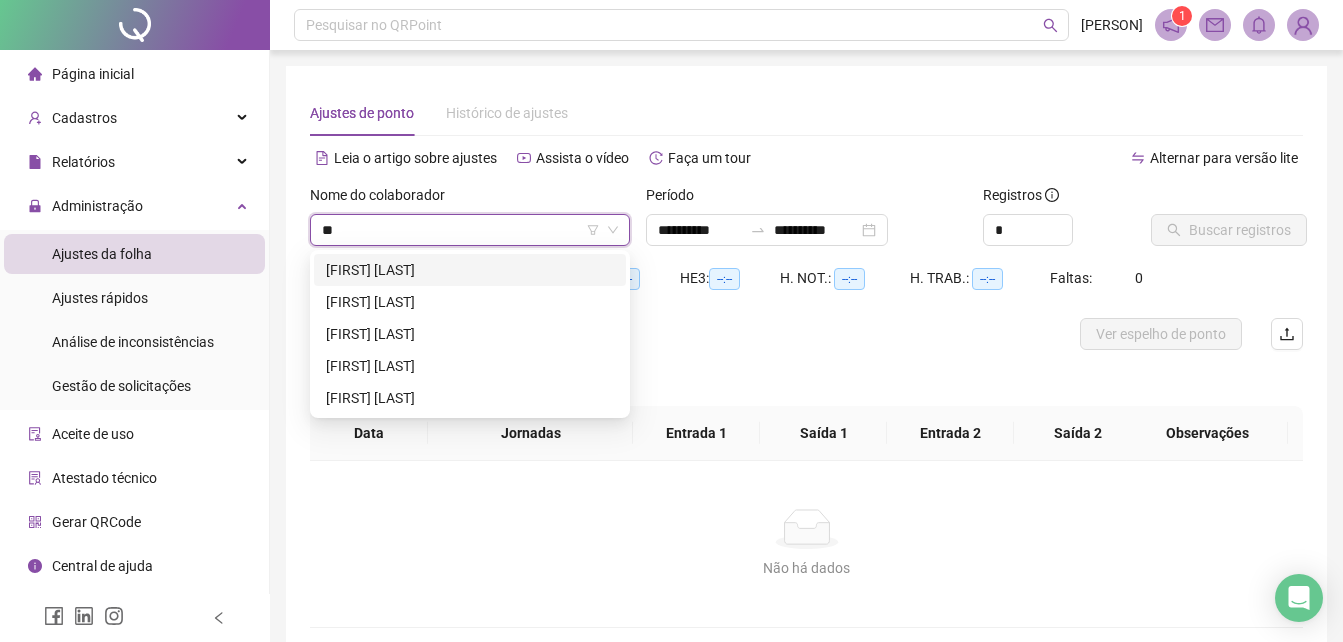 type on "***" 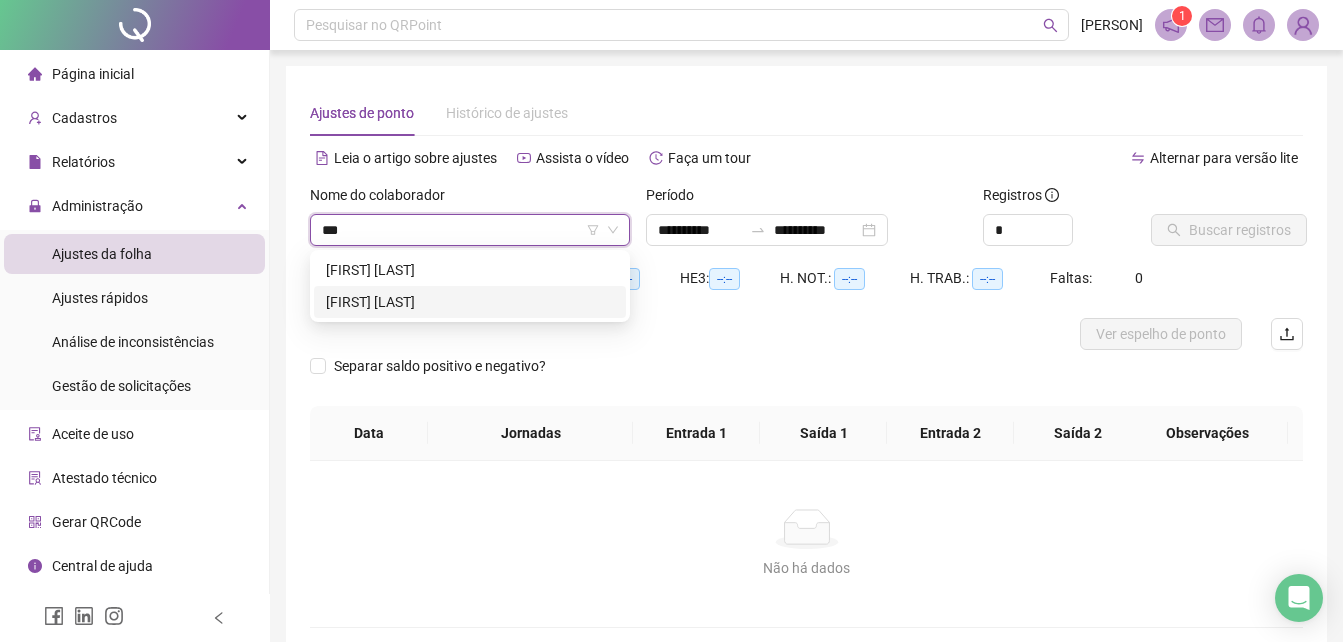 click on "[FIRST] [LAST]" at bounding box center [470, 302] 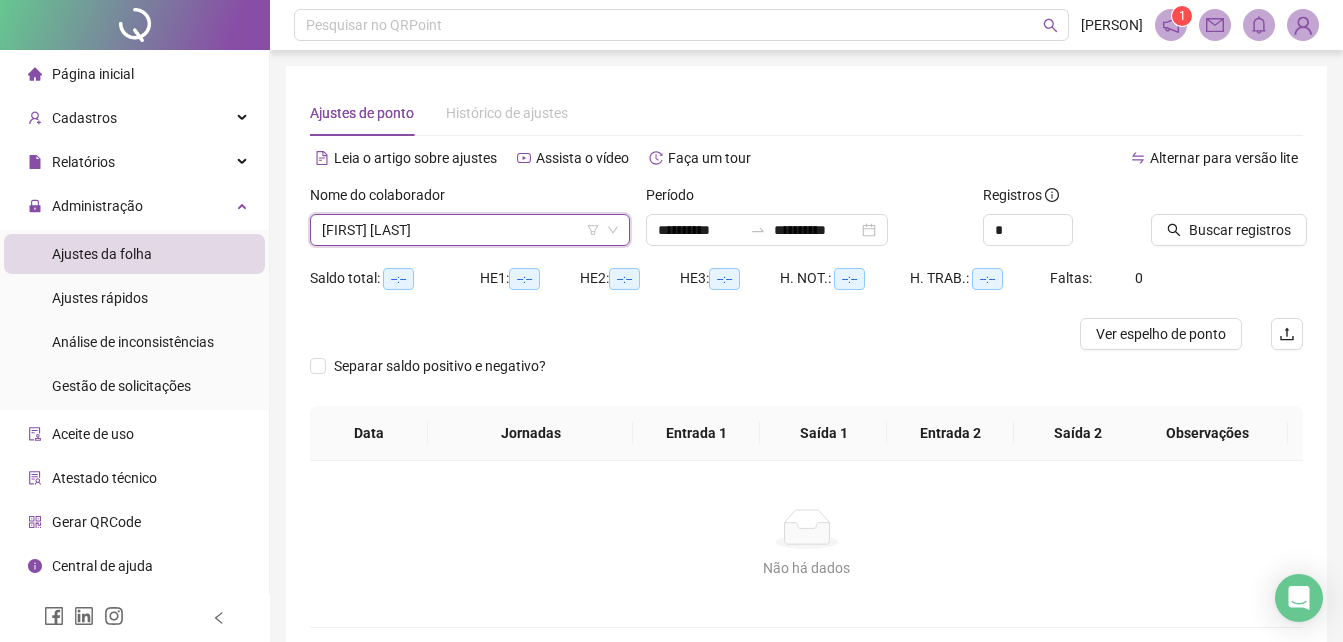 click on "Buscar registros" at bounding box center [1227, 223] 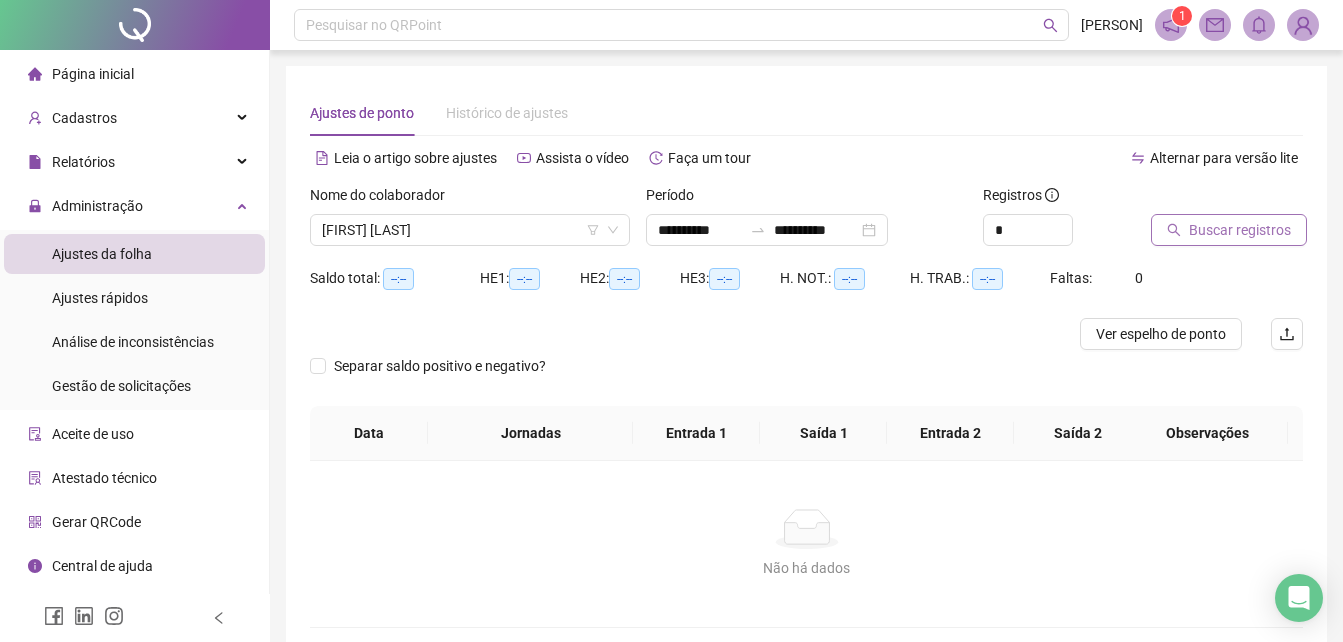 click on "Buscar registros" at bounding box center (1240, 230) 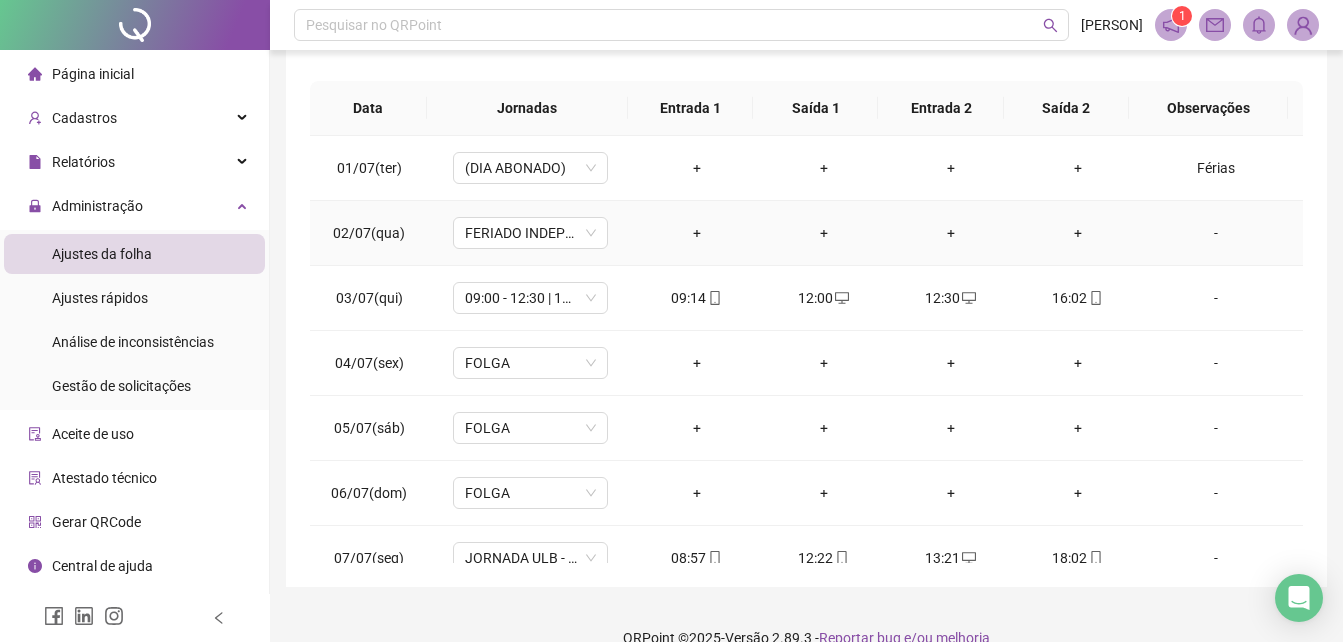 scroll, scrollTop: 380, scrollLeft: 0, axis: vertical 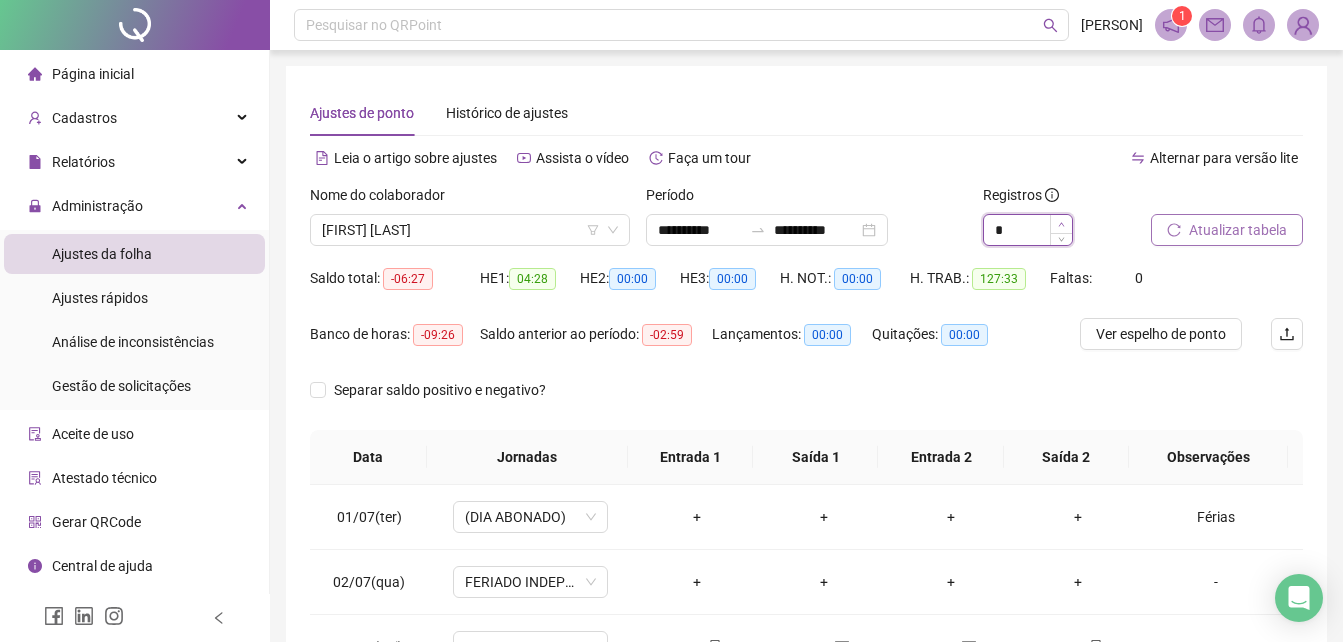 click 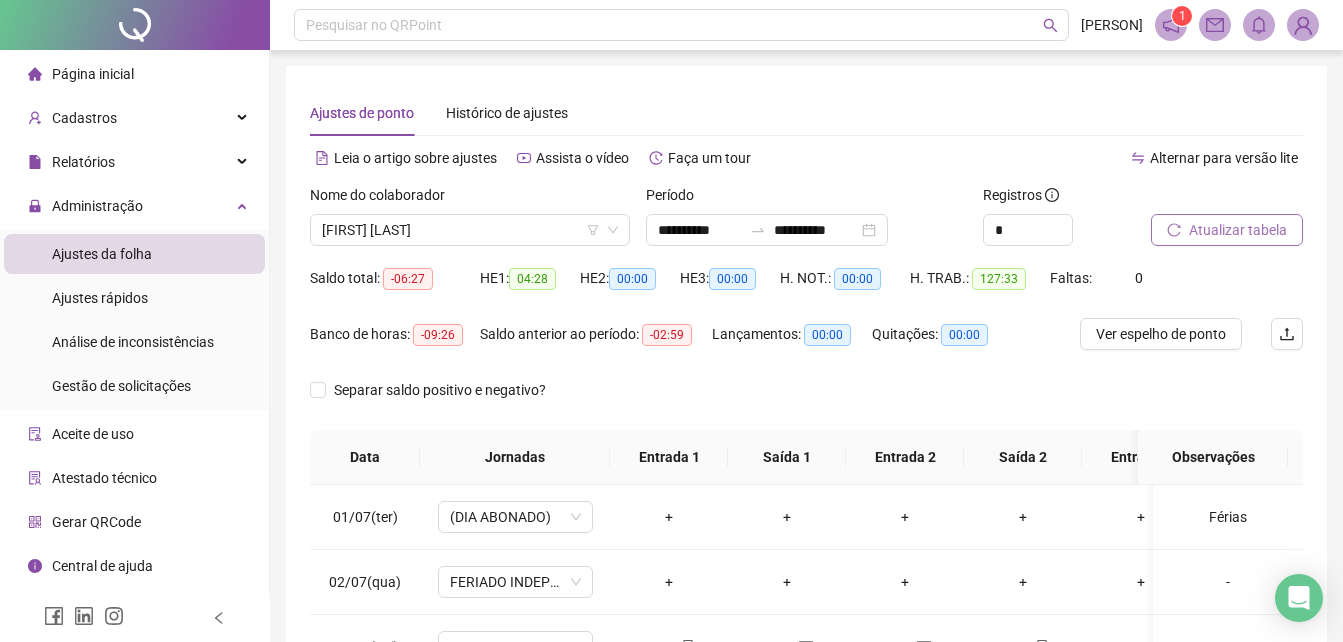click on "Atualizar tabela" at bounding box center [1227, 230] 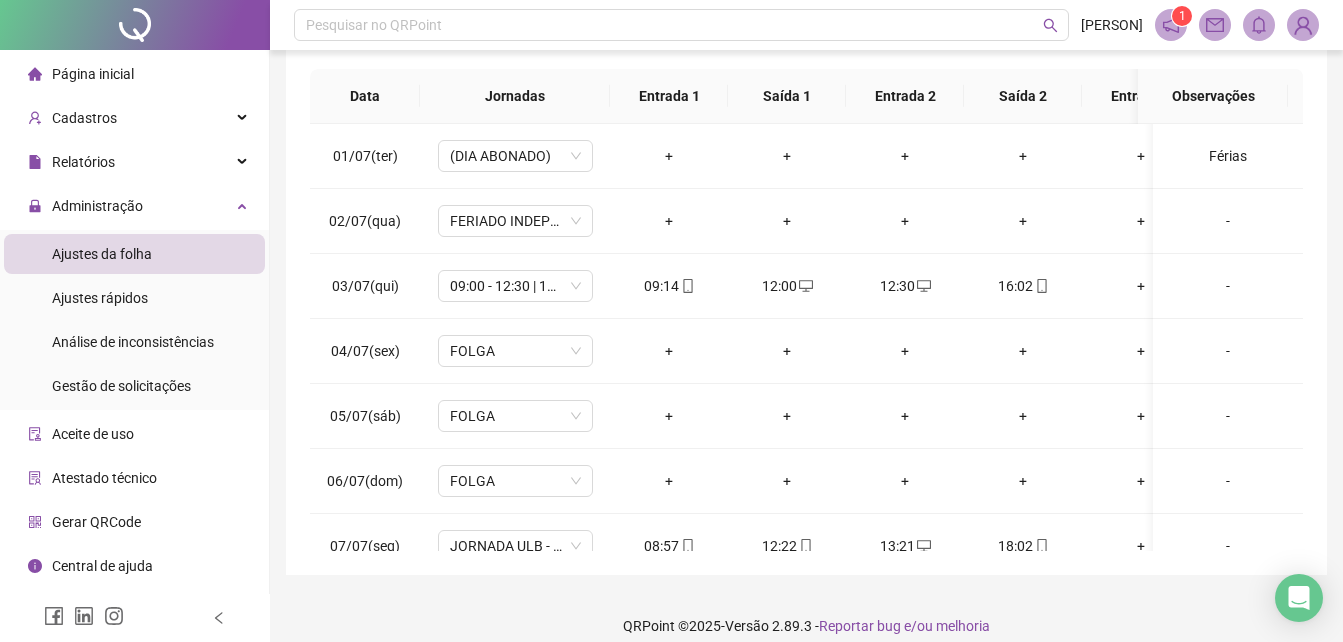 scroll, scrollTop: 380, scrollLeft: 0, axis: vertical 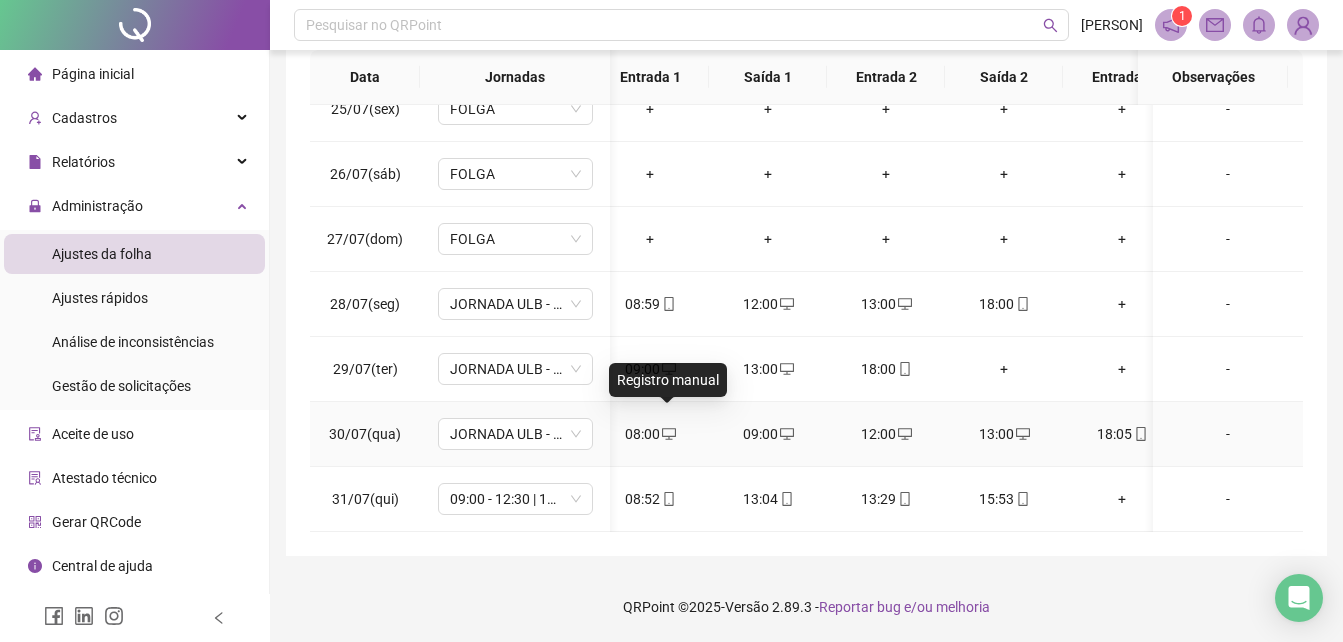 click 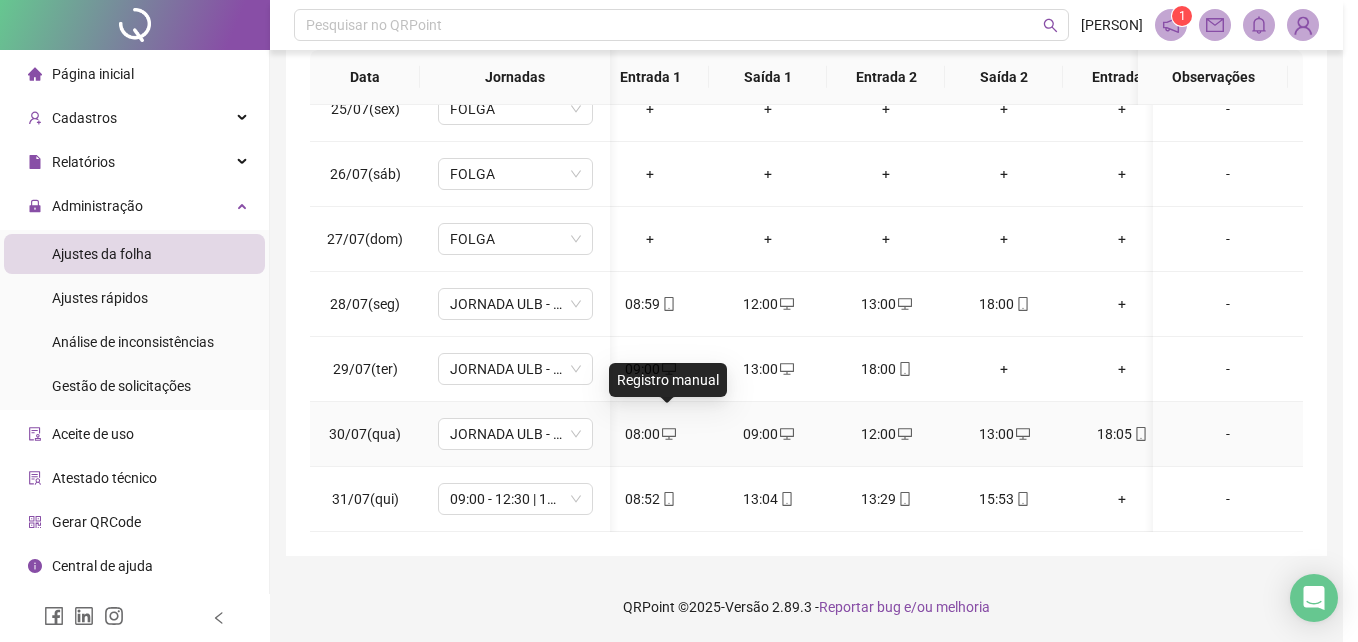 type on "**********" 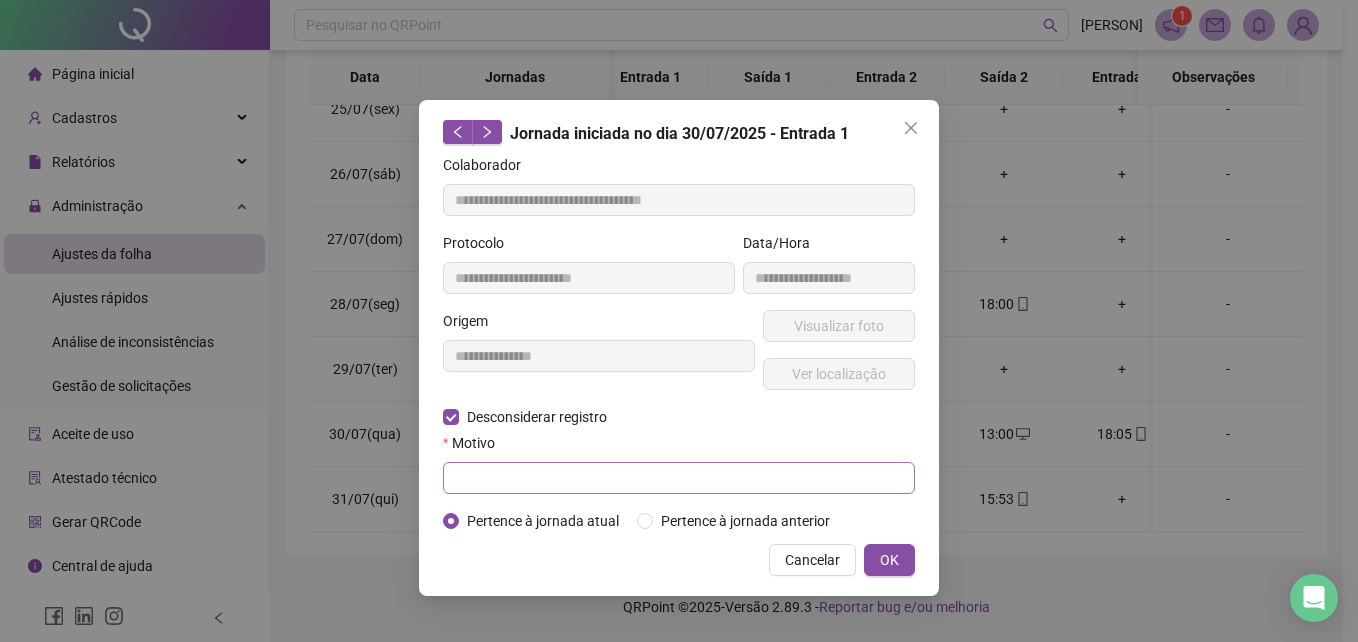 drag, startPoint x: 504, startPoint y: 456, endPoint x: 499, endPoint y: 477, distance: 21.587032 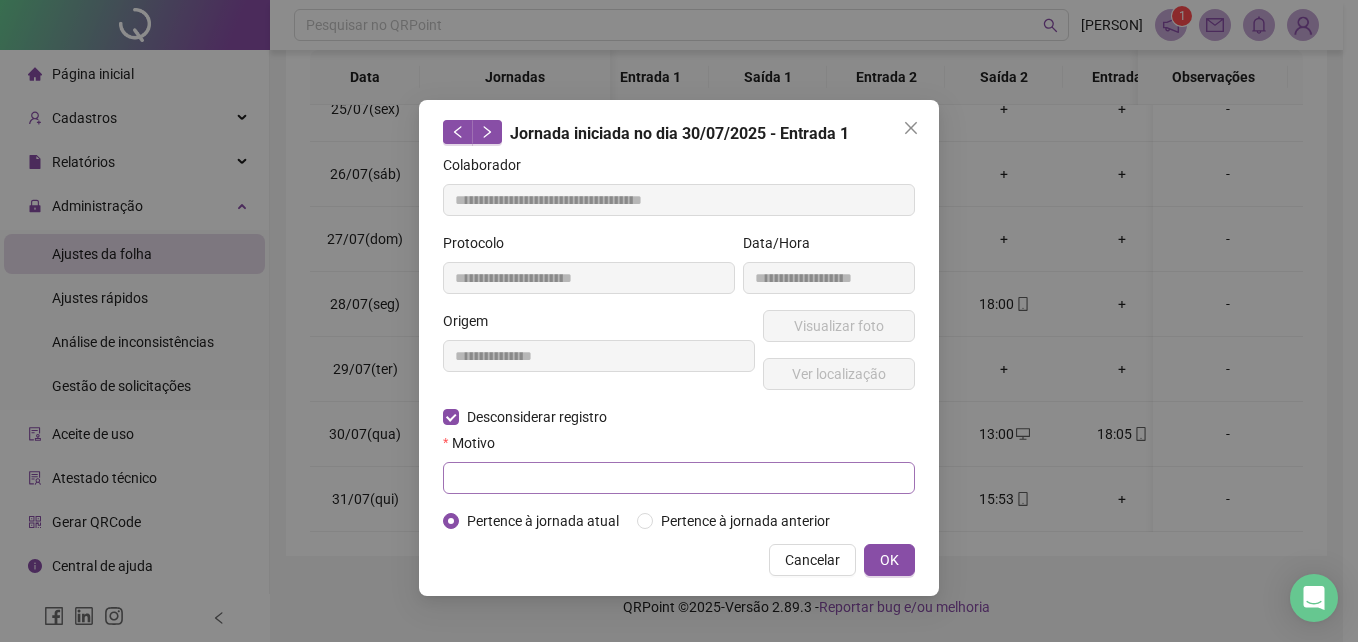 click on "Motivo" at bounding box center (679, 463) 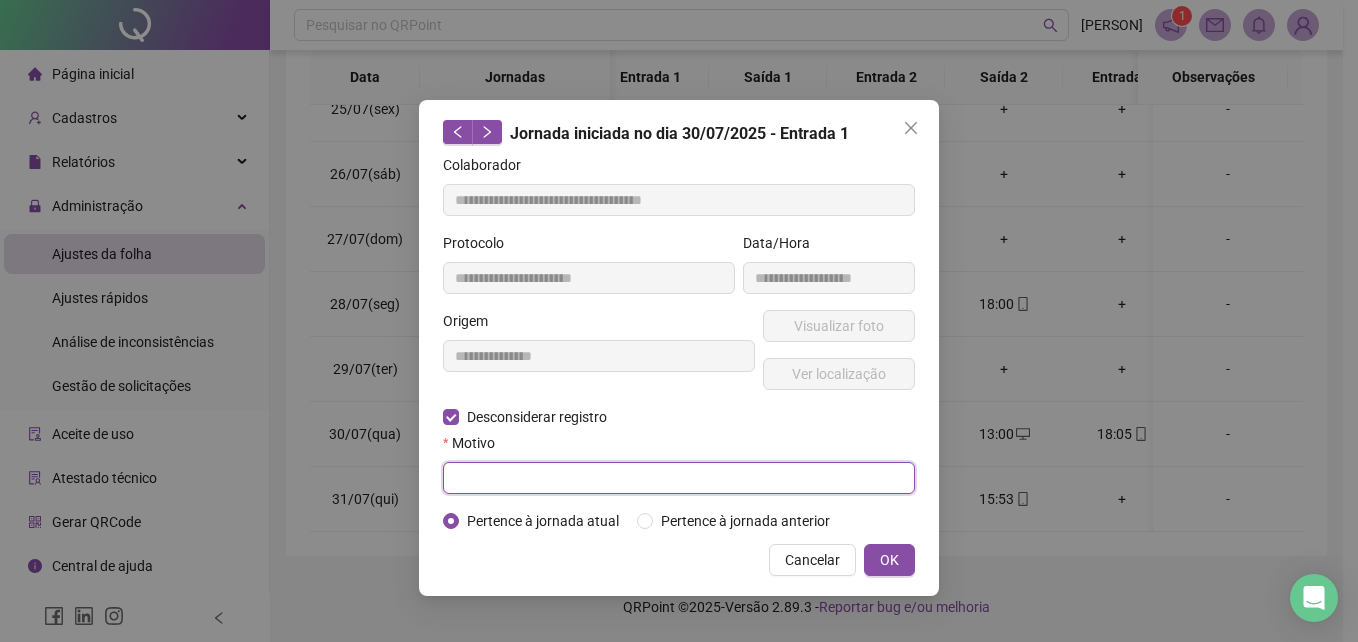 click at bounding box center [679, 478] 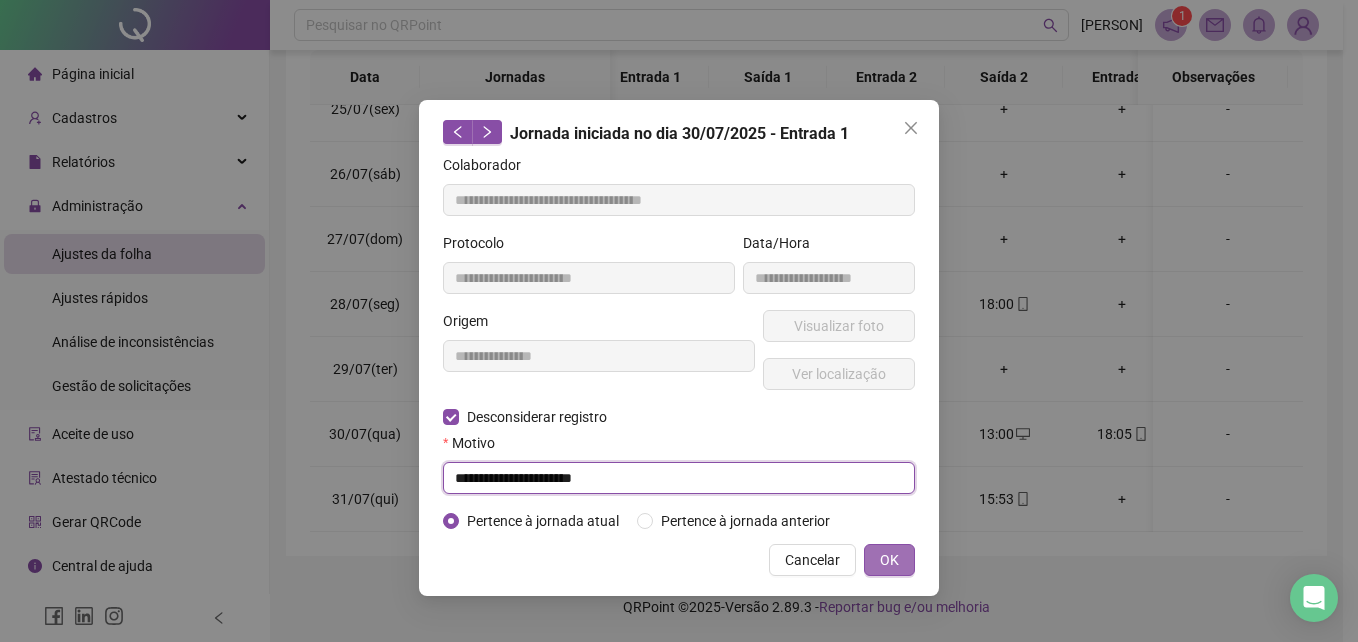 type on "**********" 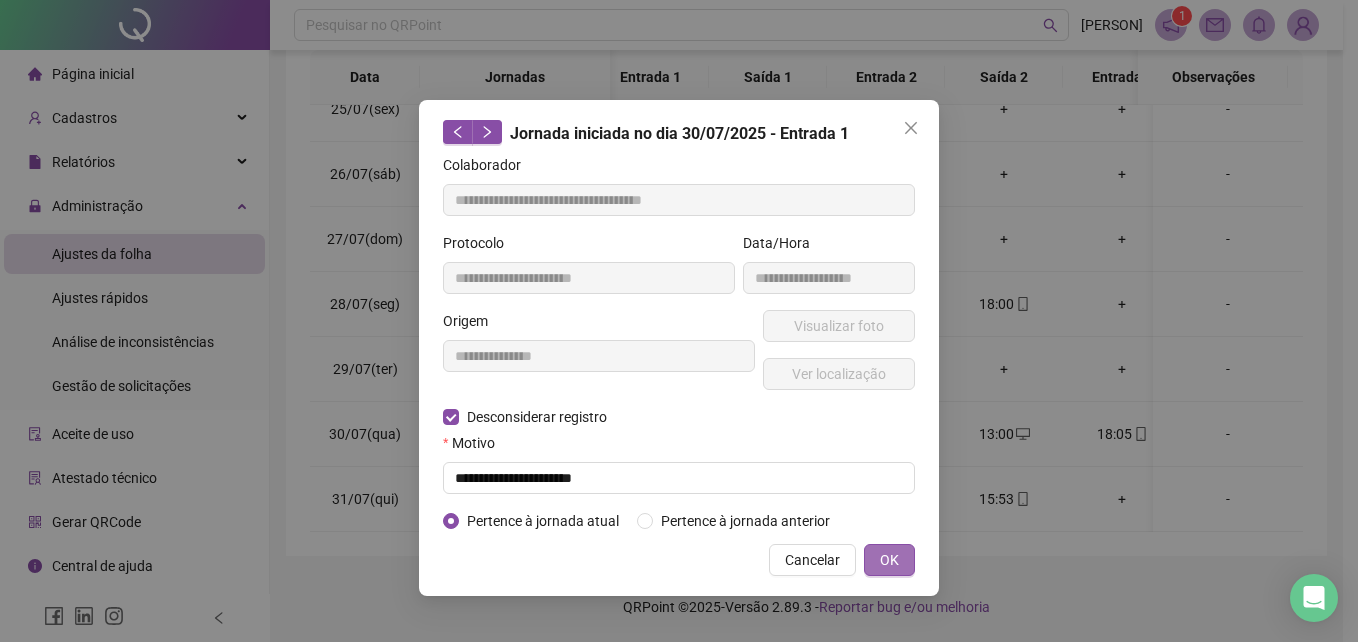 click on "OK" at bounding box center (889, 560) 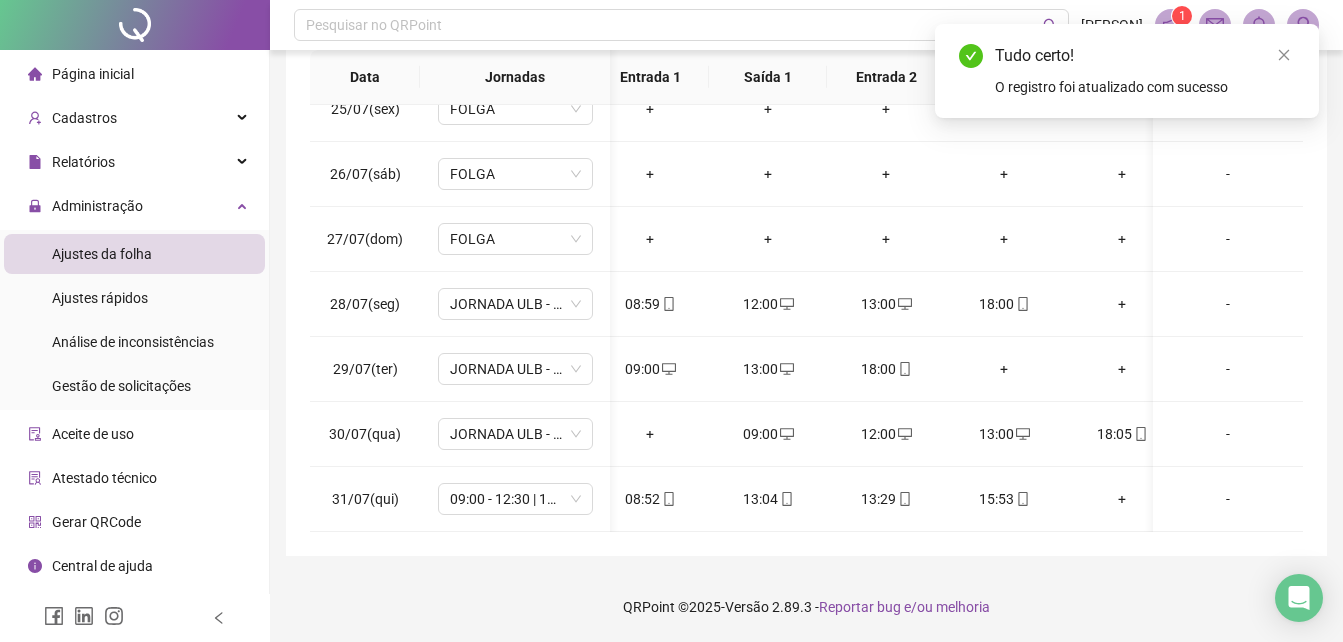 scroll, scrollTop: 1603, scrollLeft: 55, axis: both 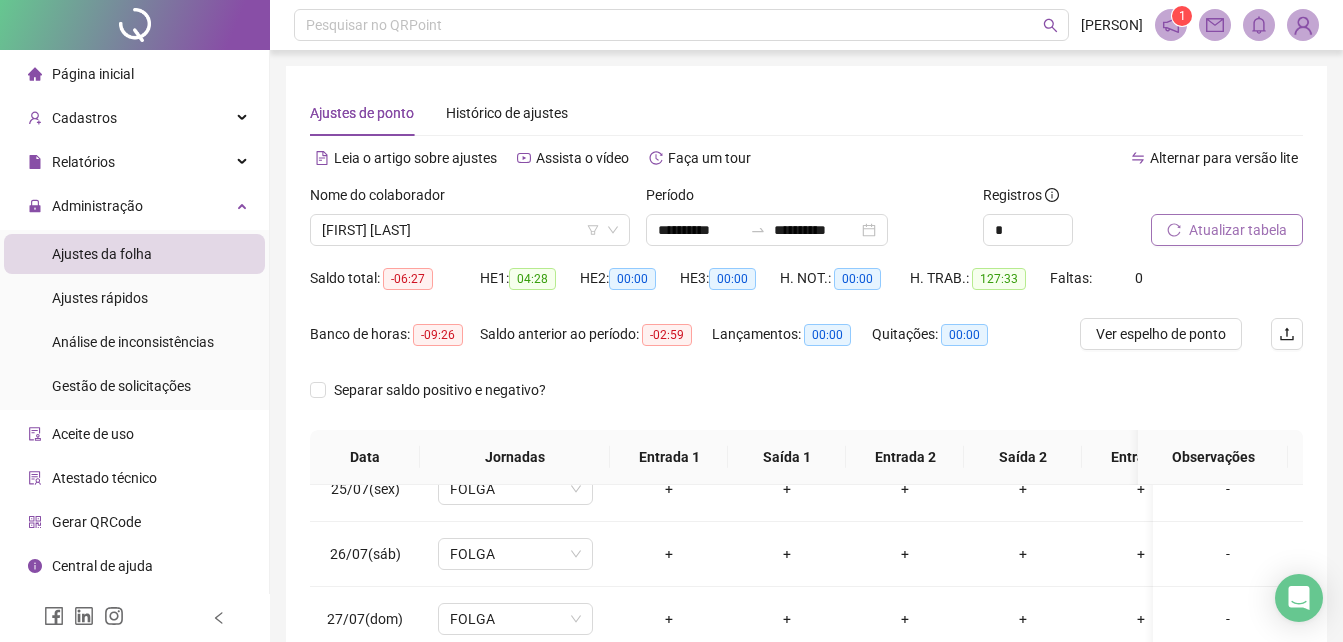 click on "Atualizar tabela" at bounding box center (1227, 223) 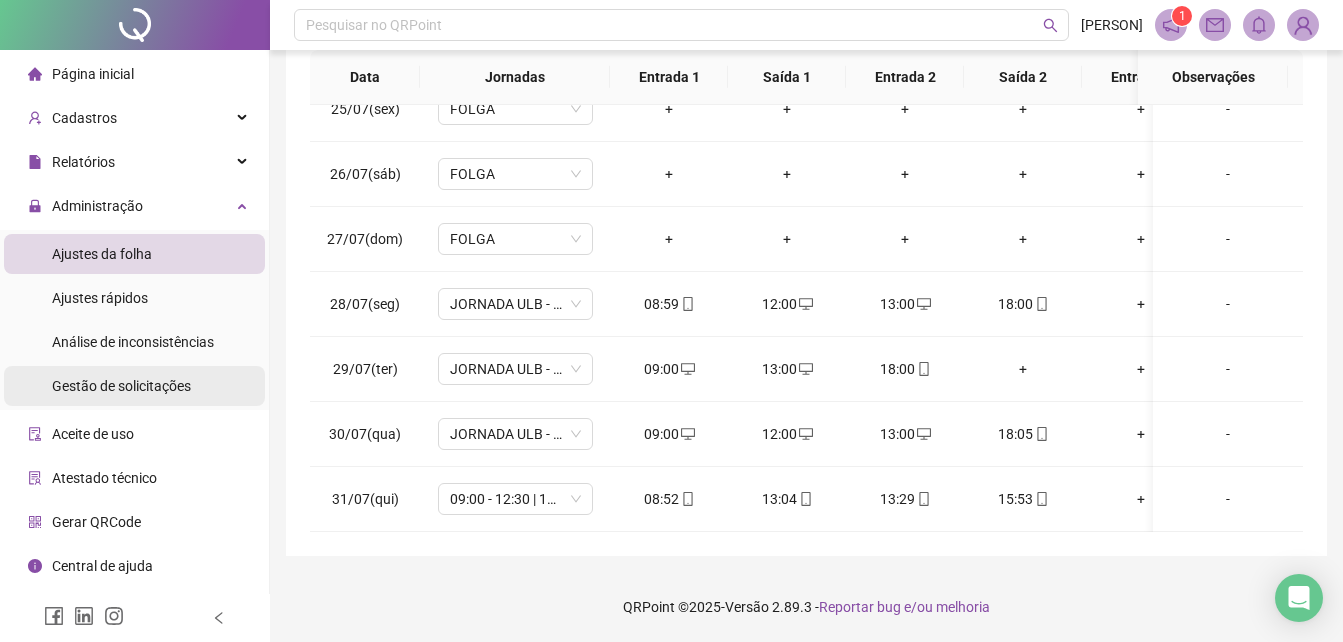 click on "Gestão de solicitações" at bounding box center [121, 386] 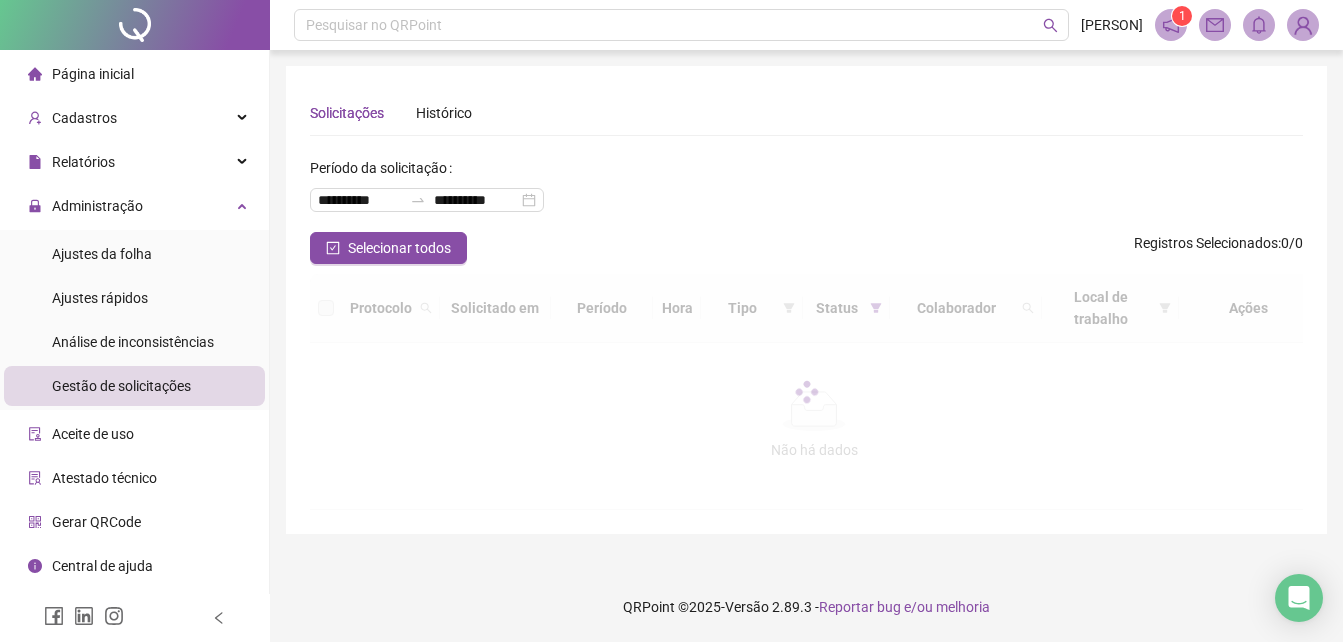 scroll, scrollTop: 0, scrollLeft: 0, axis: both 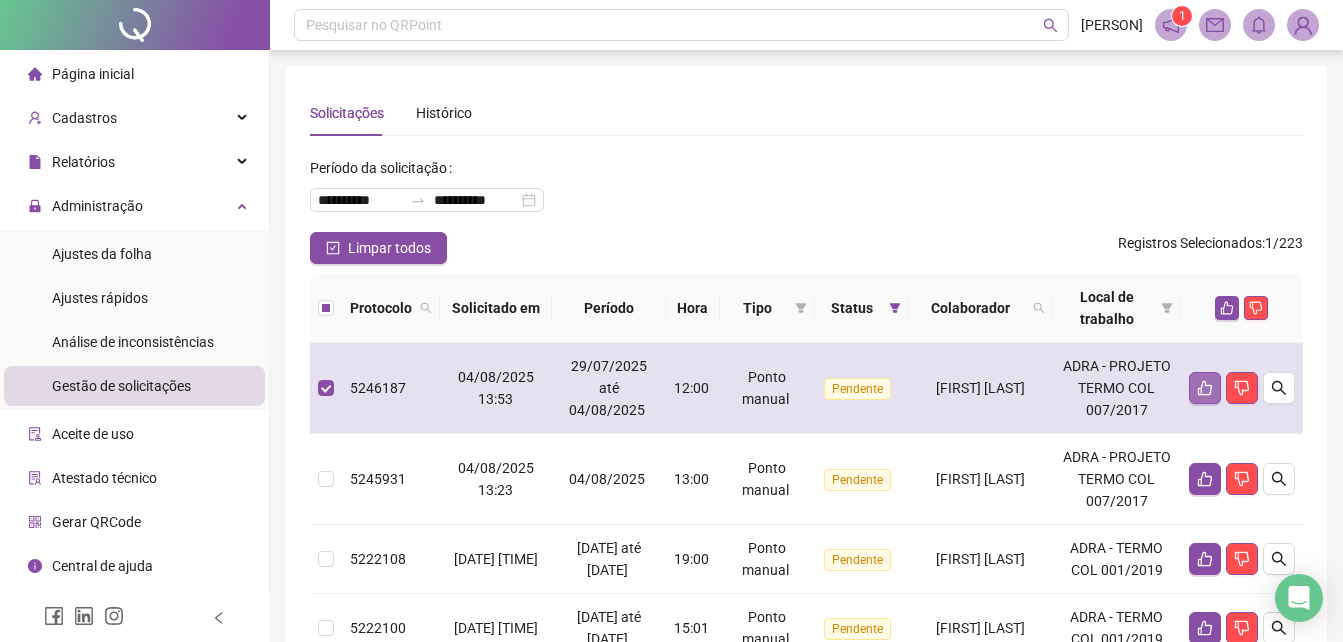 click at bounding box center [1205, 388] 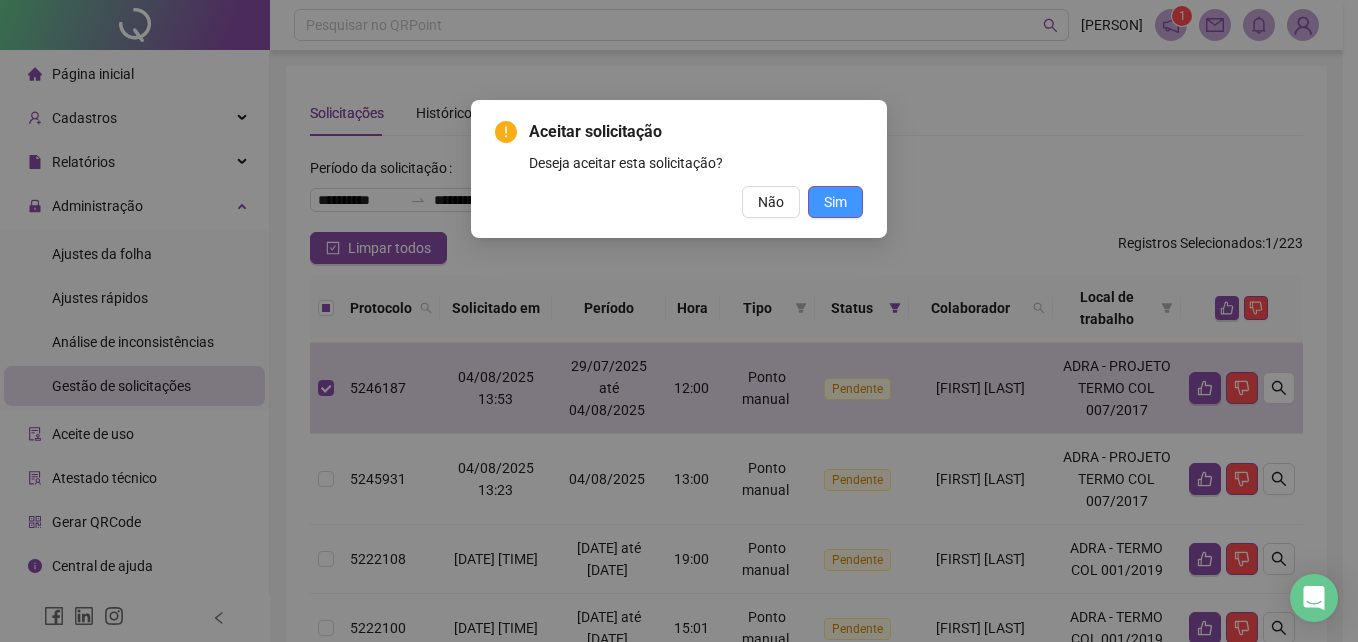 click on "Sim" at bounding box center [835, 202] 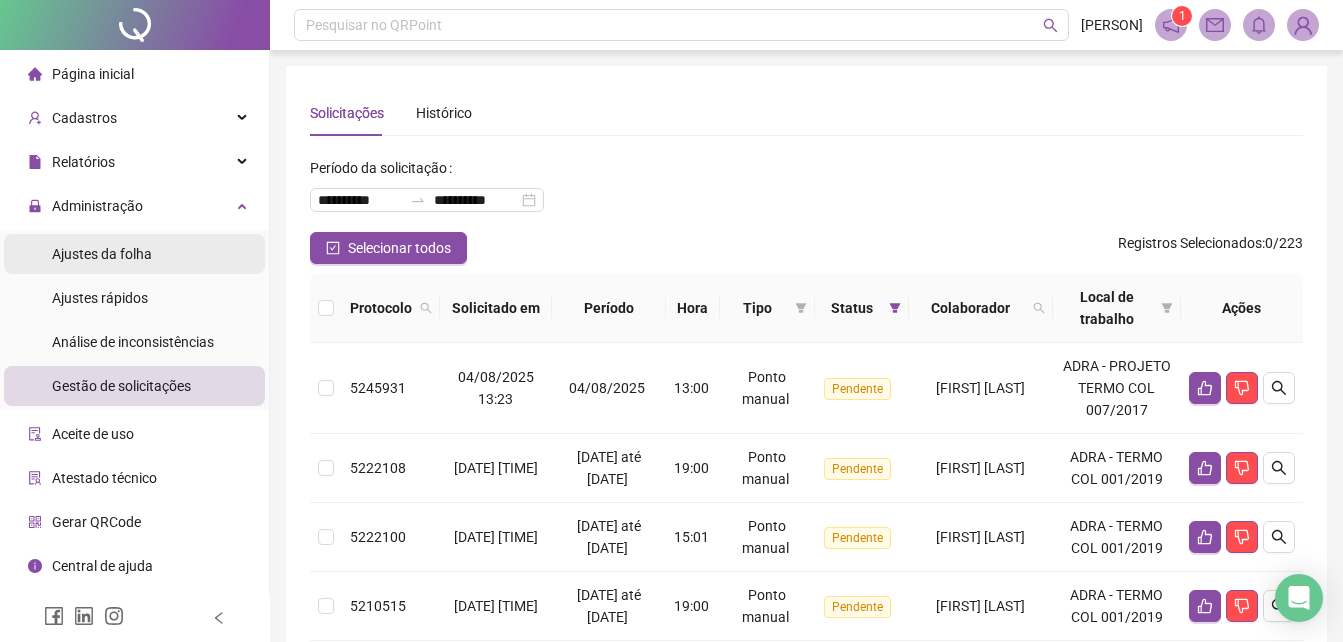 click on "Ajustes da folha" at bounding box center [102, 254] 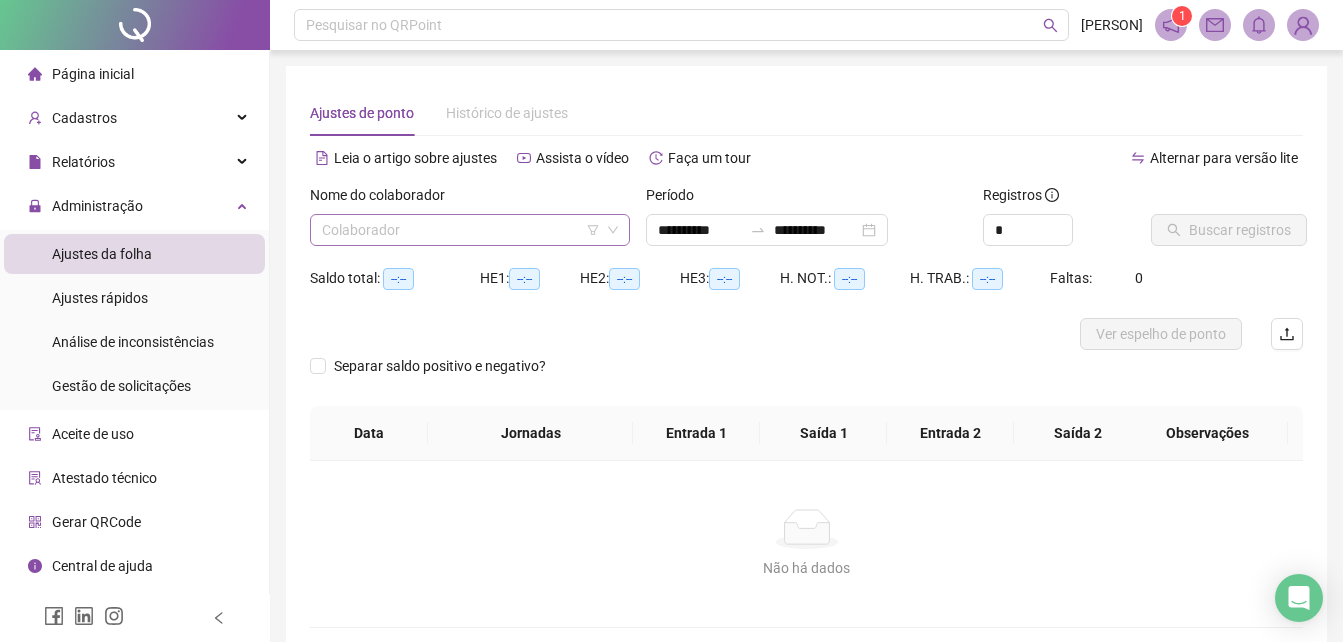 click at bounding box center [461, 230] 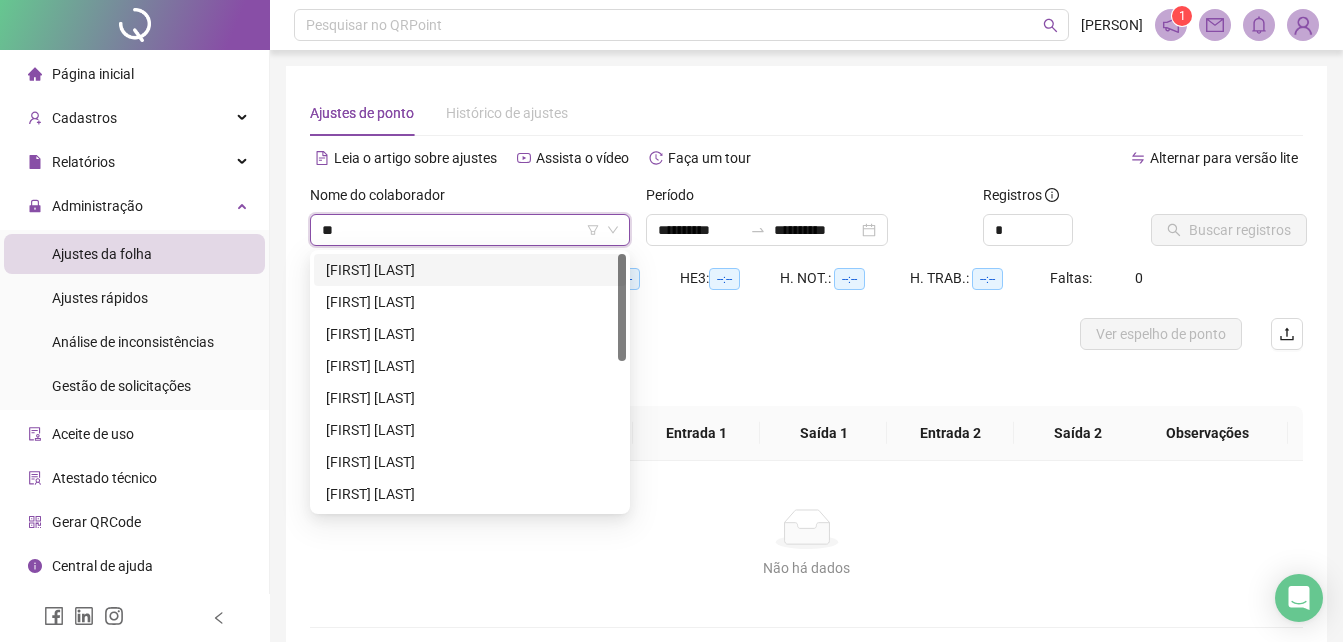 type on "***" 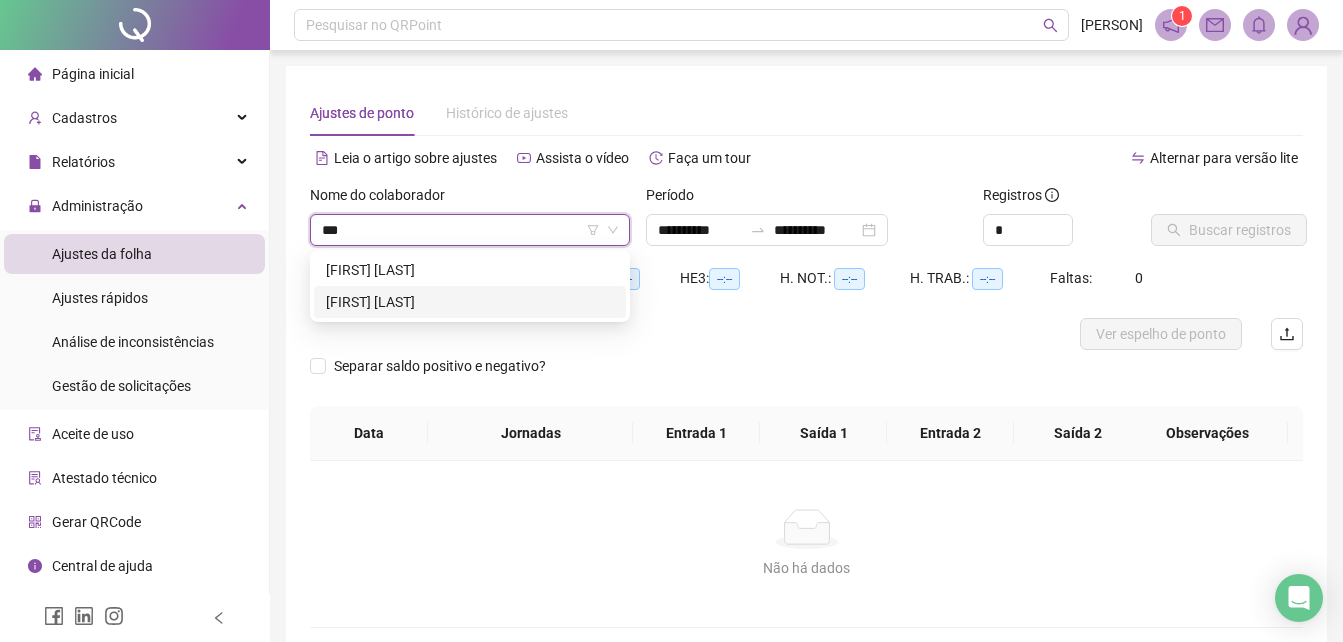 click on "[FIRST] [LAST]" at bounding box center [470, 302] 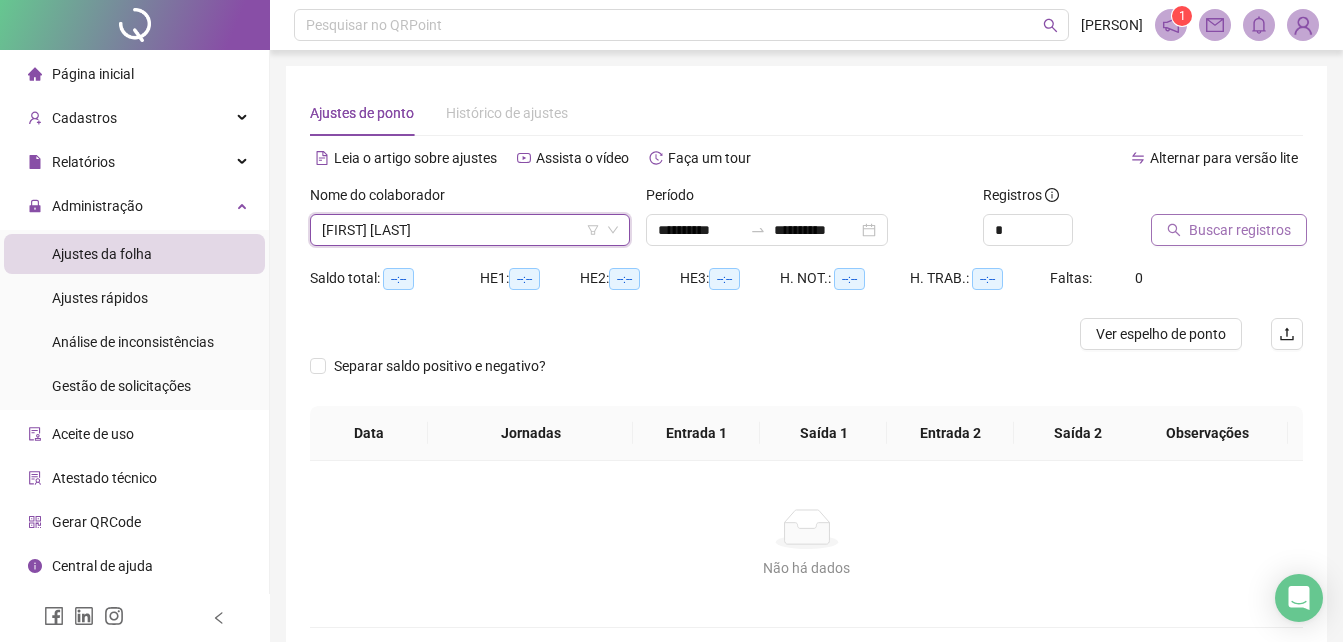 click on "Buscar registros" at bounding box center [1240, 230] 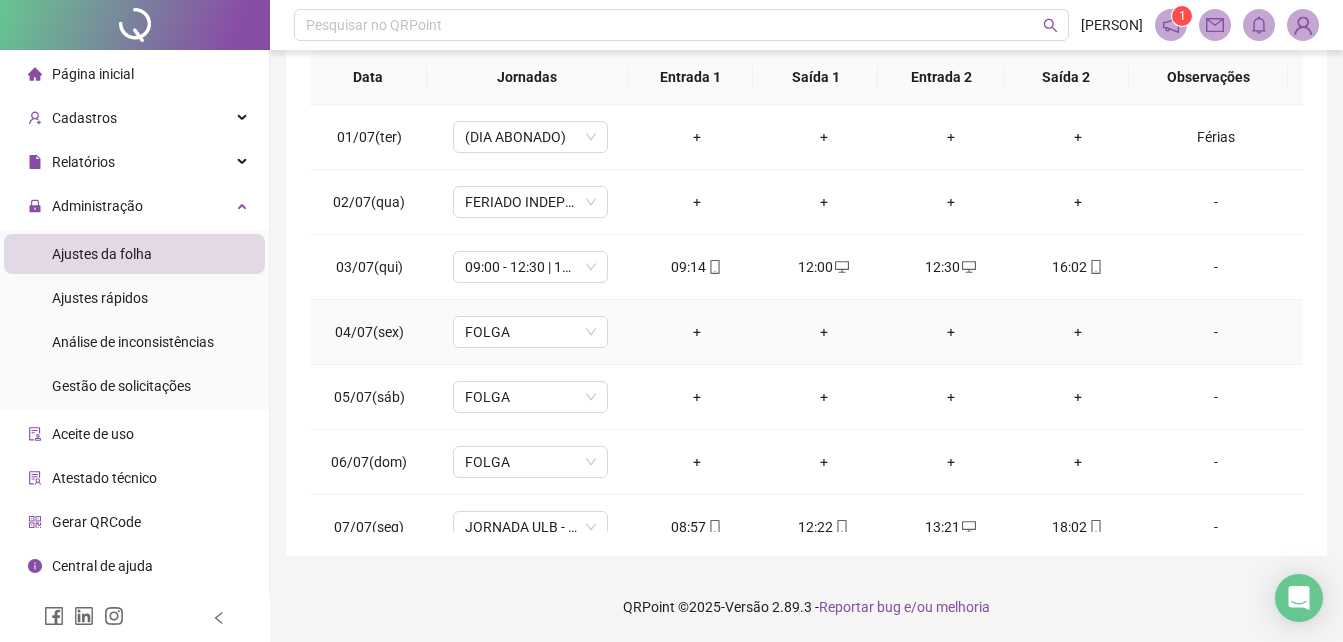 scroll, scrollTop: 0, scrollLeft: 0, axis: both 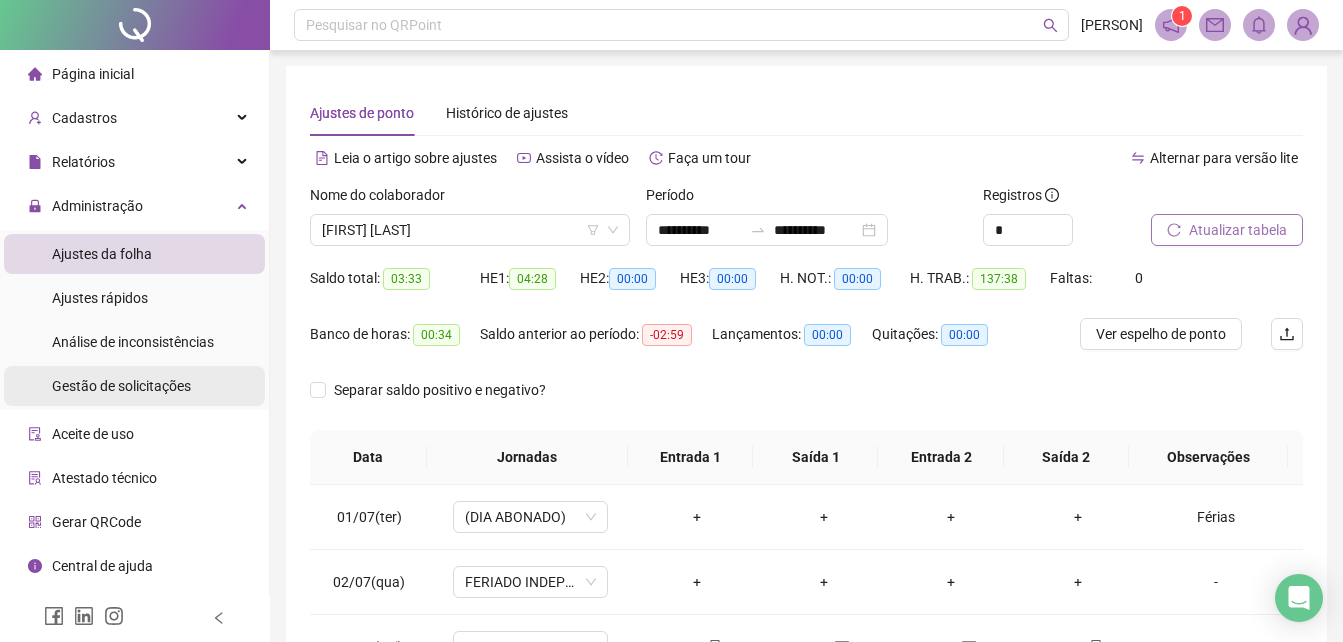 click on "Gestão de solicitações" at bounding box center (121, 386) 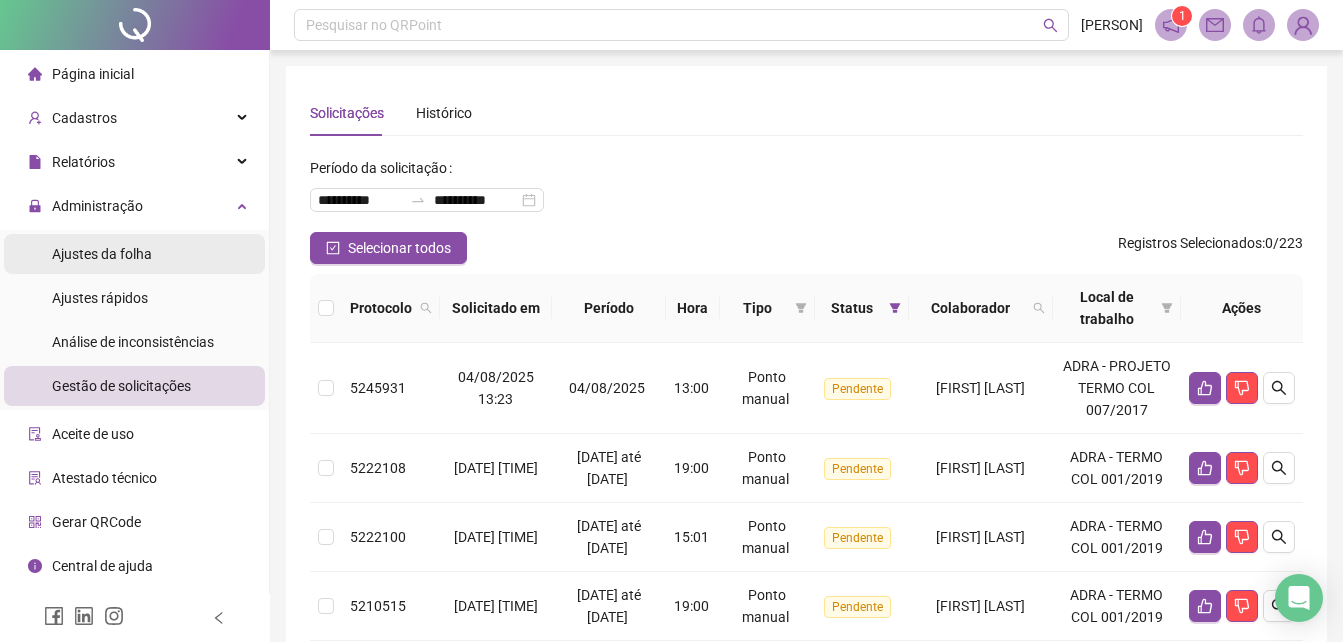 click on "Ajustes da folha" at bounding box center [102, 254] 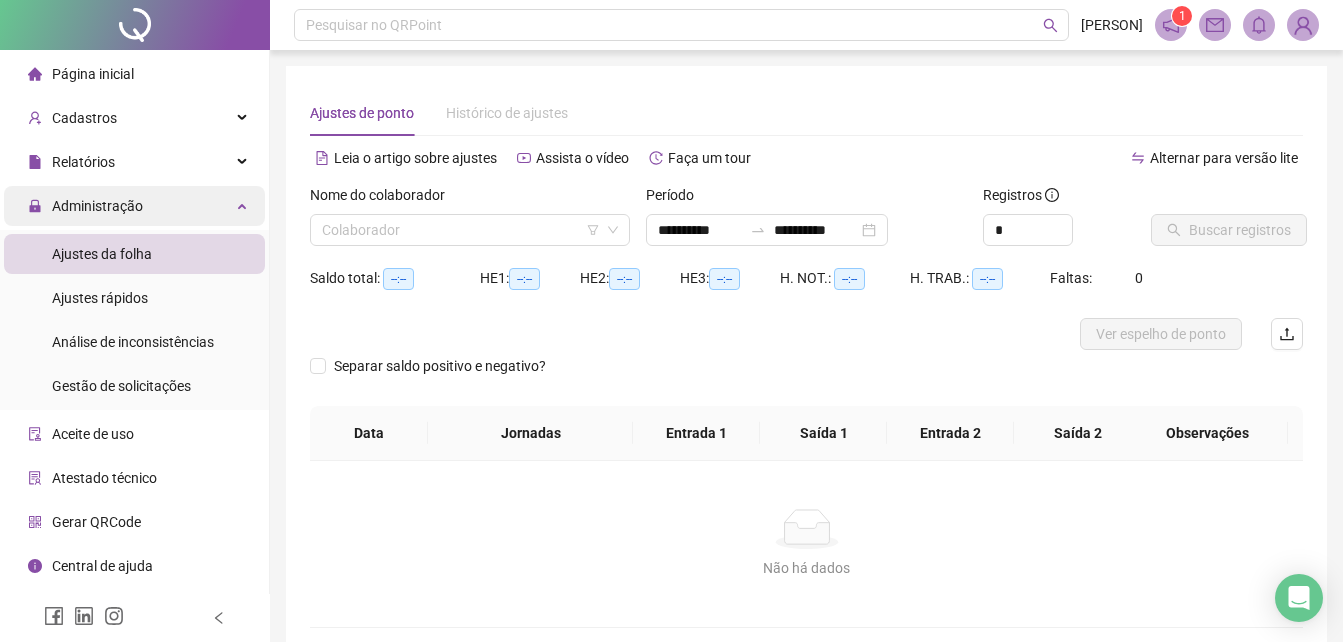 click on "Administração" at bounding box center (134, 206) 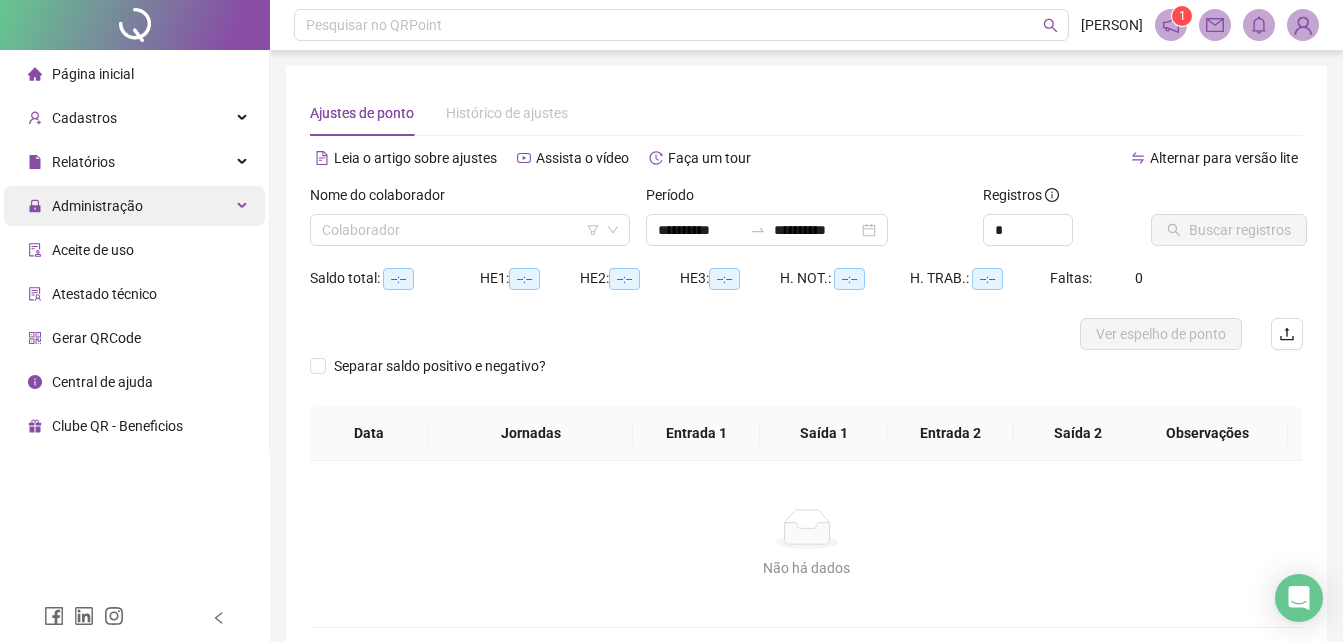 click on "Administração" at bounding box center (134, 206) 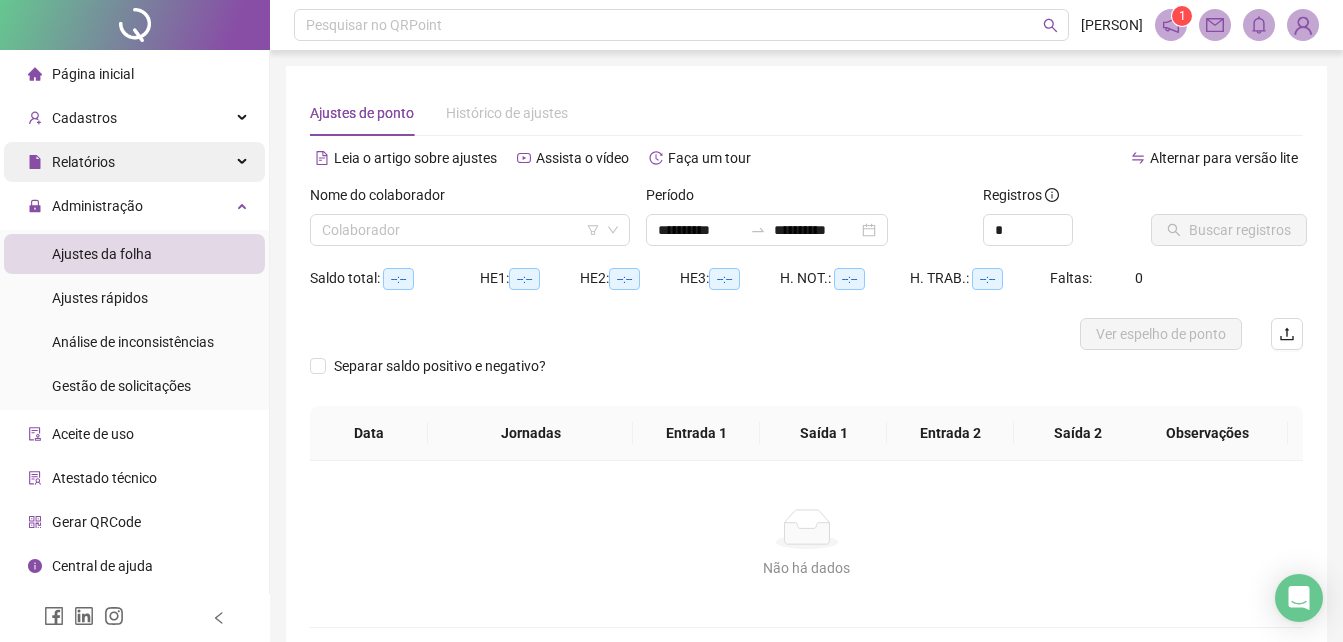 click on "Relatórios" at bounding box center (134, 162) 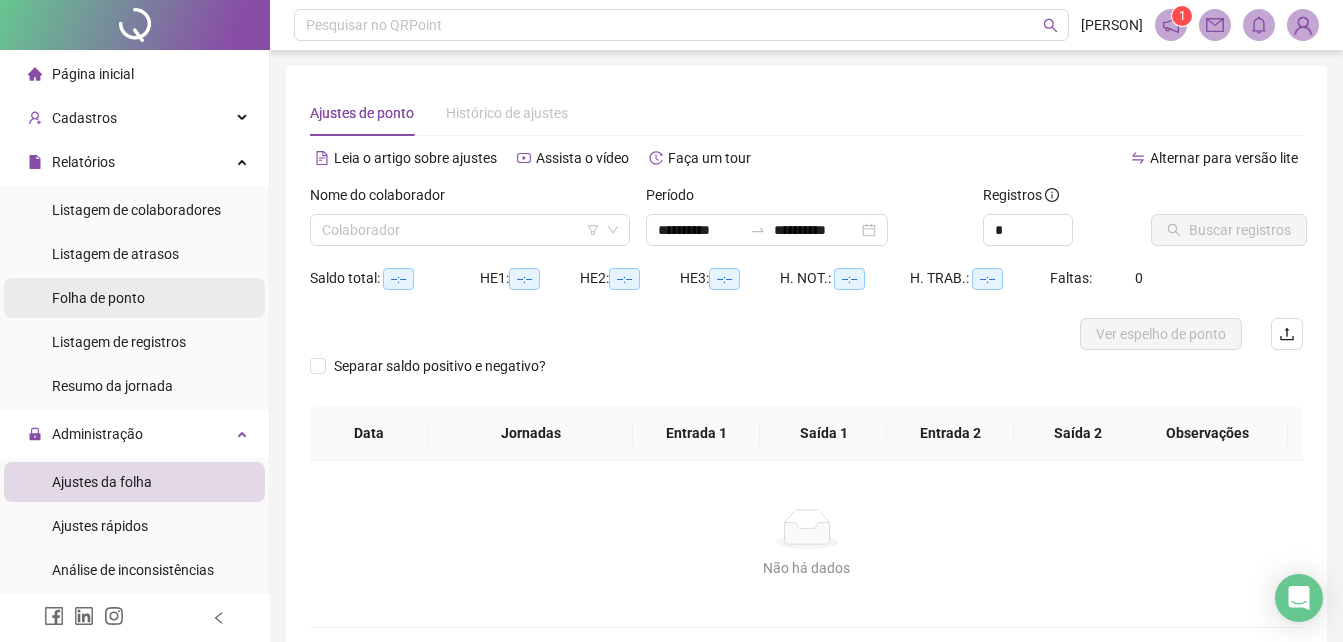 click on "Folha de ponto" at bounding box center (98, 298) 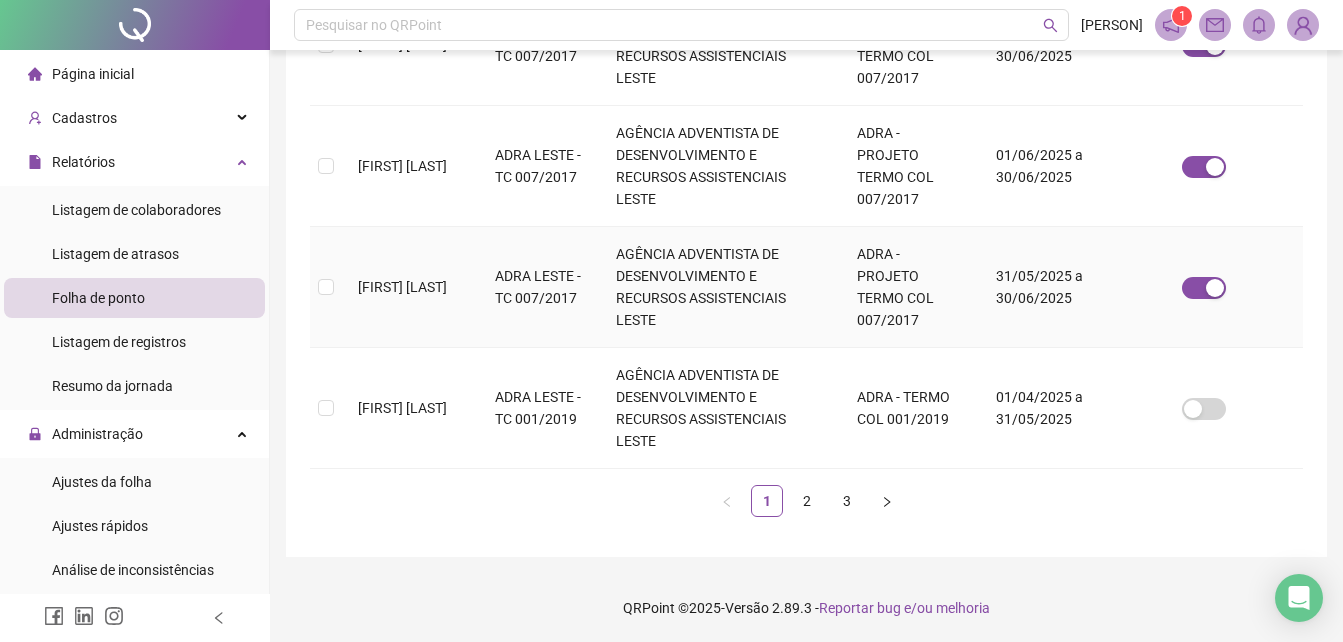 scroll, scrollTop: 1190, scrollLeft: 0, axis: vertical 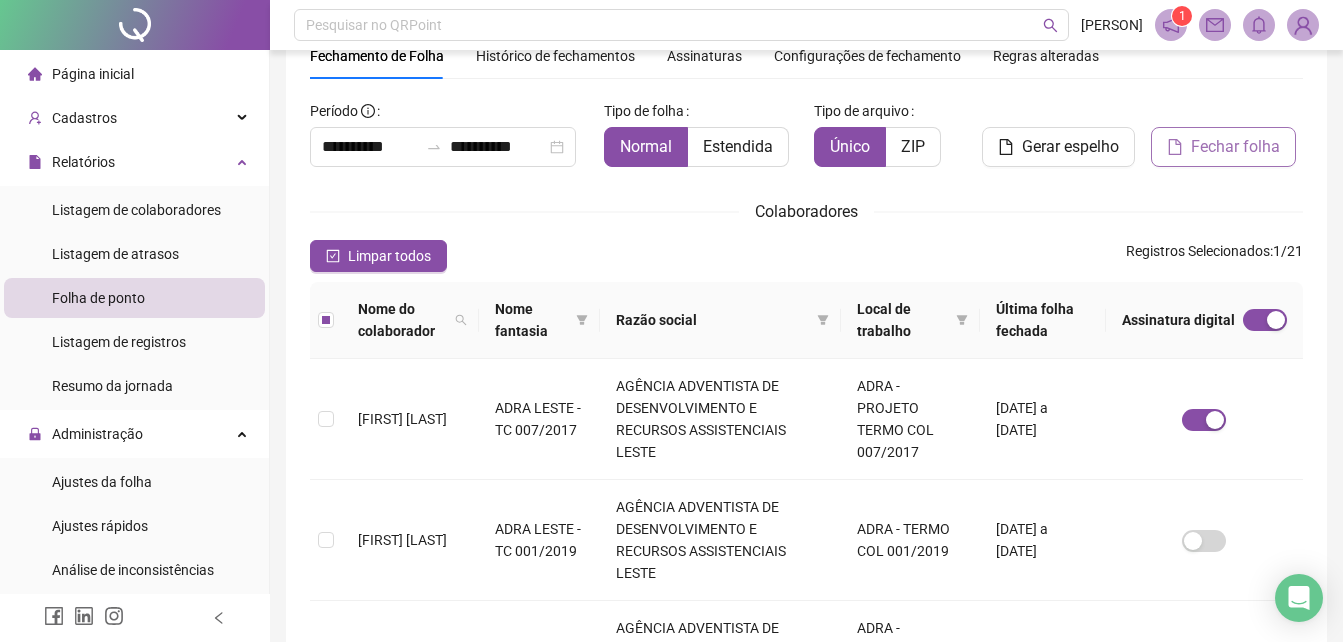 click on "Fechar folha" at bounding box center [1235, 147] 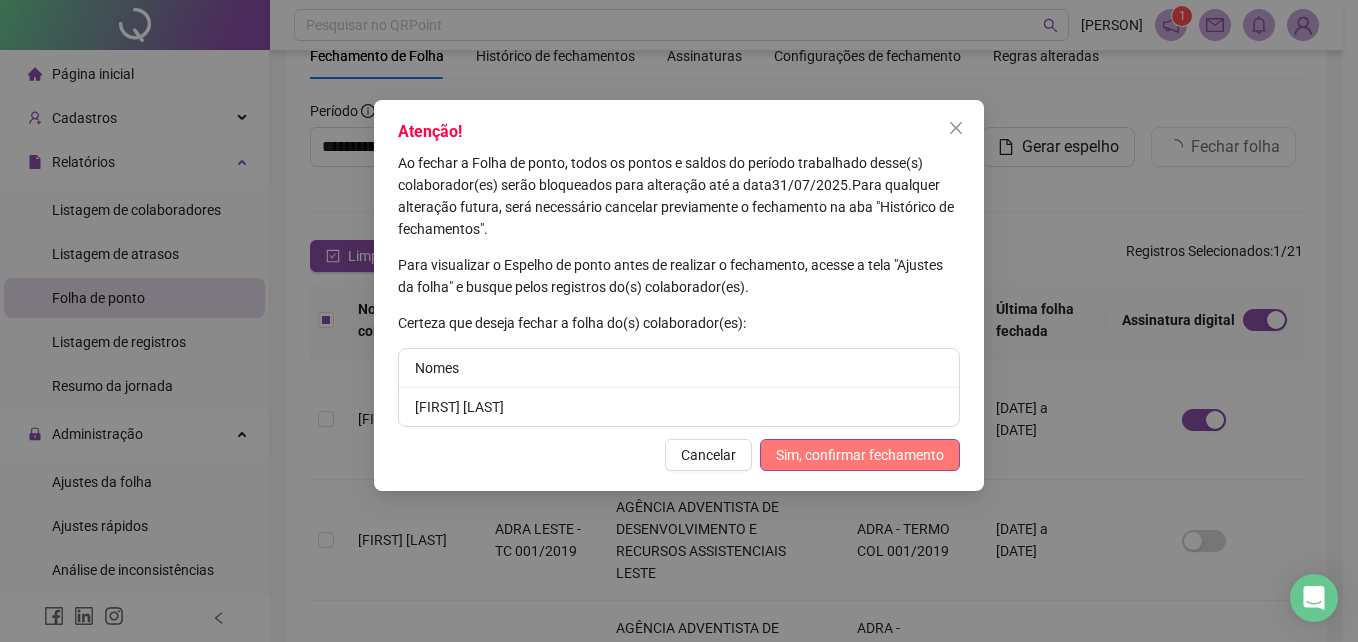 click on "Sim, confirmar fechamento" at bounding box center [860, 455] 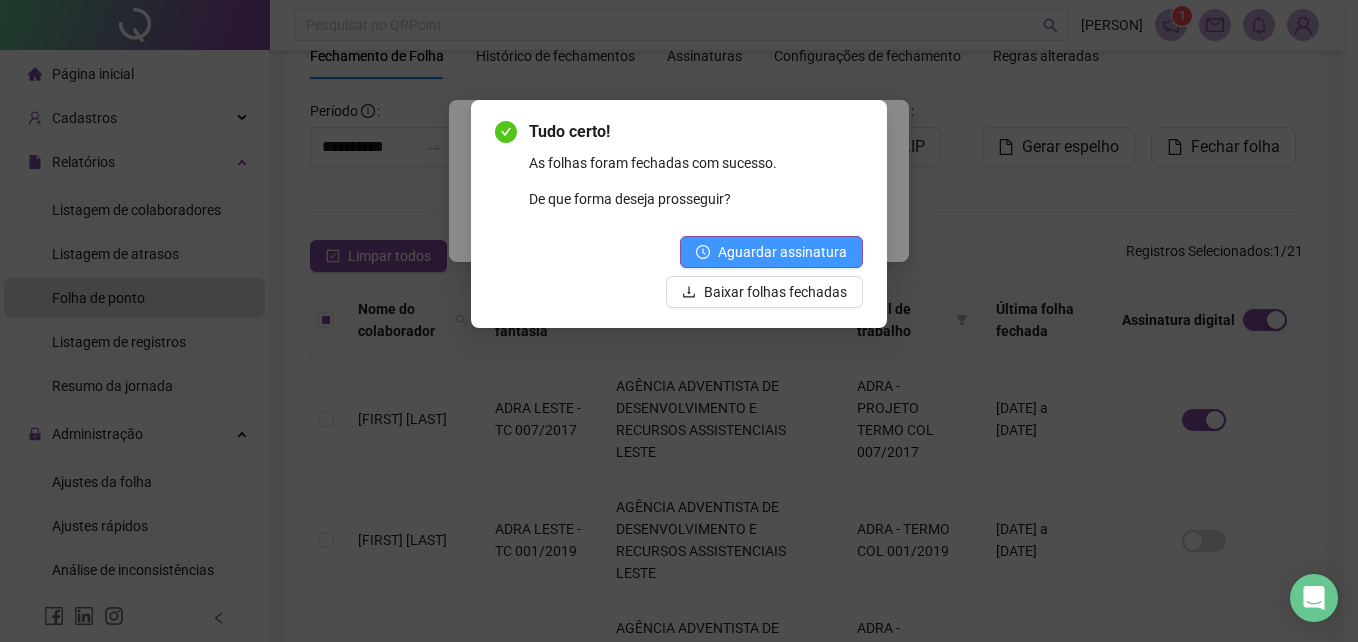 click on "Aguardar assinatura" at bounding box center [782, 252] 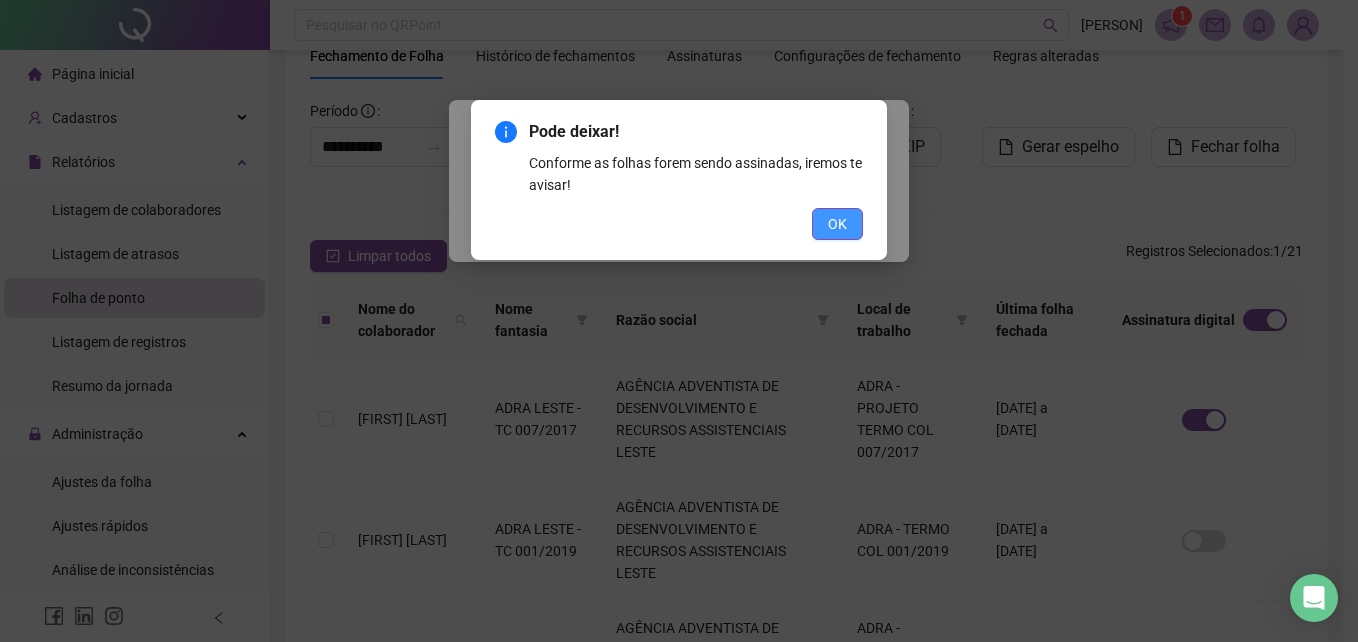 click on "OK" at bounding box center (837, 224) 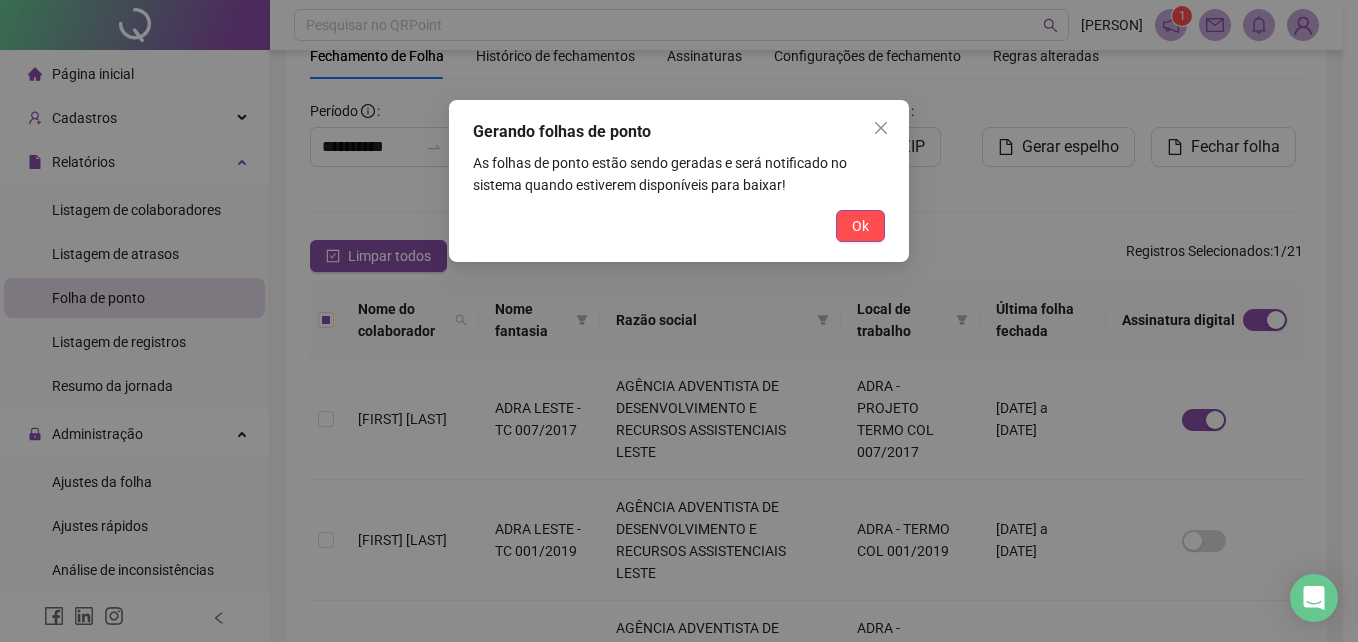 click on "Ok" at bounding box center (860, 226) 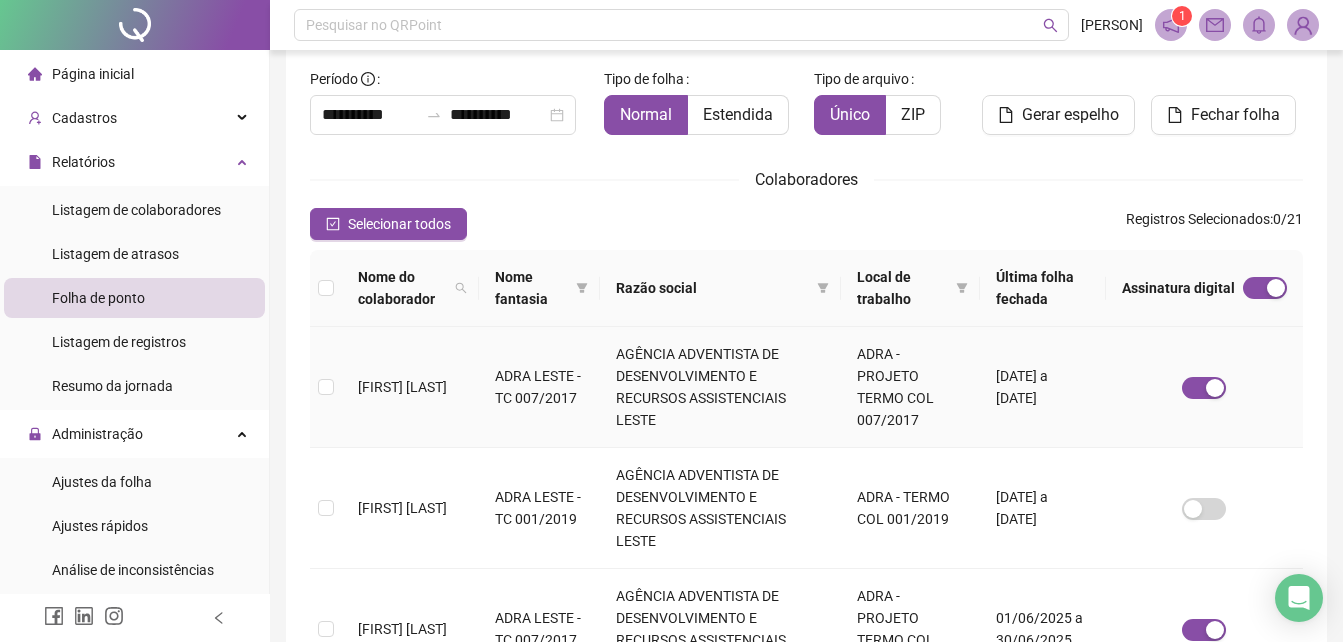 scroll, scrollTop: 0, scrollLeft: 0, axis: both 